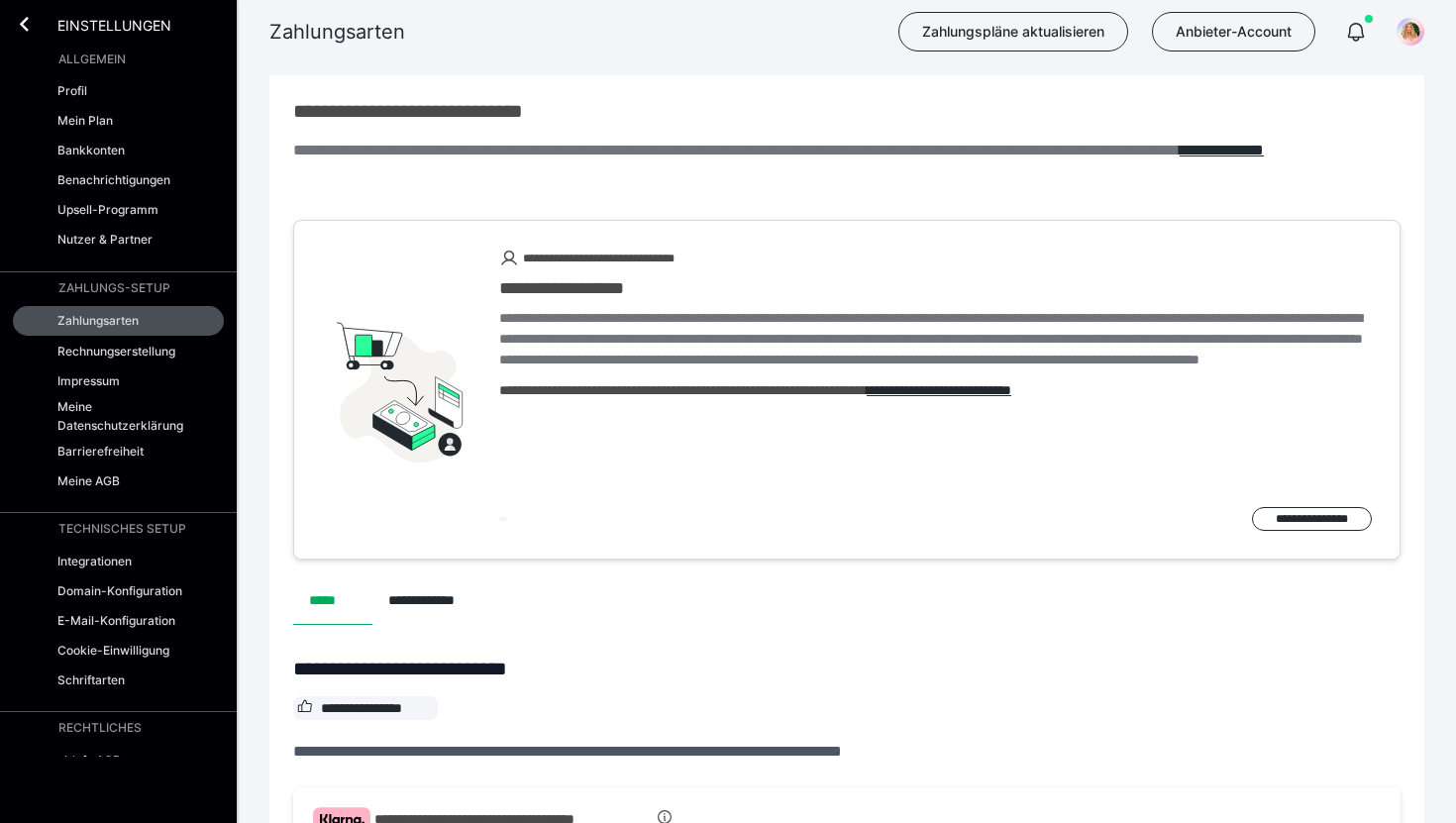 scroll, scrollTop: 1524, scrollLeft: 0, axis: vertical 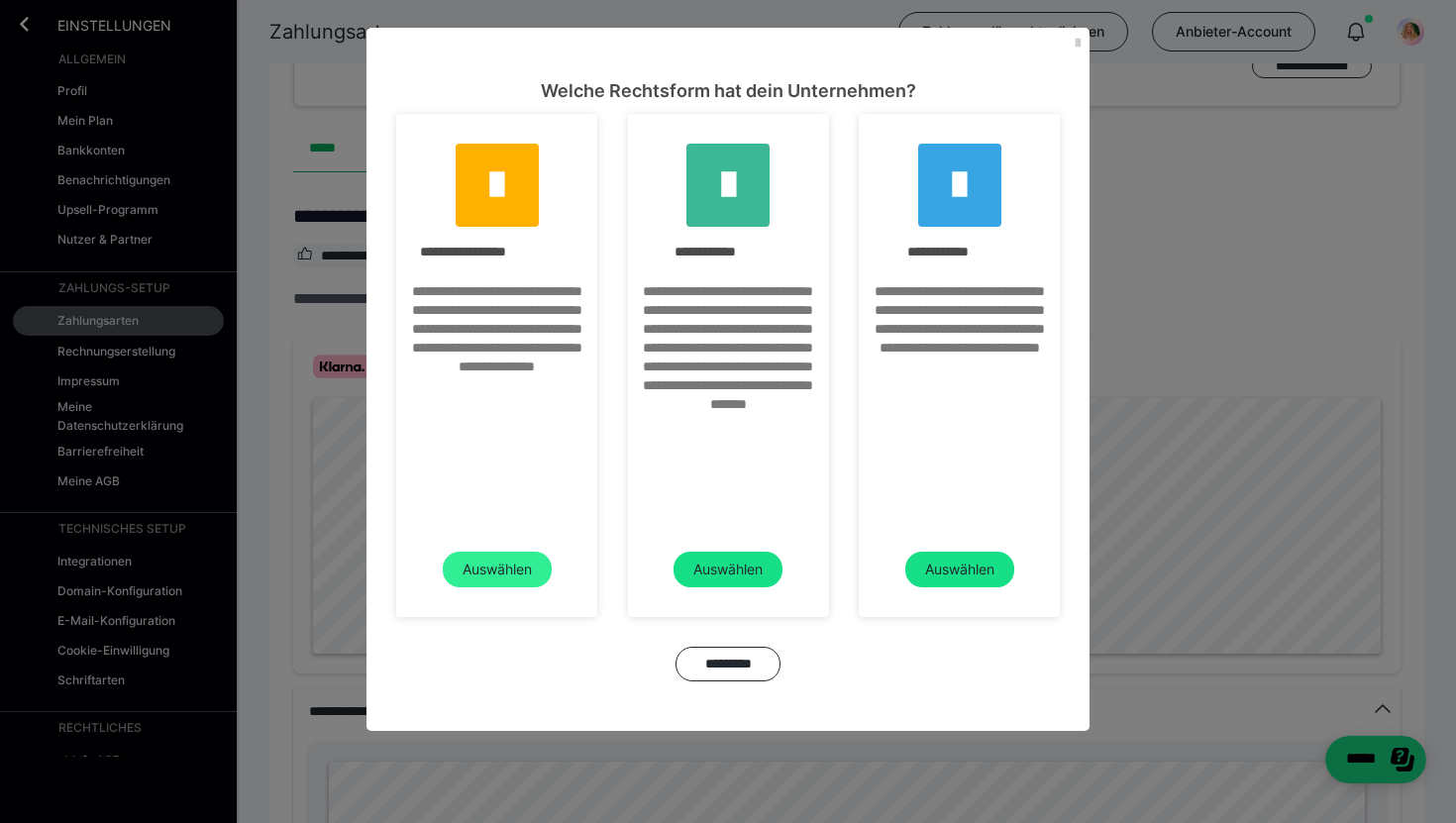 click on "Auswählen" at bounding box center [497, 569] 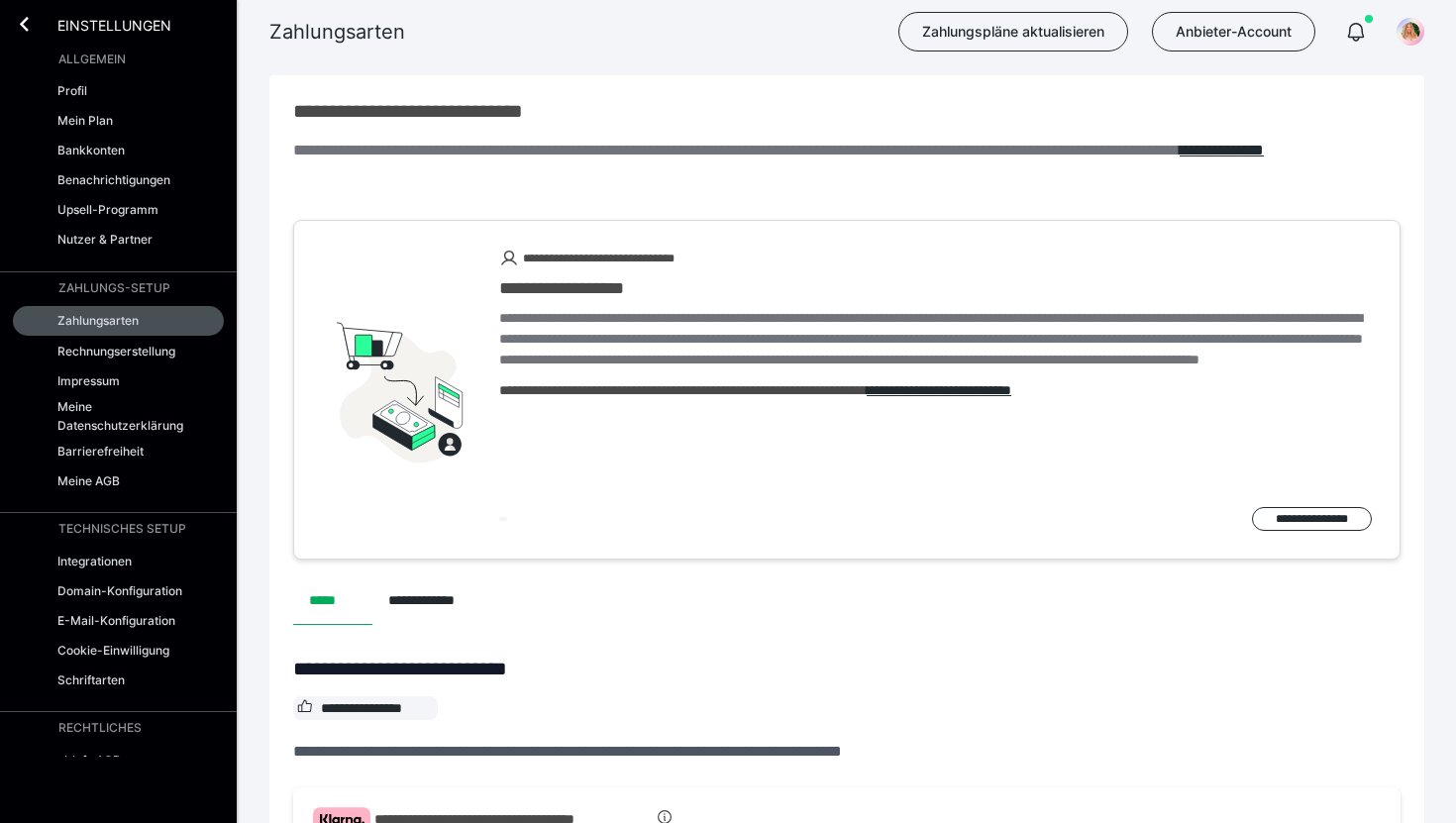 scroll, scrollTop: 1272, scrollLeft: 0, axis: vertical 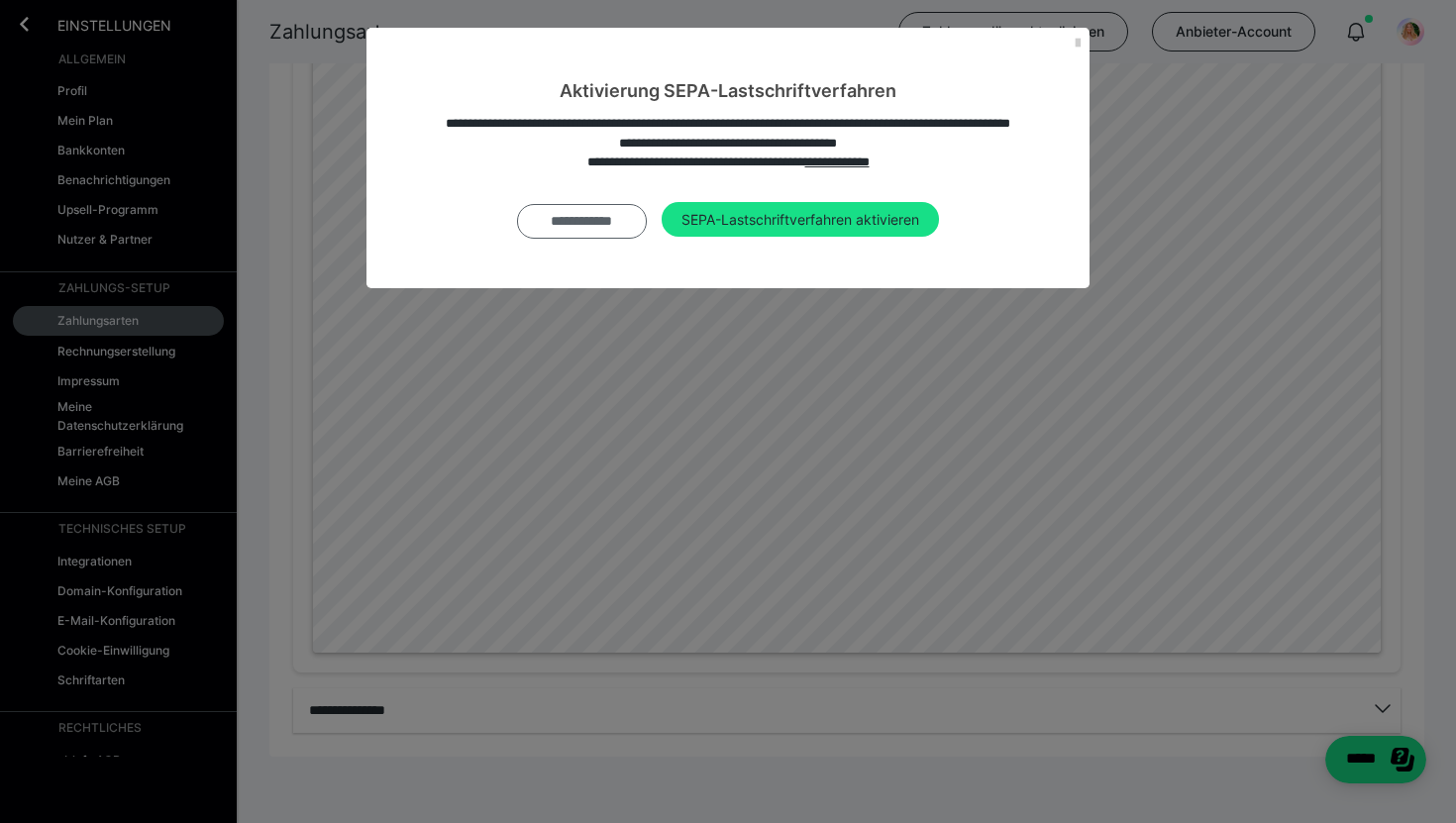 click on "**********" at bounding box center [582, 222] 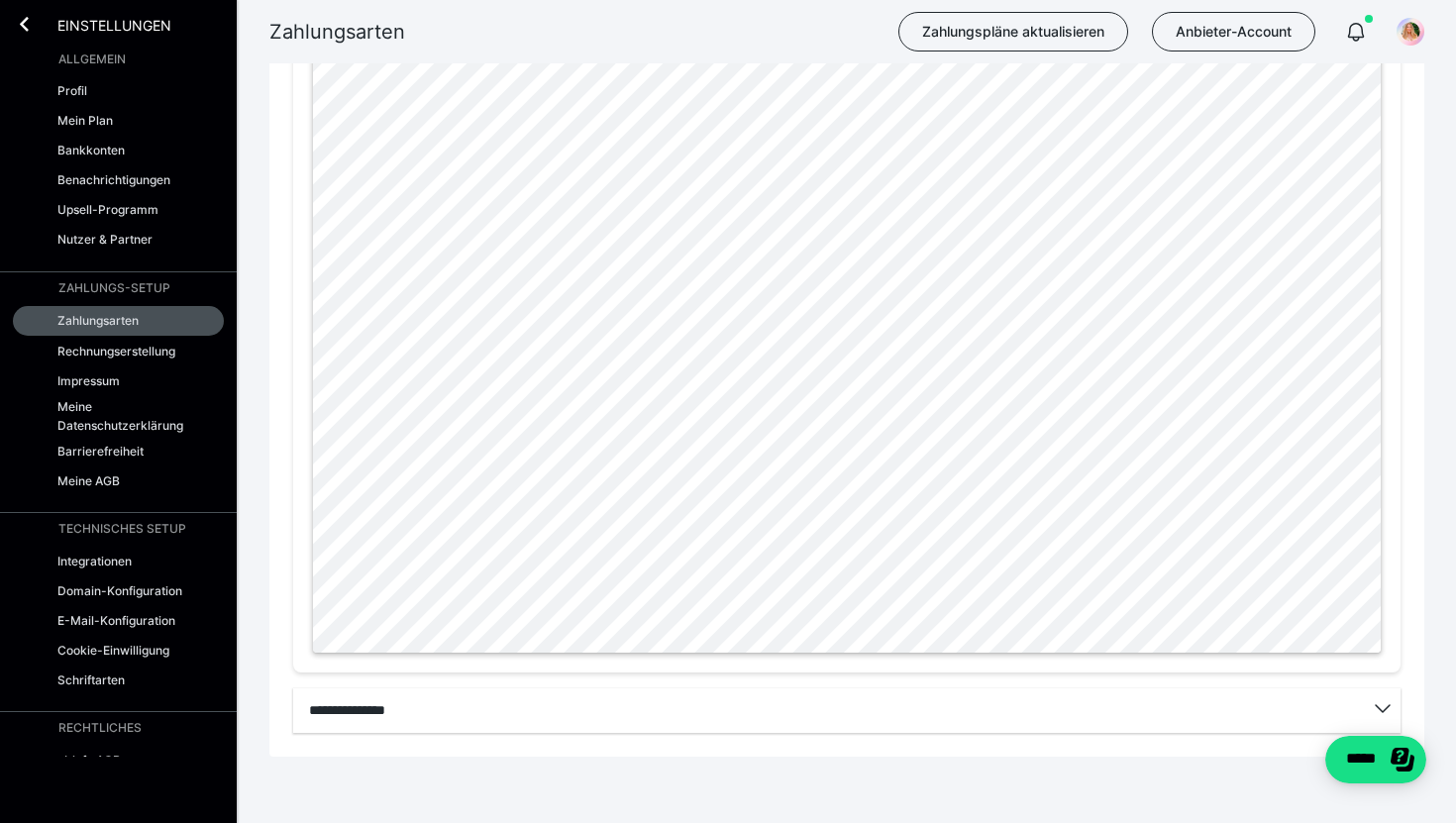 scroll, scrollTop: 917, scrollLeft: 0, axis: vertical 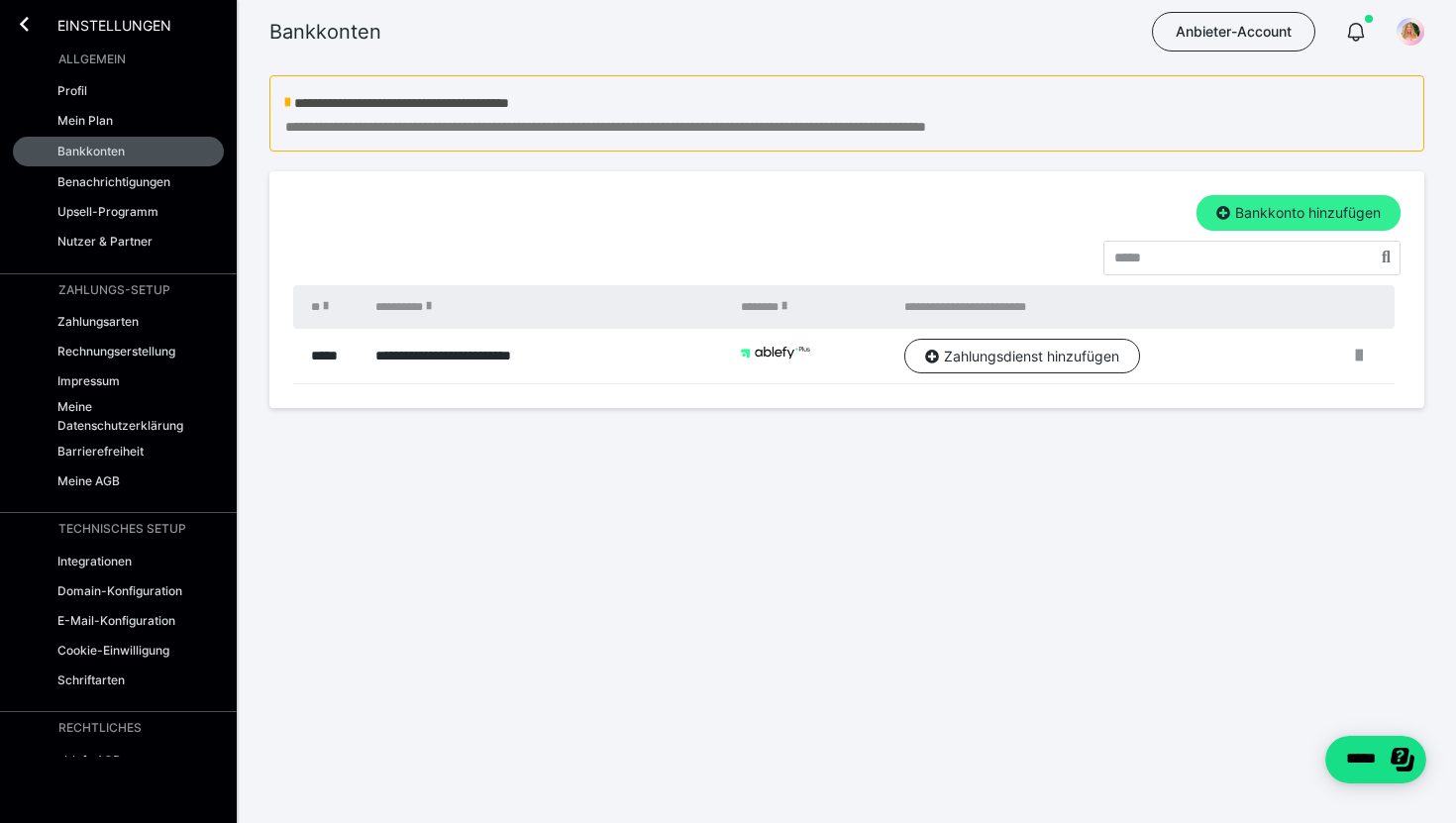 click on "Bankkonto hinzufügen" at bounding box center (1299, 213) 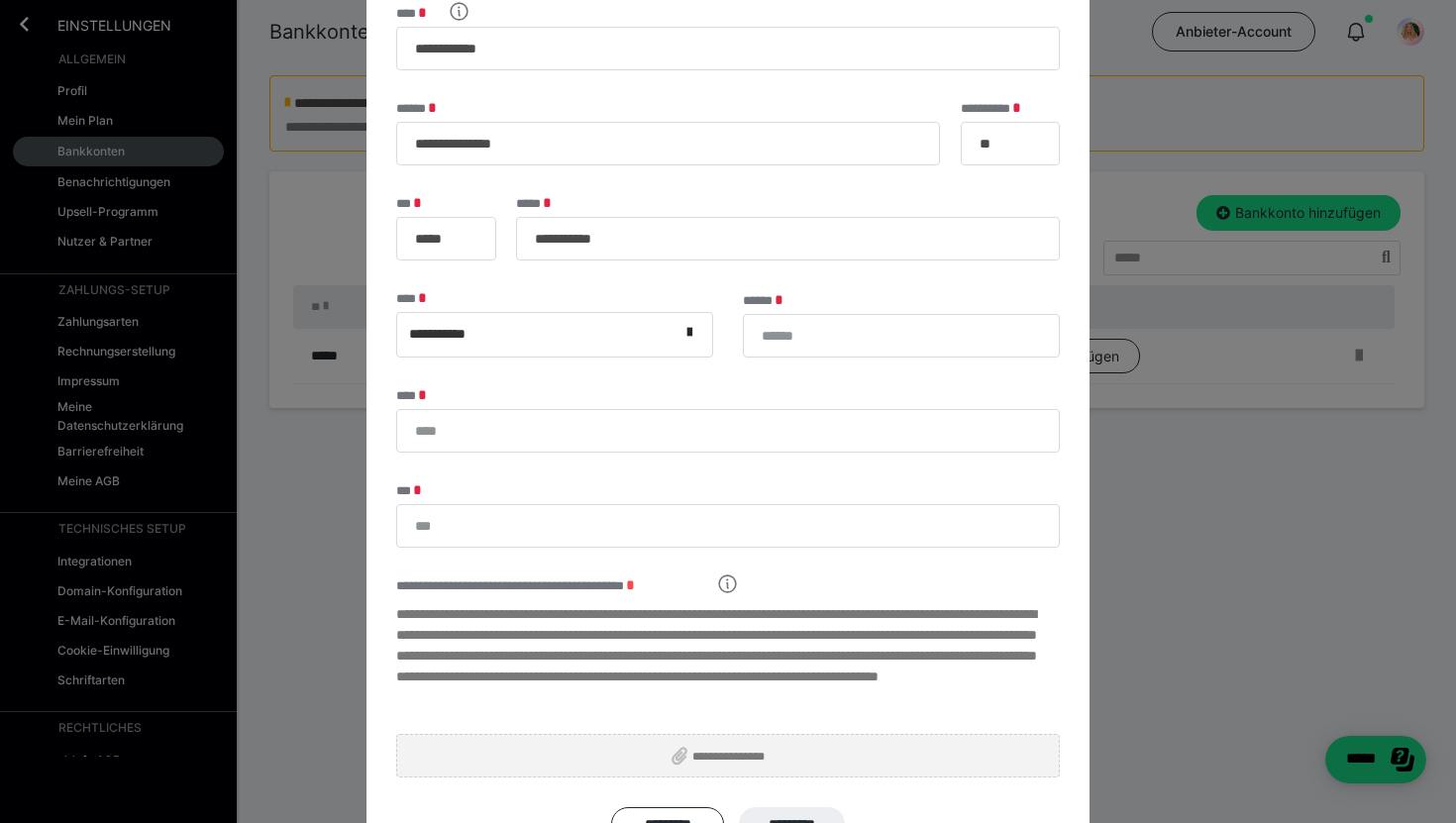 scroll, scrollTop: 102, scrollLeft: 0, axis: vertical 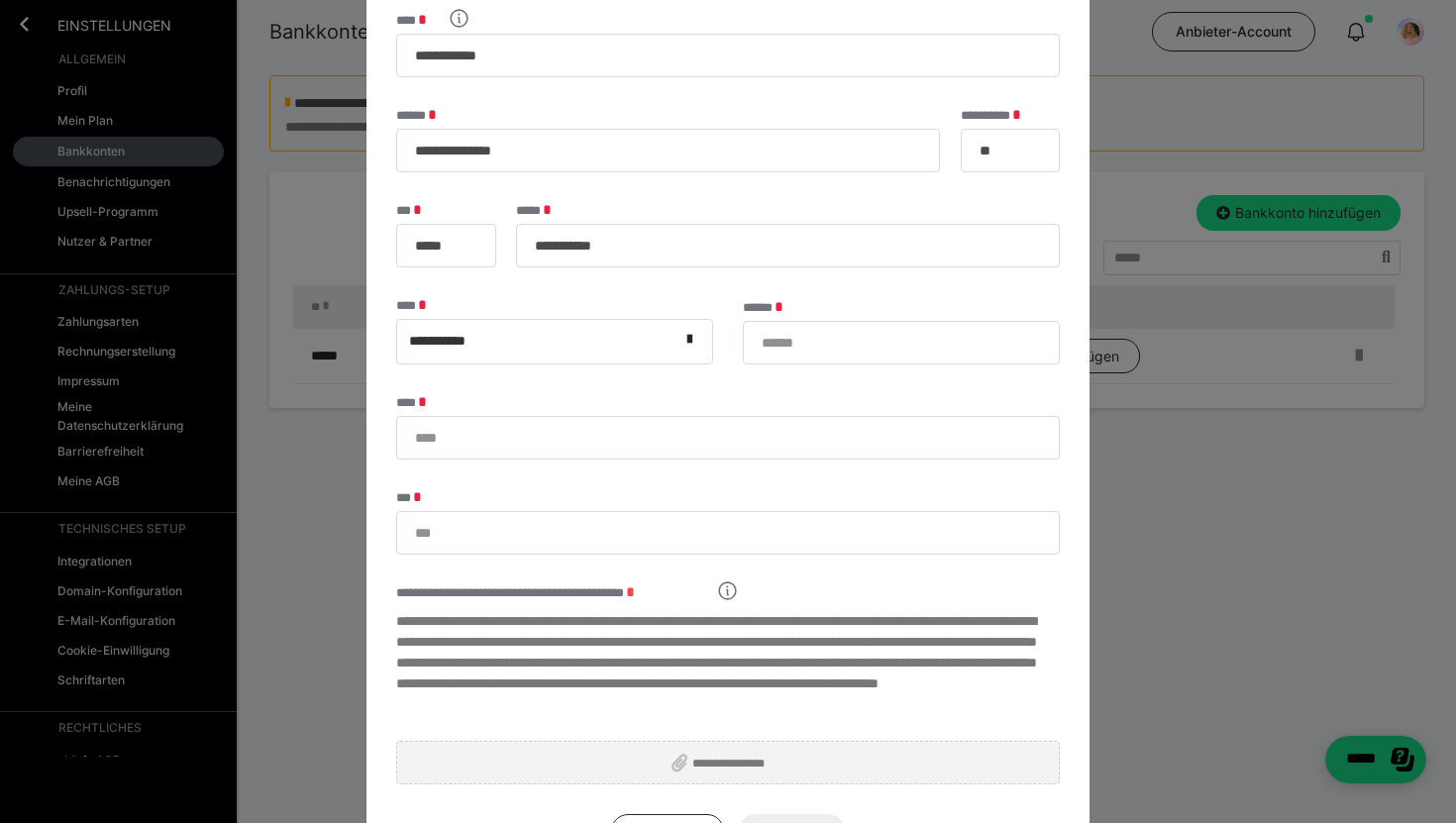 click on "**********" at bounding box center (728, 411) 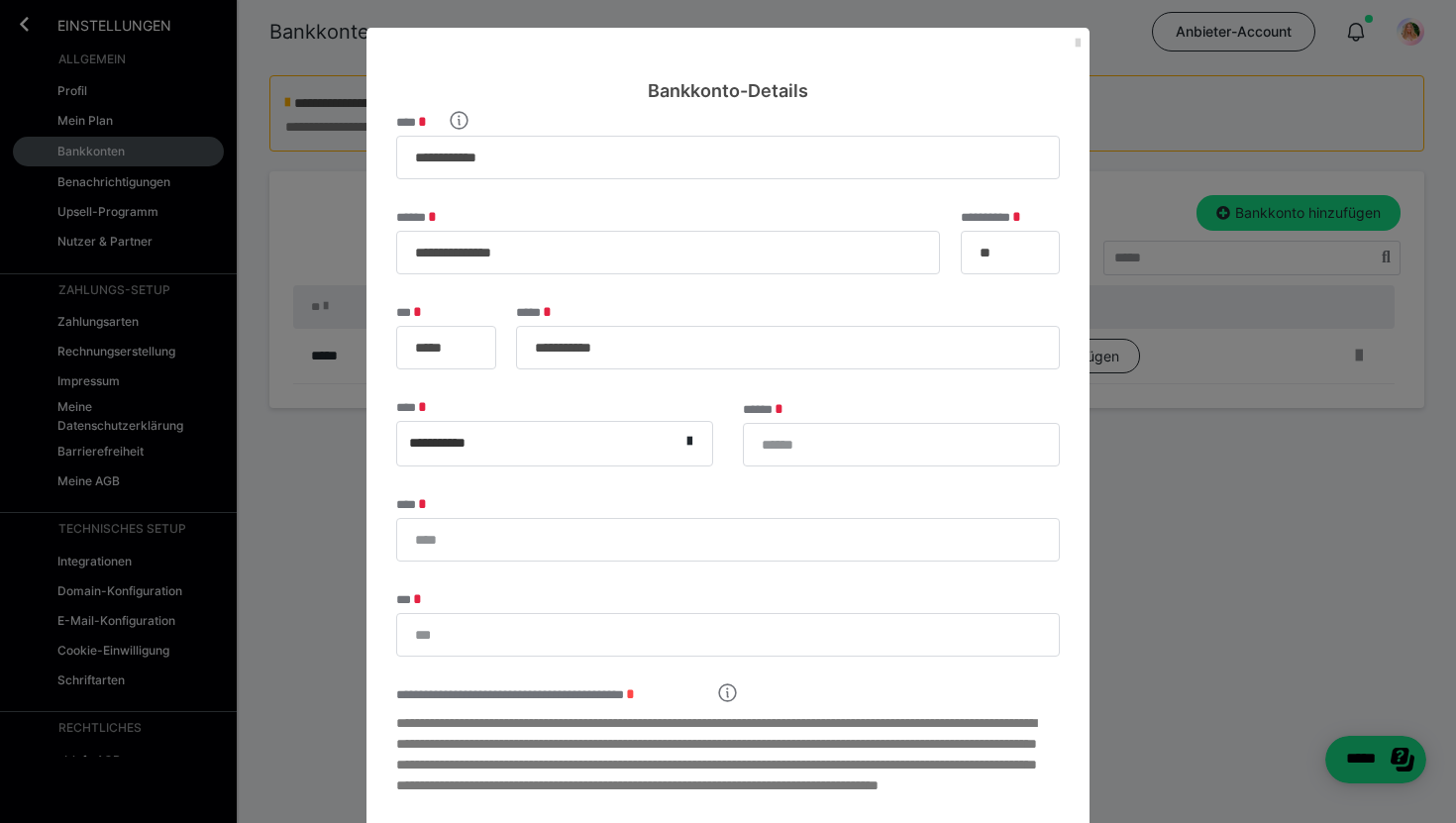 click at bounding box center (1078, 44) 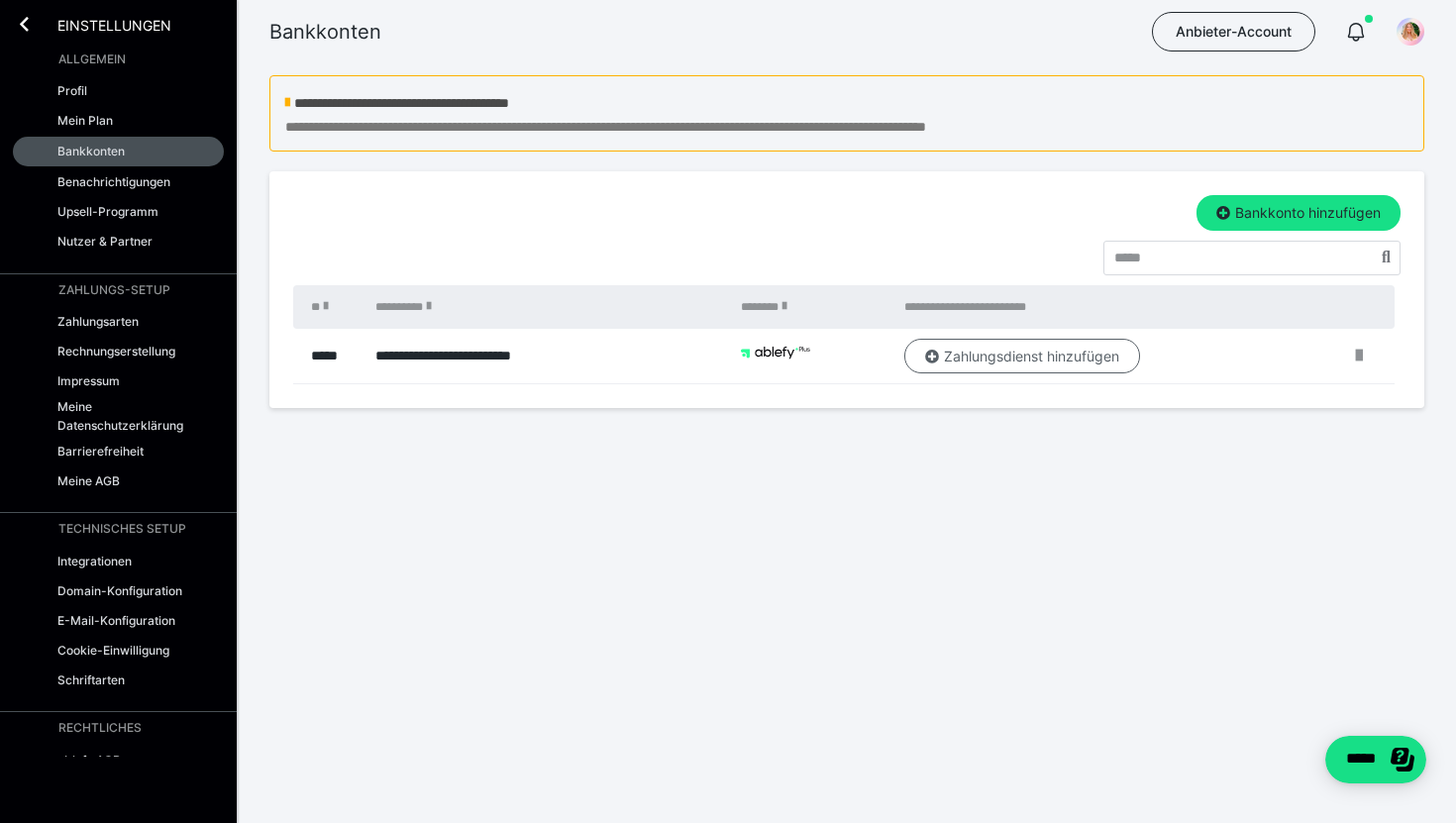 click on "Zahlungsdienst hinzufügen" at bounding box center (1022, 357) 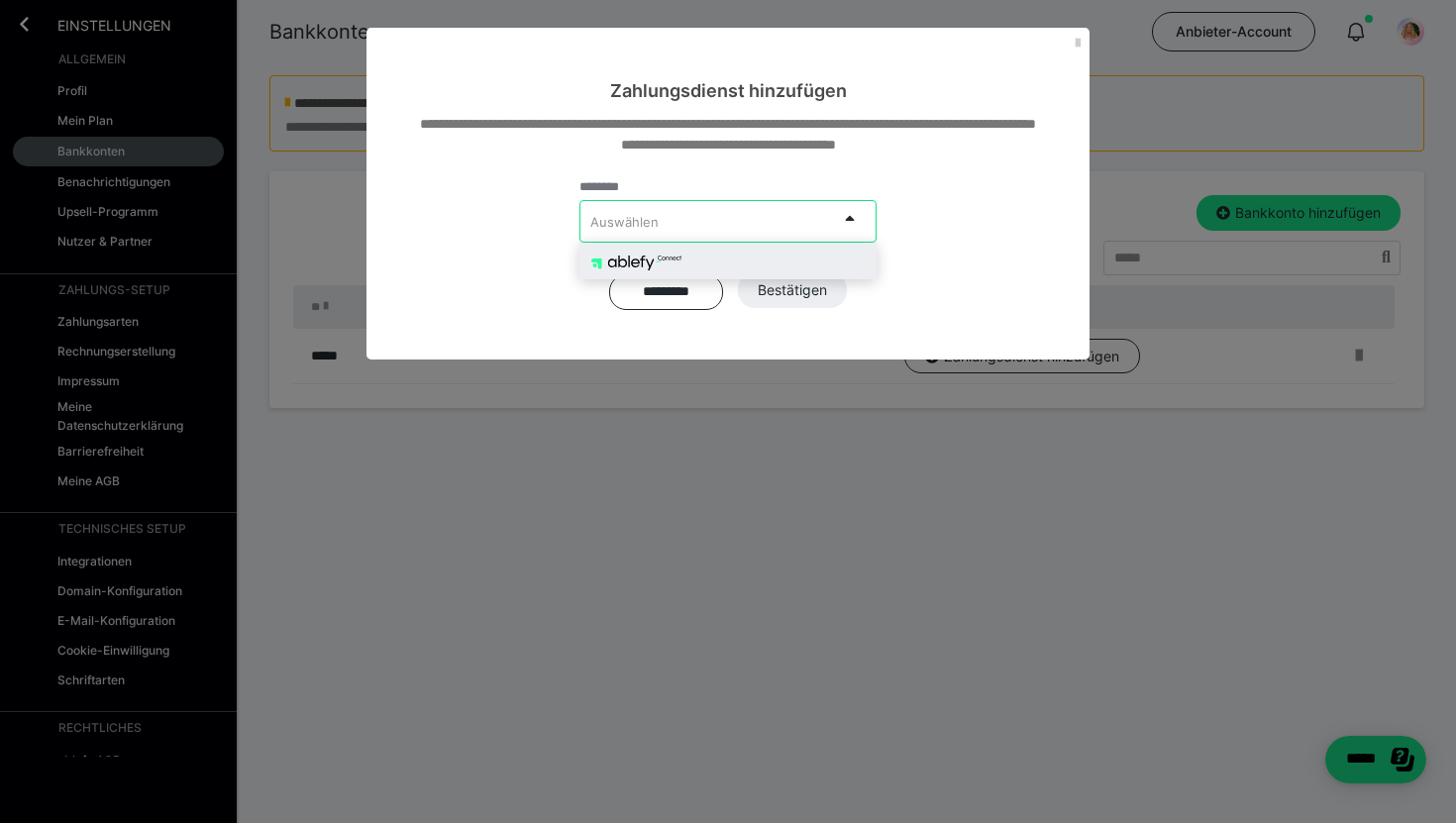 click on "Auswählen" at bounding box center (708, 221) 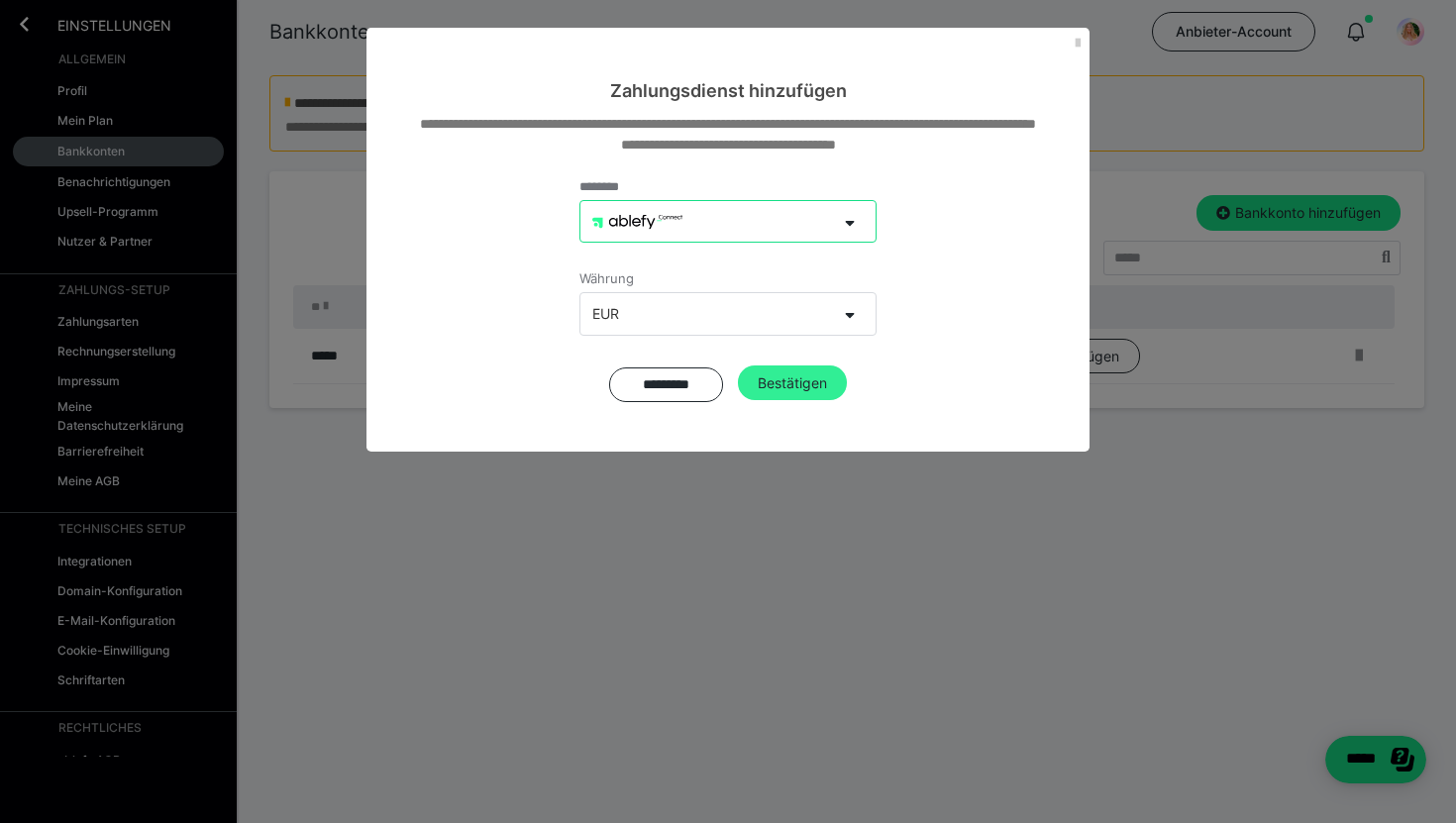 click on "Bestätigen" at bounding box center (792, 383) 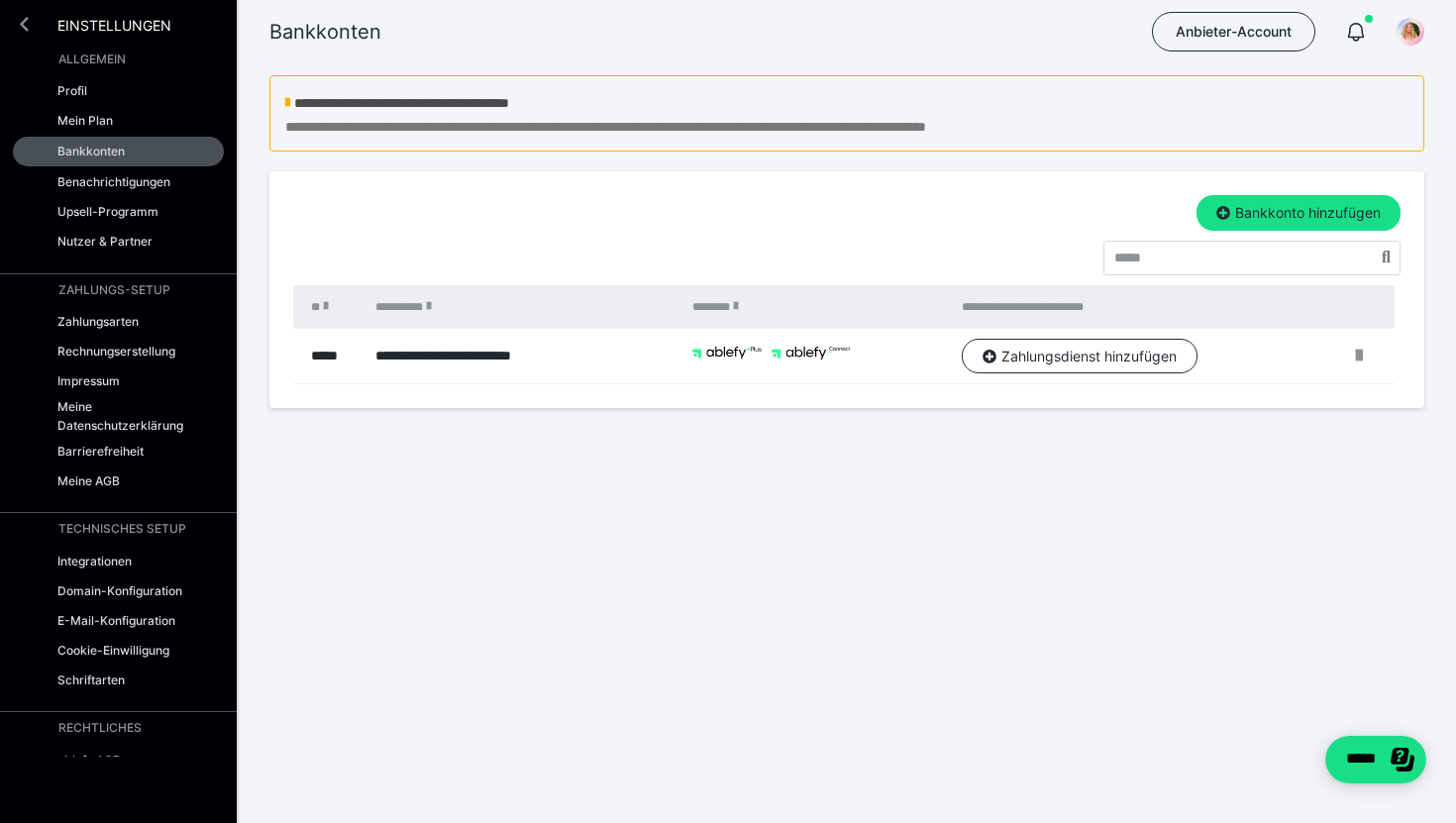 click at bounding box center (24, 24) 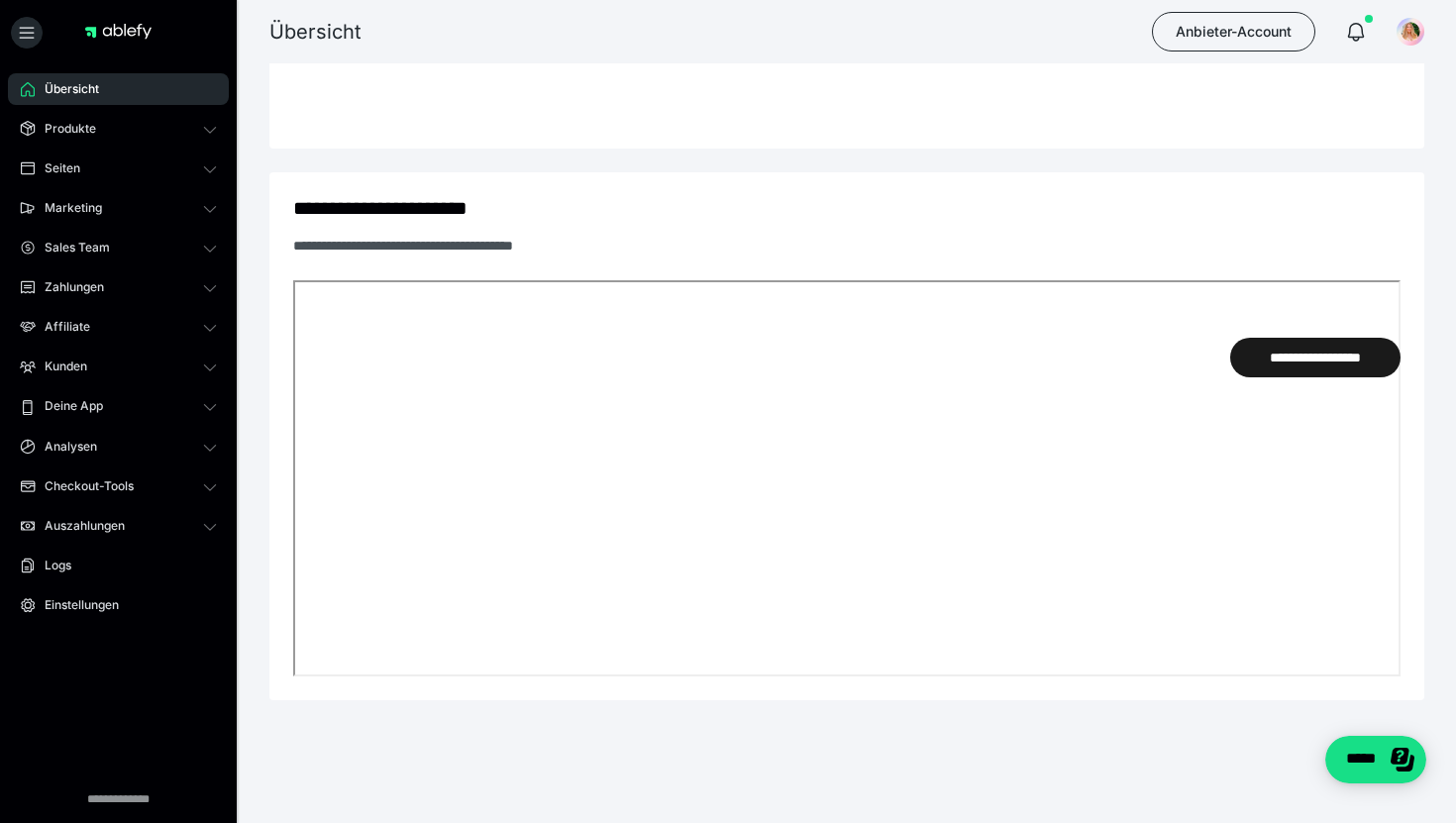 scroll, scrollTop: 0, scrollLeft: 0, axis: both 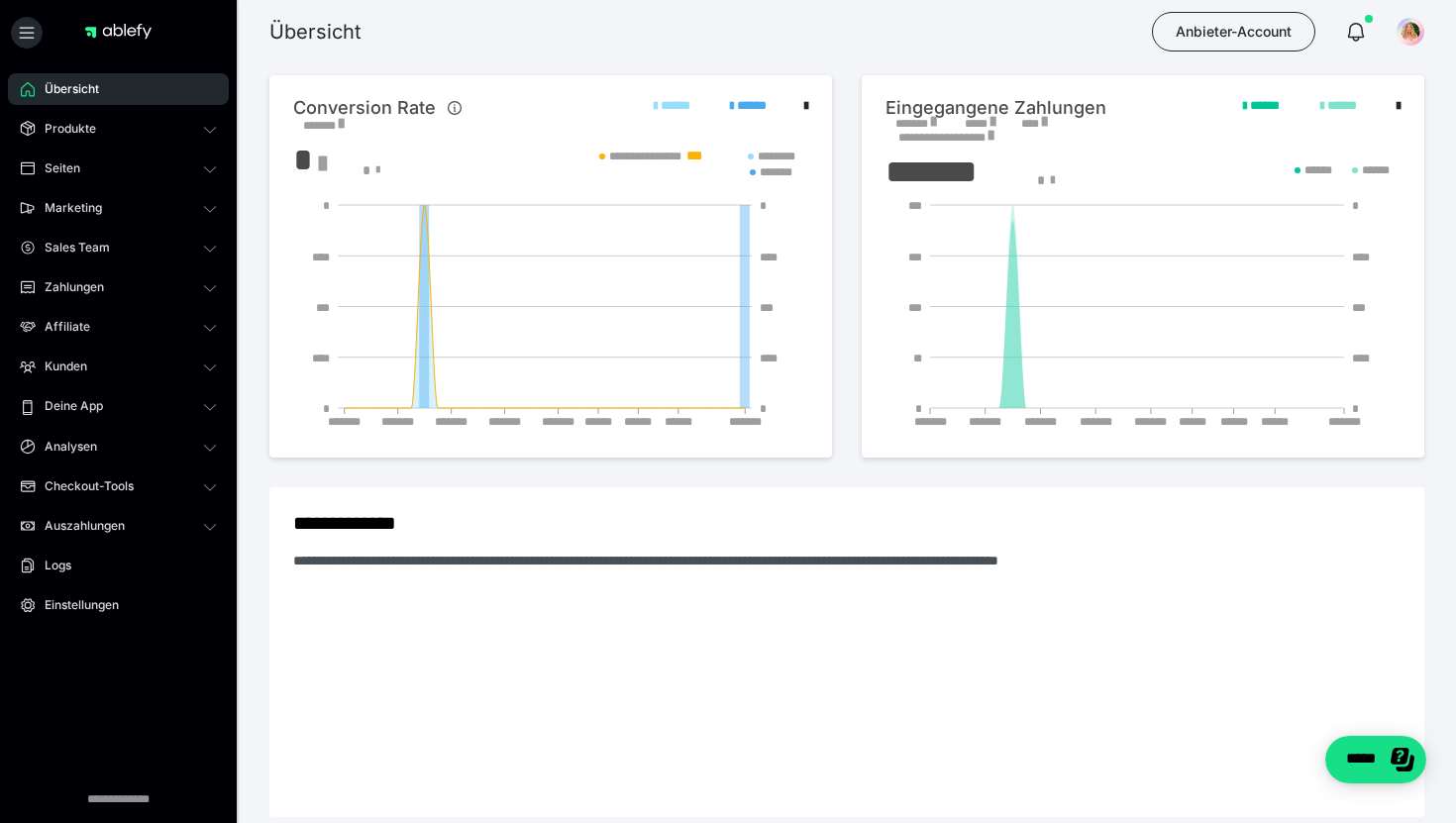 click on "Übersicht" at bounding box center [118, 89] 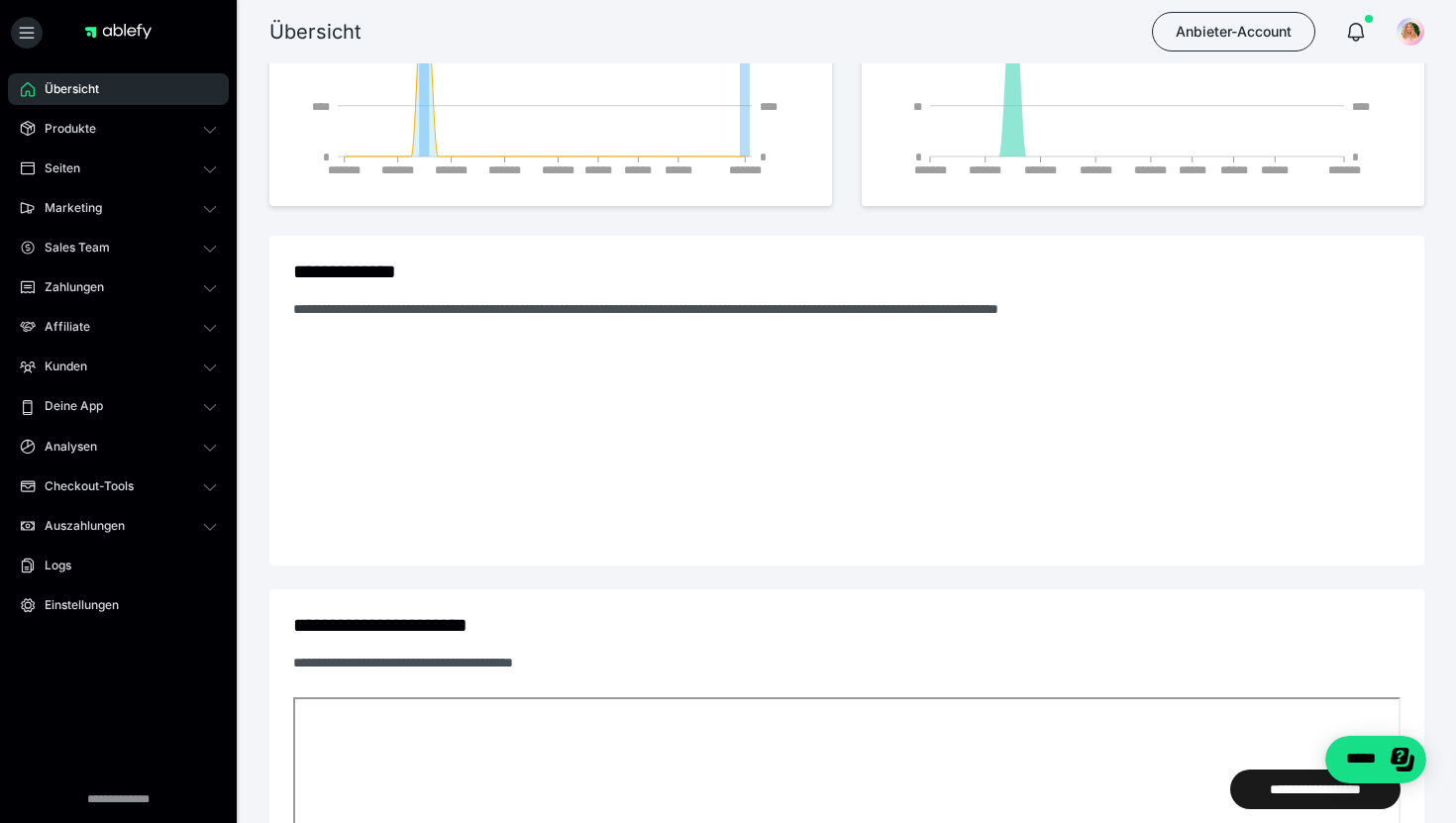 scroll, scrollTop: 0, scrollLeft: 0, axis: both 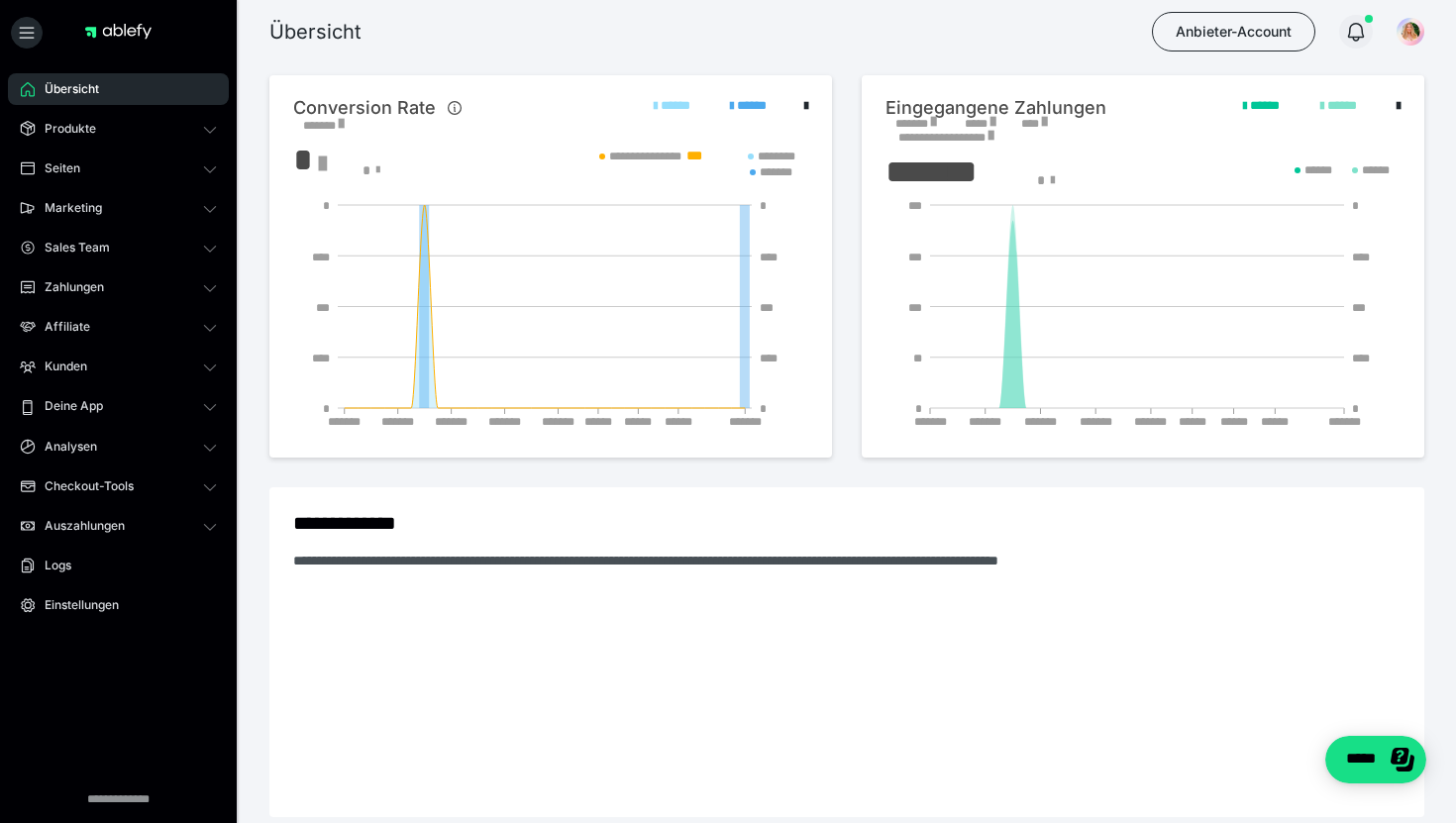 click 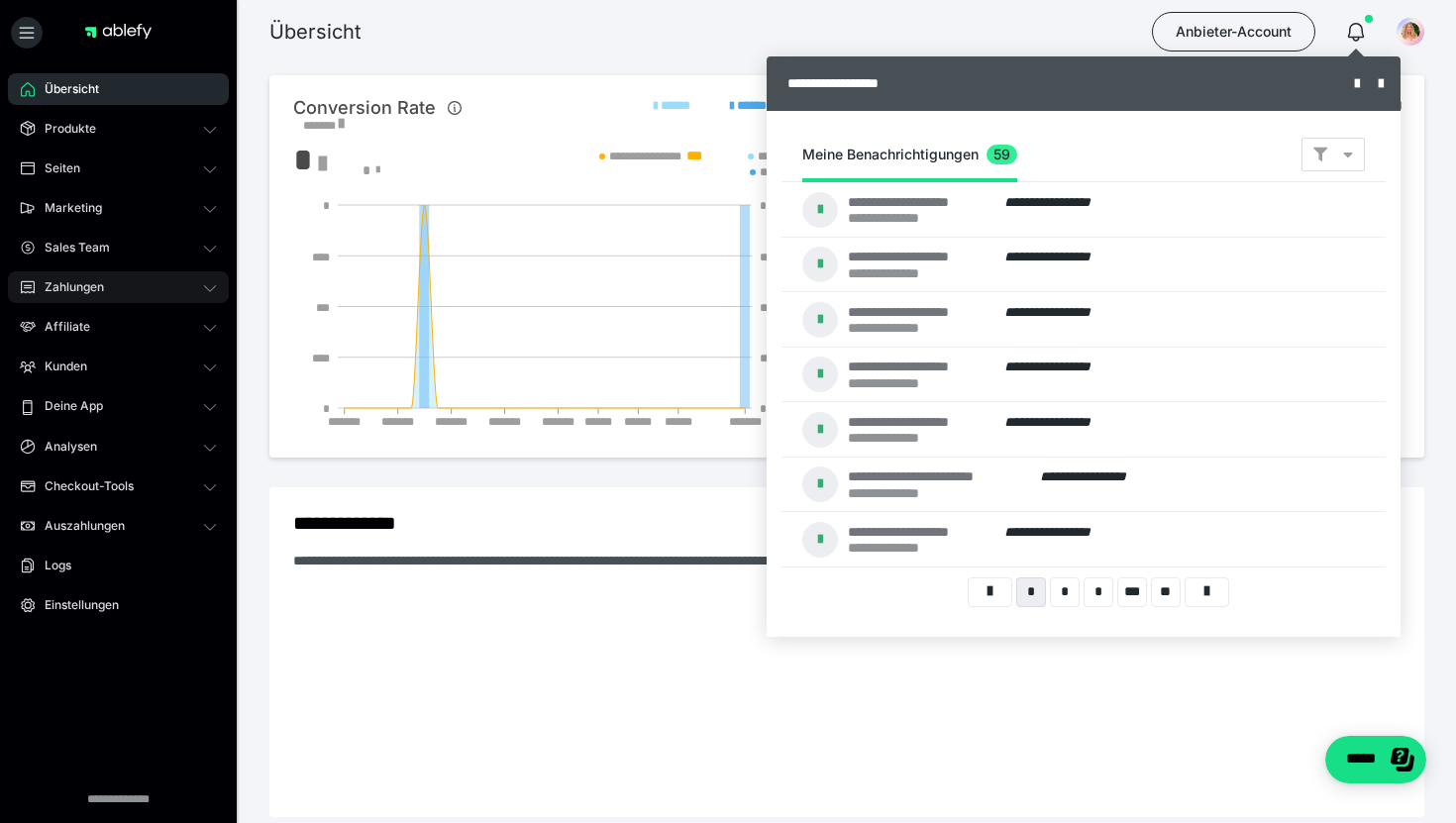 click on "Zahlungen" at bounding box center [118, 287] 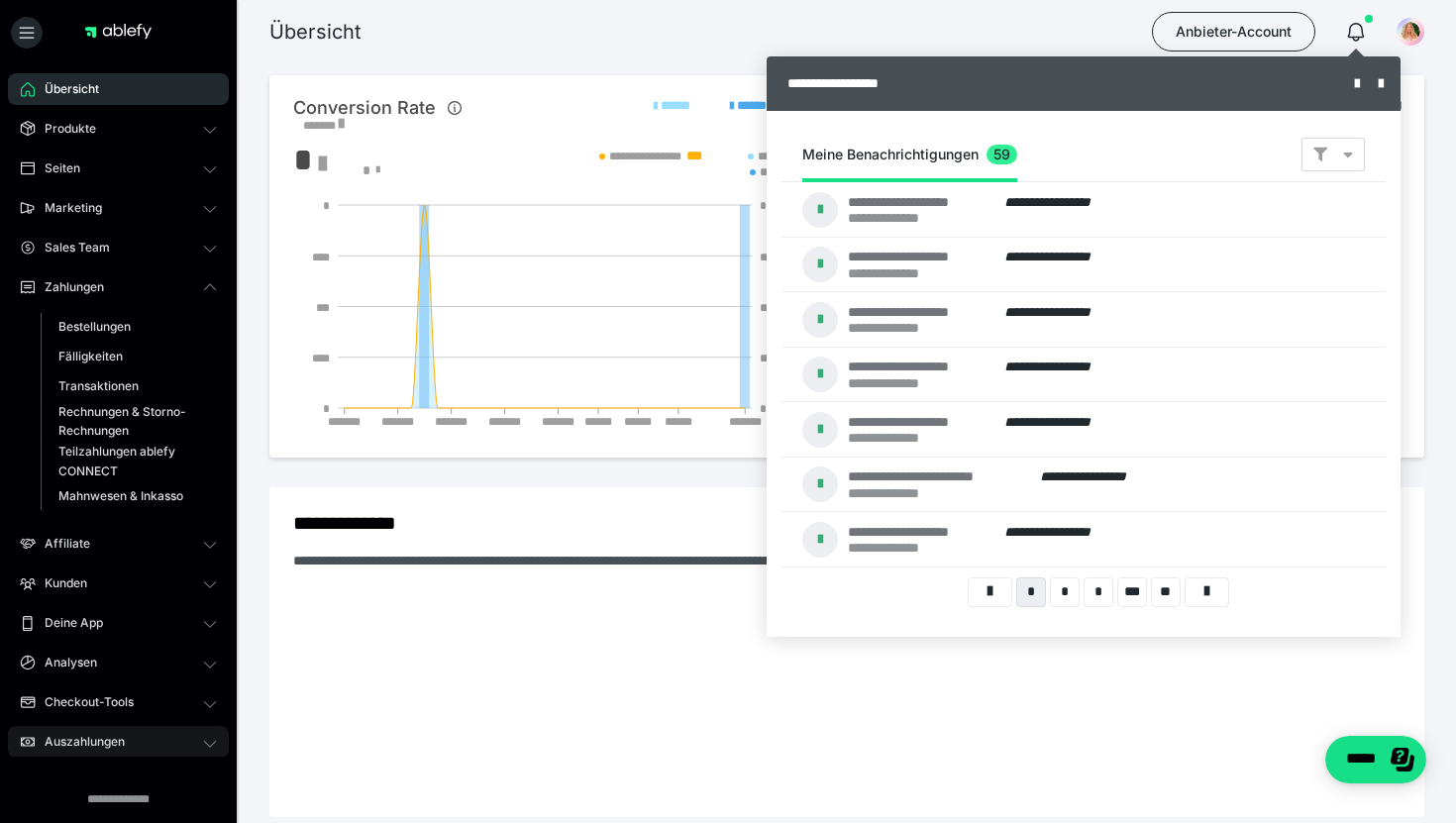 click on "Auszahlungen" at bounding box center (77, 742) 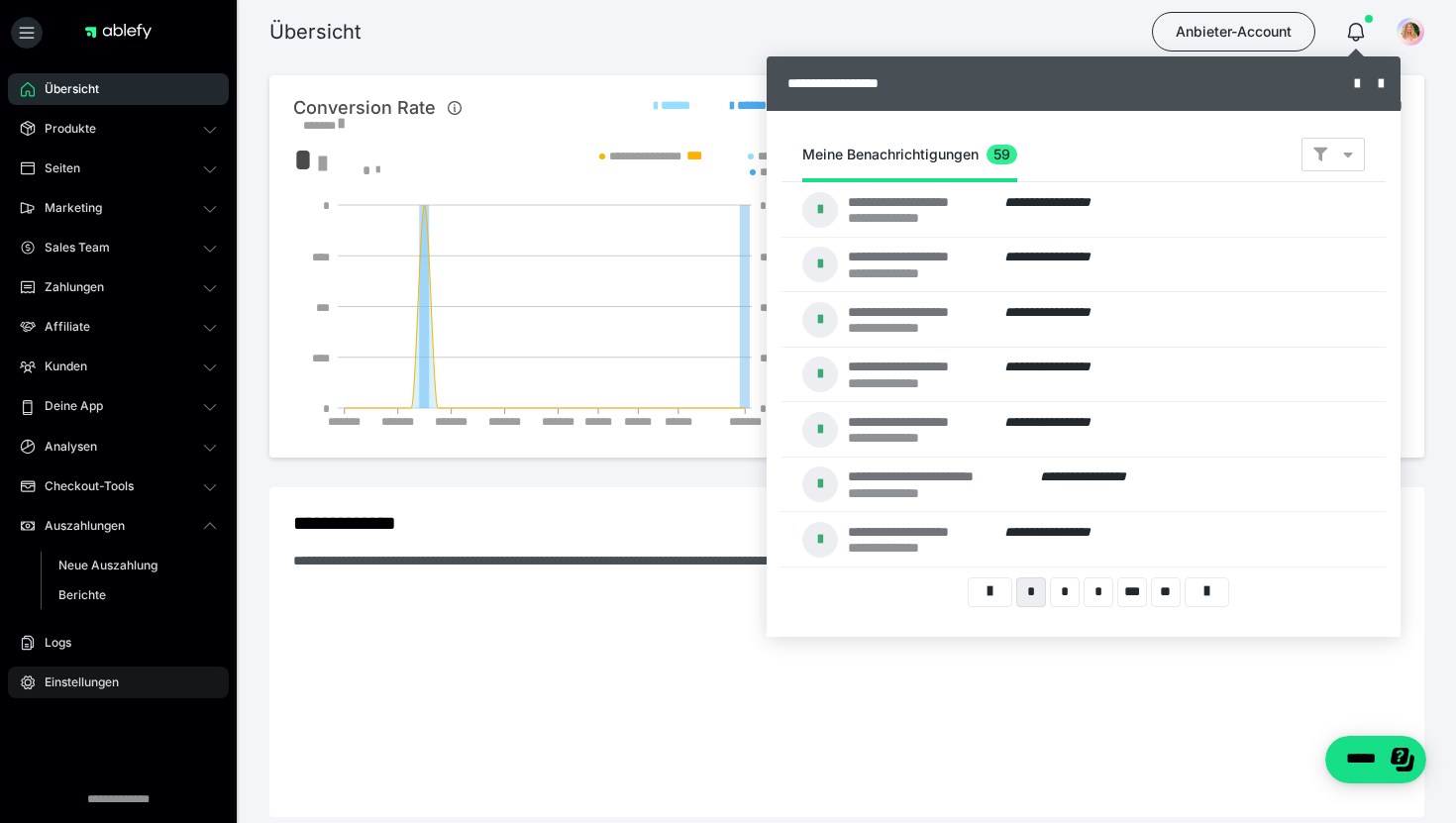 click on "Einstellungen" at bounding box center [118, 682] 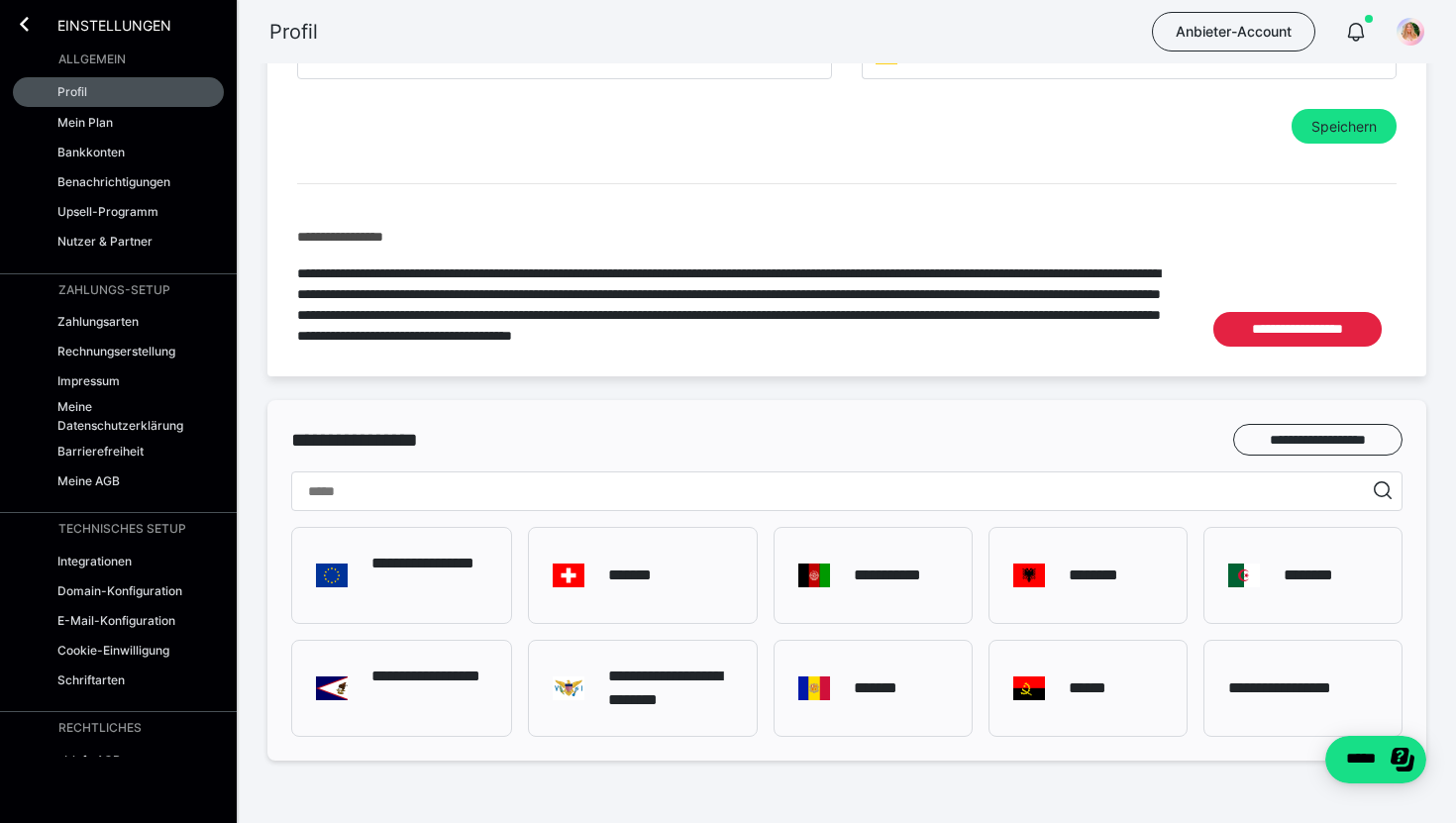 scroll, scrollTop: 1048, scrollLeft: 0, axis: vertical 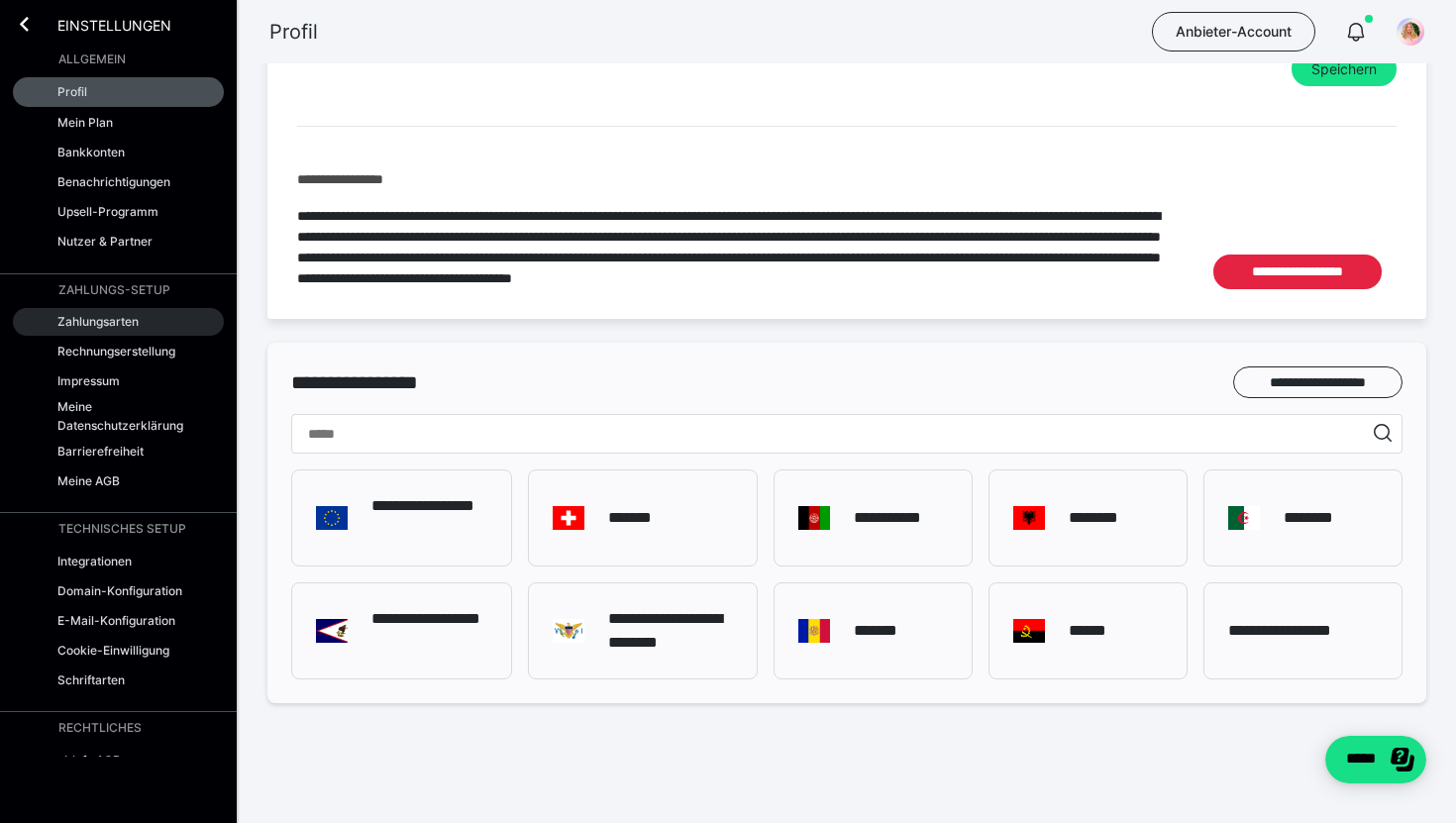 click on "Zahlungsarten" at bounding box center [118, 322] 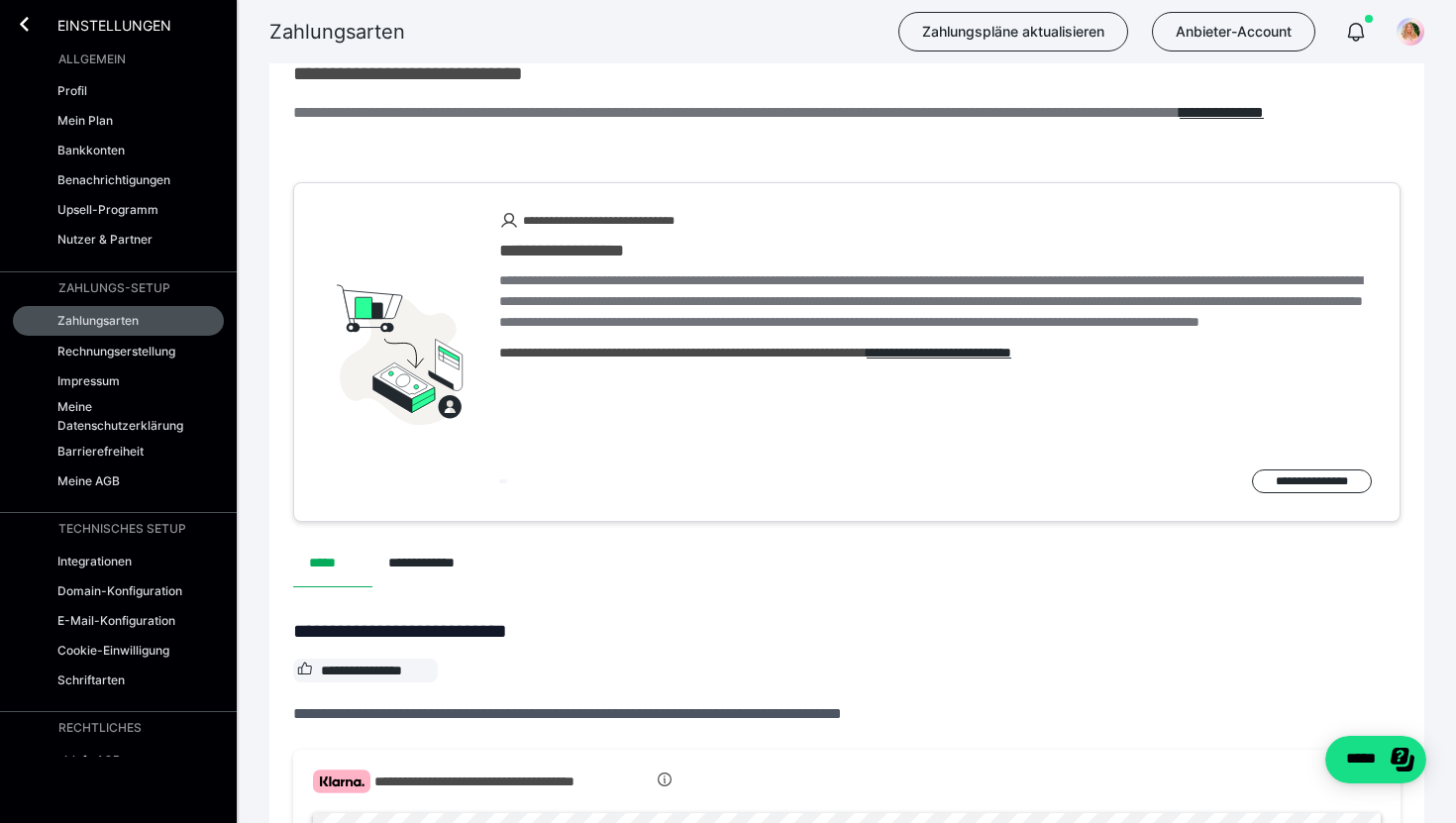 scroll, scrollTop: 0, scrollLeft: 0, axis: both 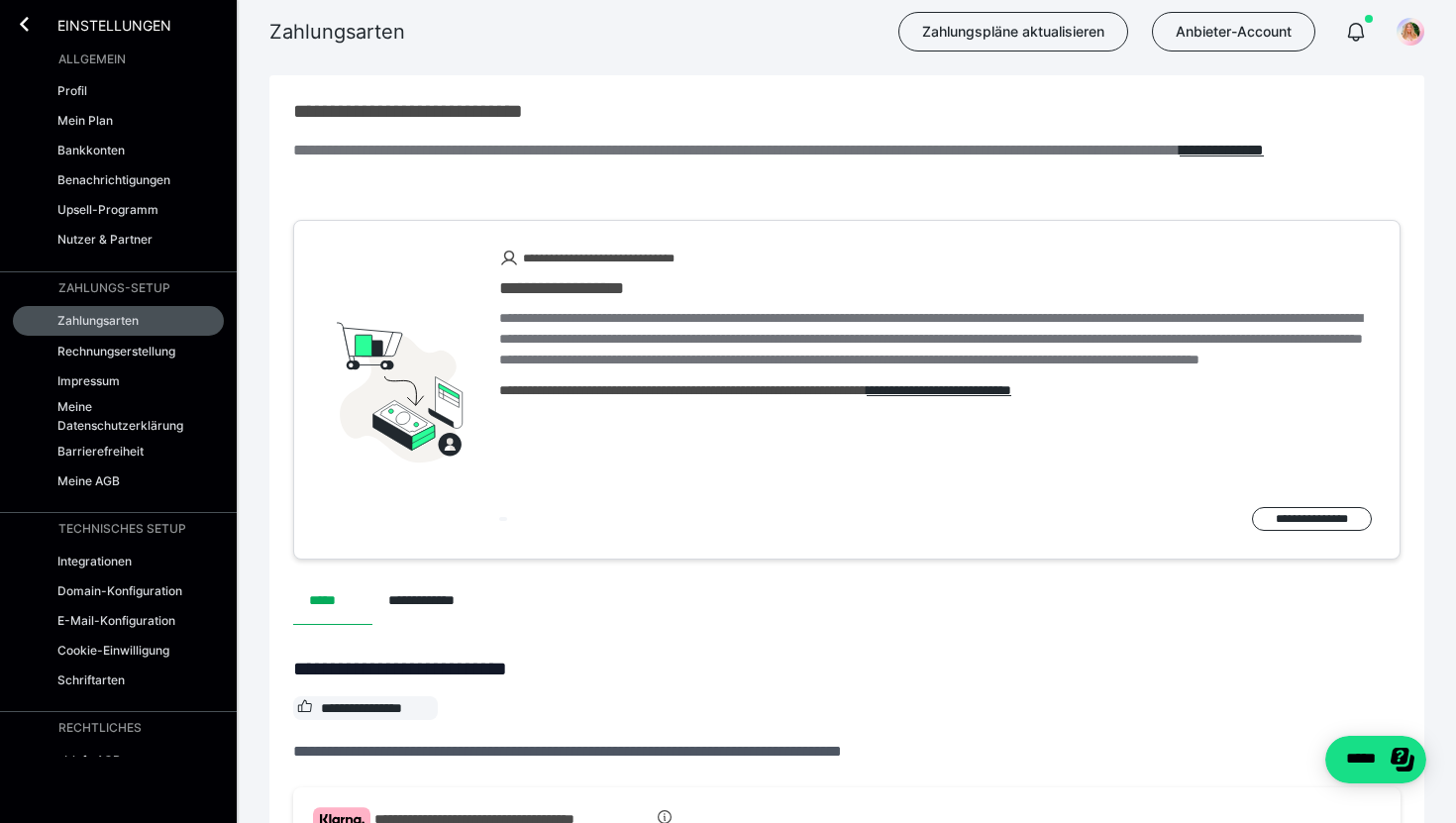 click on "Einstellungen" at bounding box center (100, 24) 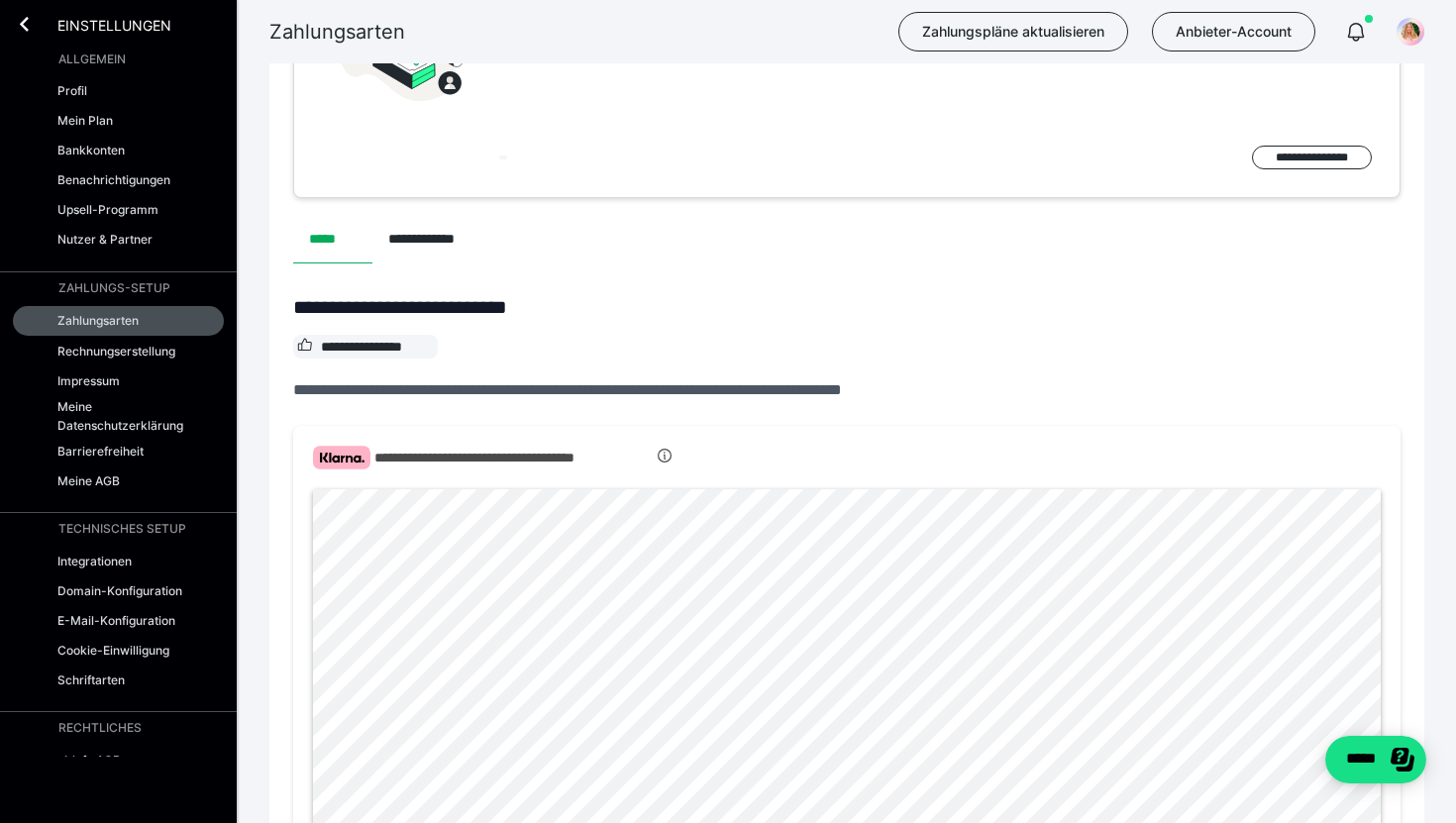 scroll, scrollTop: 364, scrollLeft: 0, axis: vertical 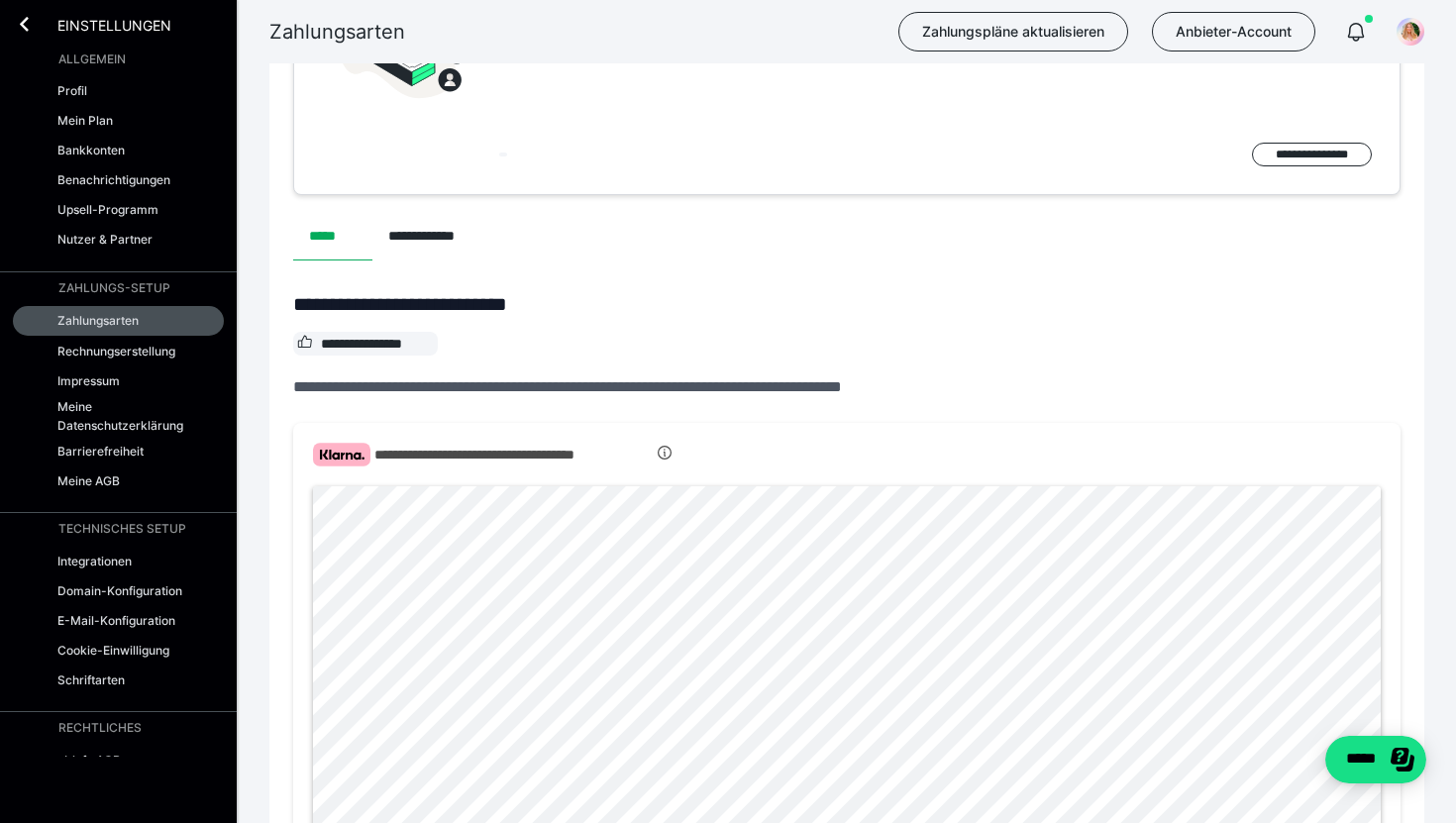 click on "Einstellungen" at bounding box center [100, 24] 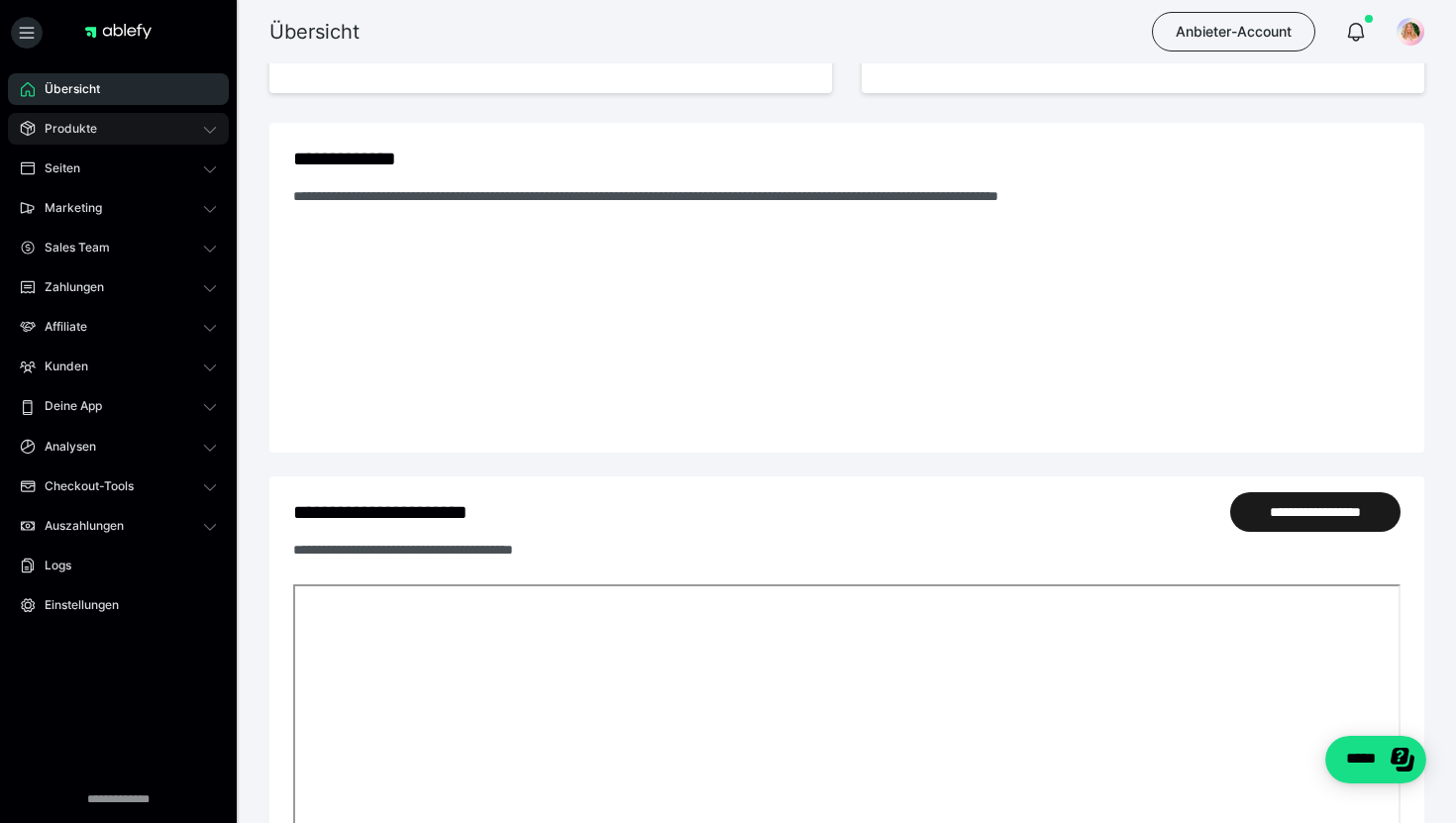 drag, startPoint x: 30, startPoint y: 21, endPoint x: 75, endPoint y: 124, distance: 112.40107 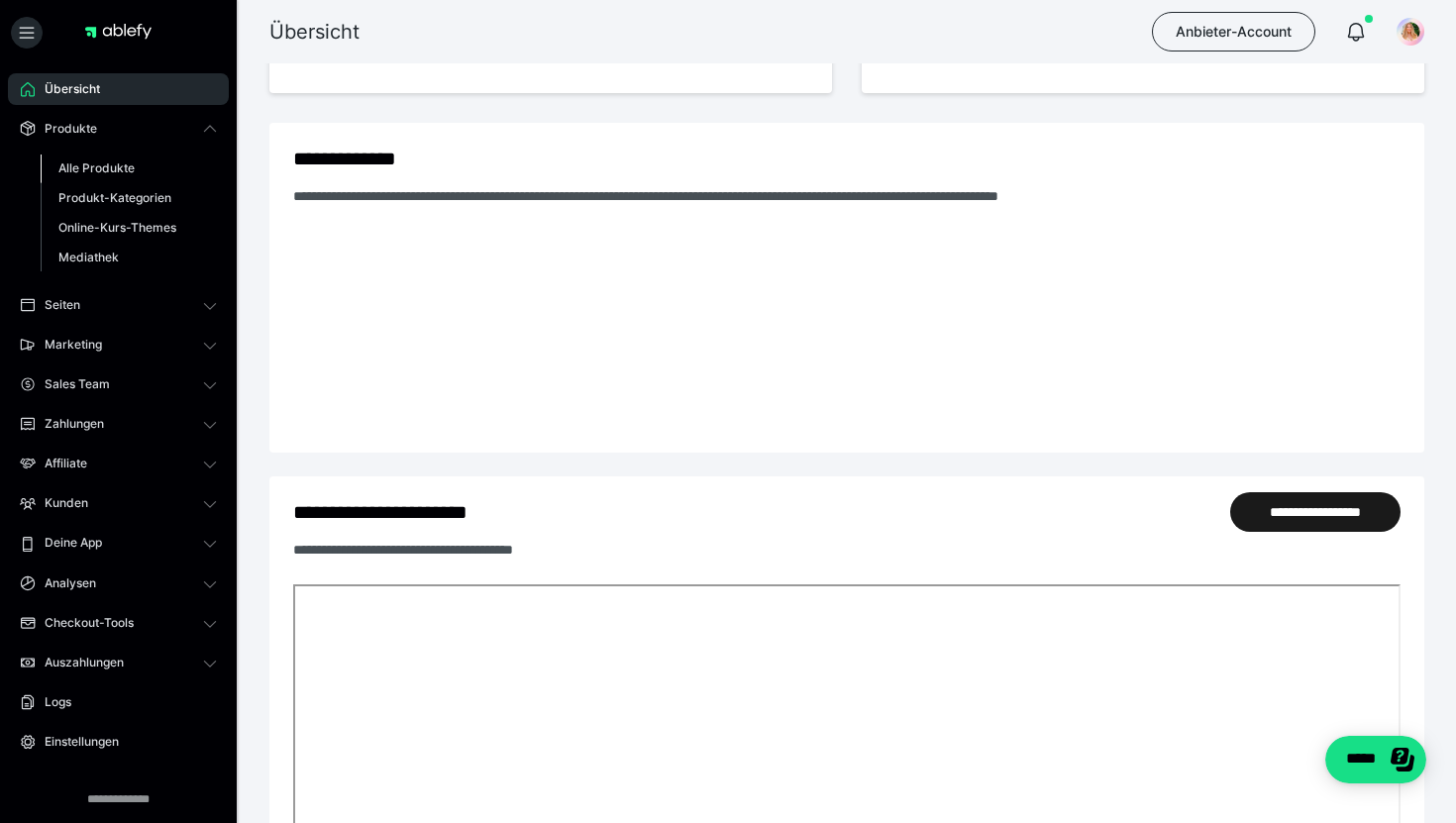 drag, startPoint x: 75, startPoint y: 124, endPoint x: 94, endPoint y: 166, distance: 46.097722 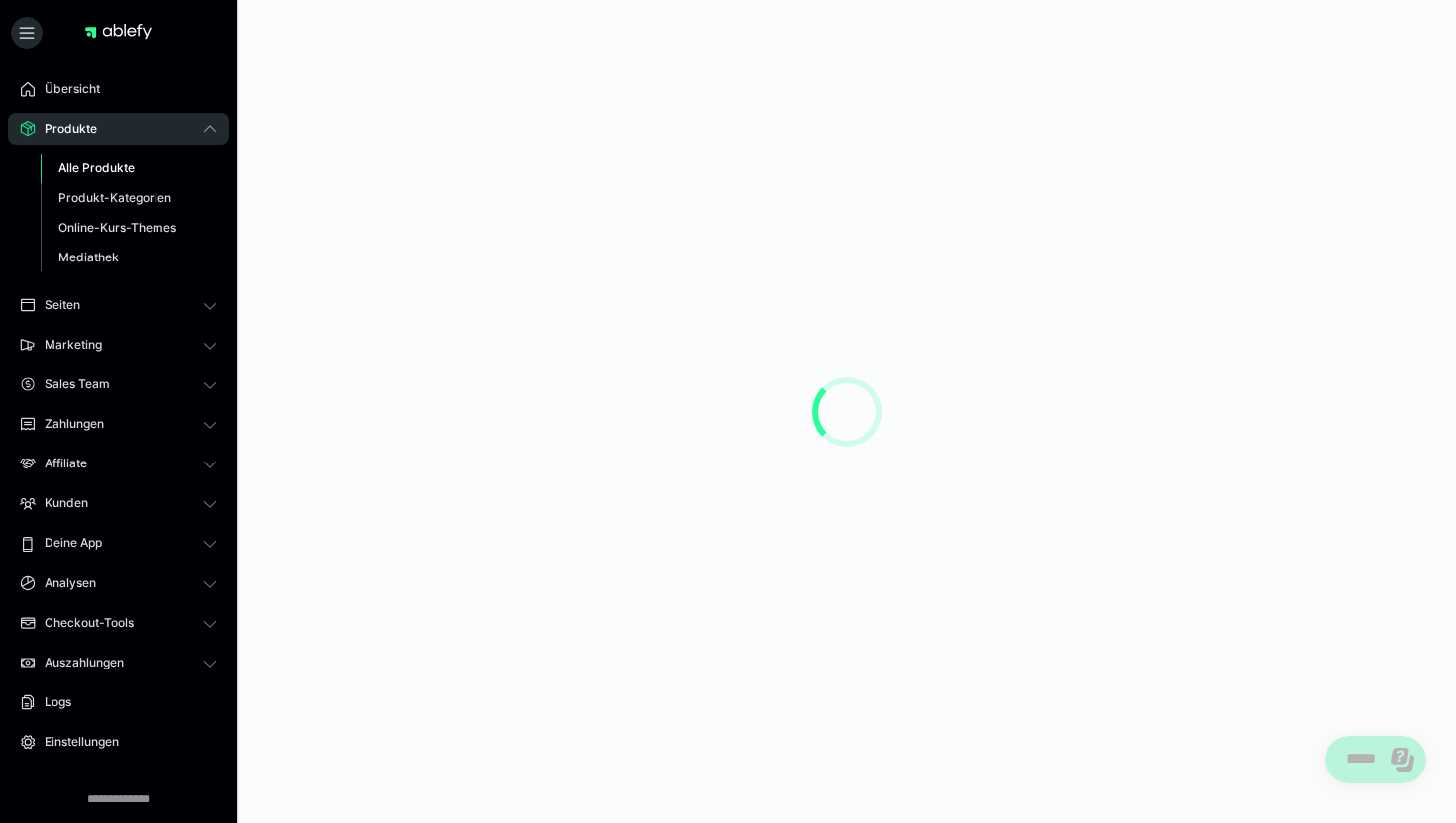 scroll, scrollTop: 0, scrollLeft: 0, axis: both 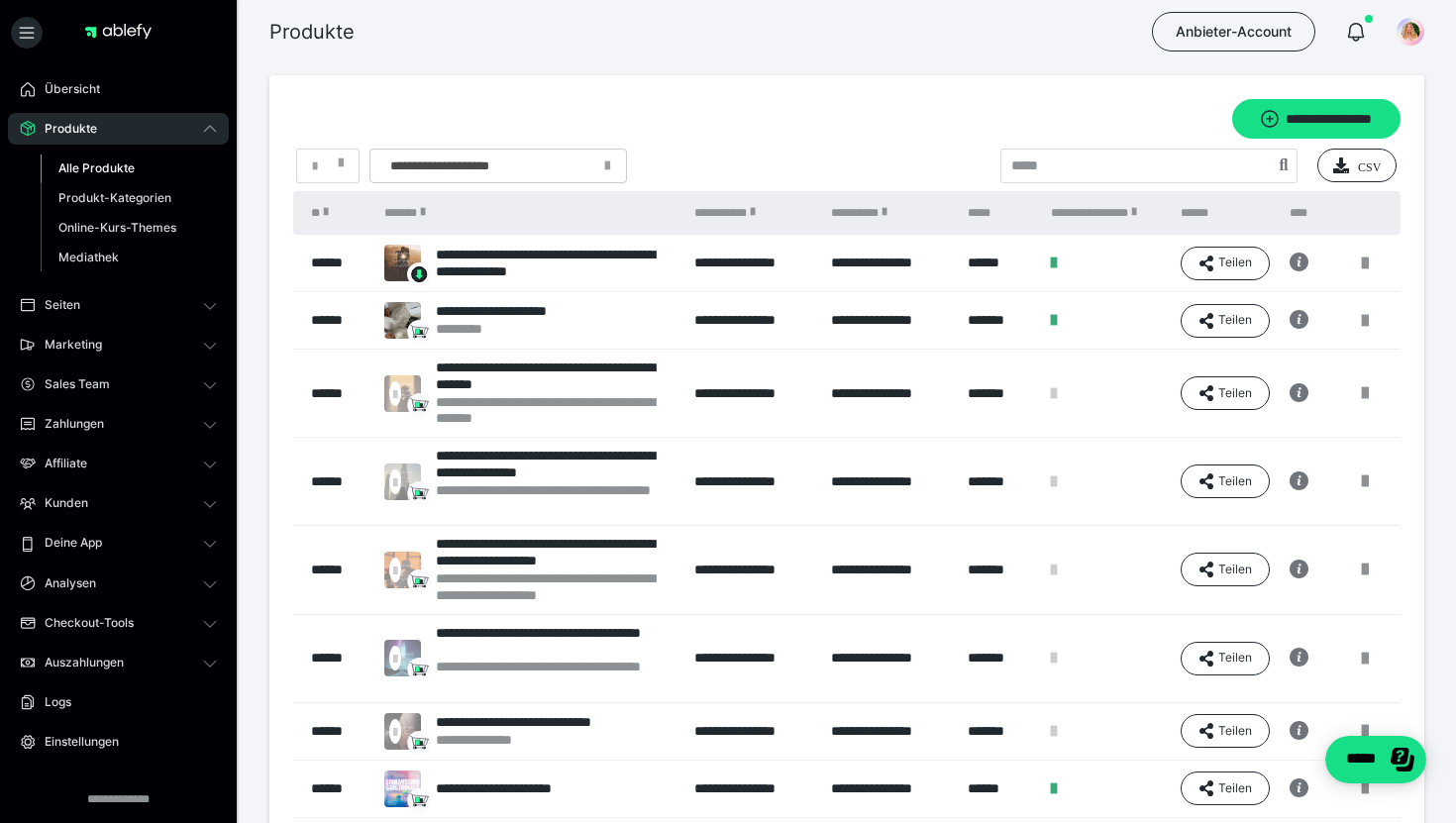 drag, startPoint x: 94, startPoint y: 166, endPoint x: 435, endPoint y: 160, distance: 341.0528 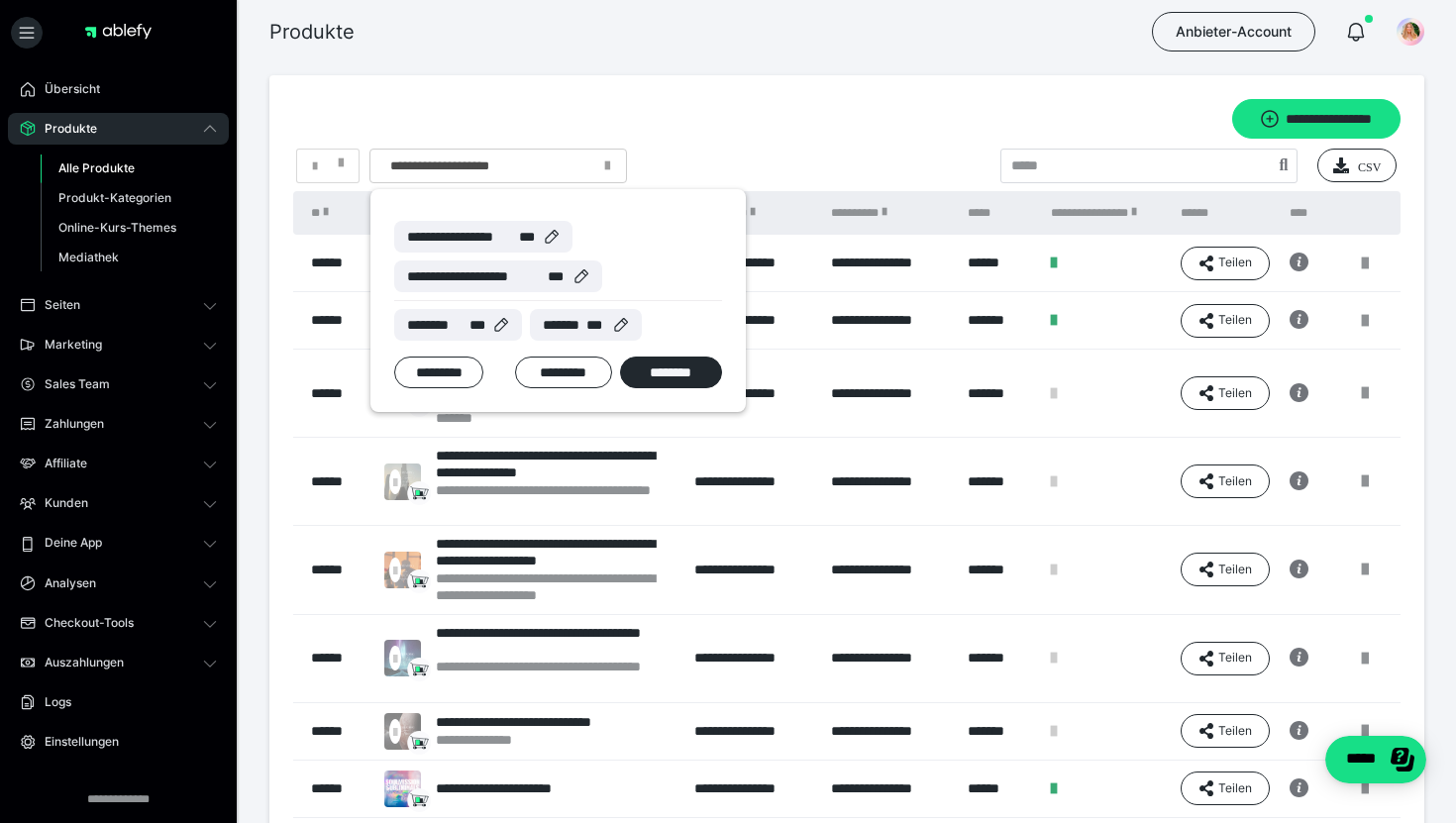 click at bounding box center [728, 411] 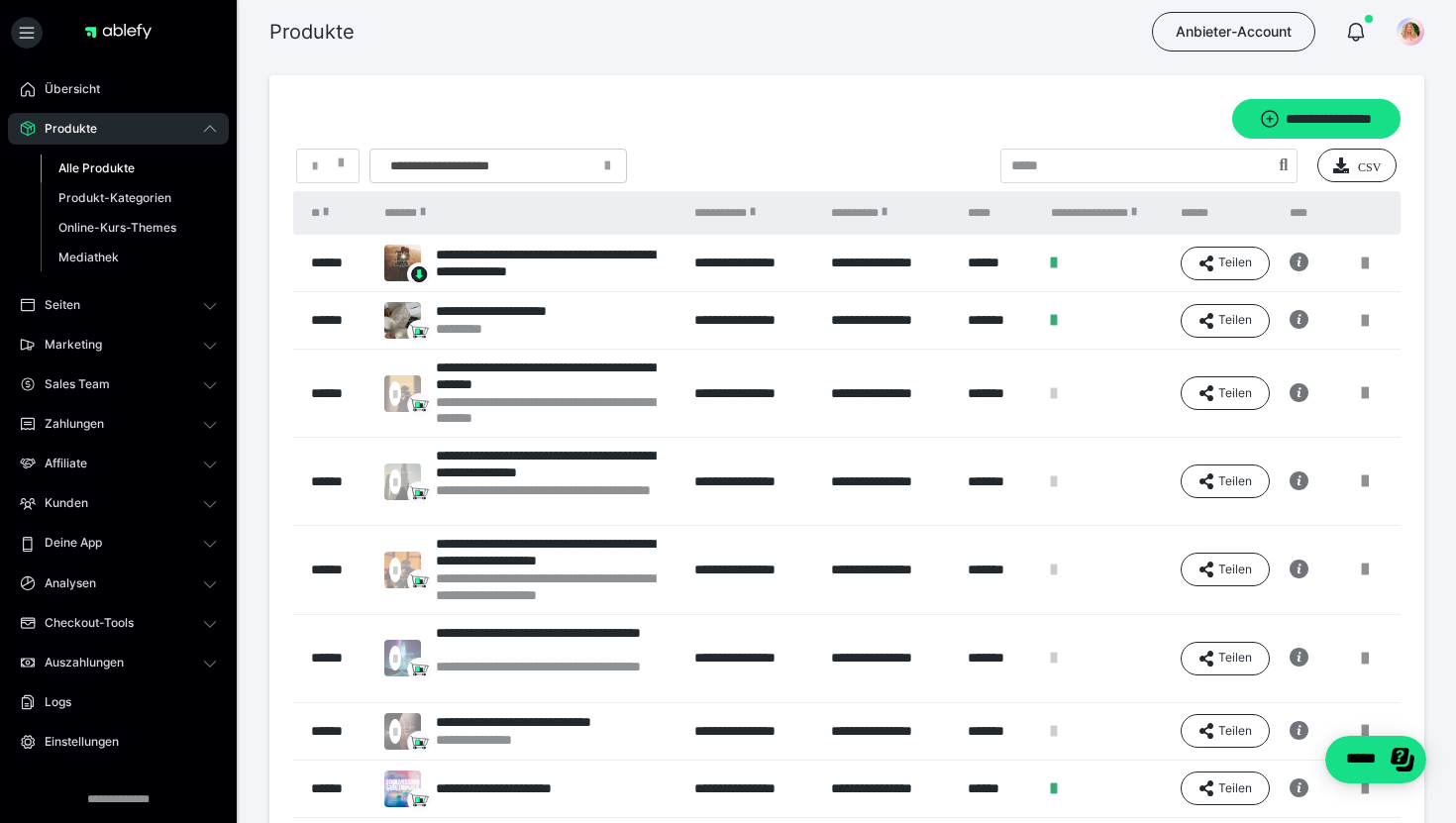 click on "**********" at bounding box center [1105, 213] 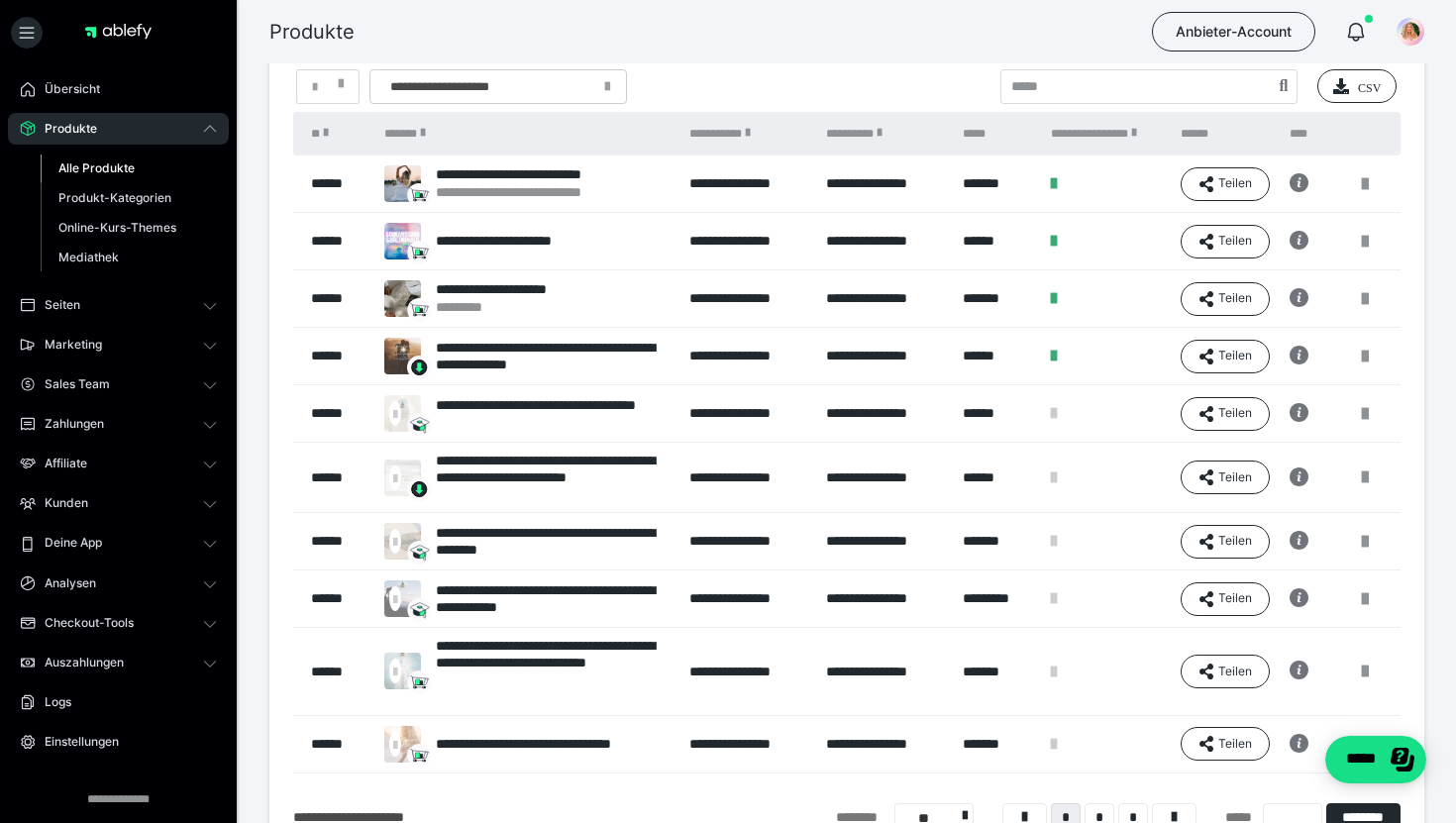 scroll, scrollTop: 0, scrollLeft: 0, axis: both 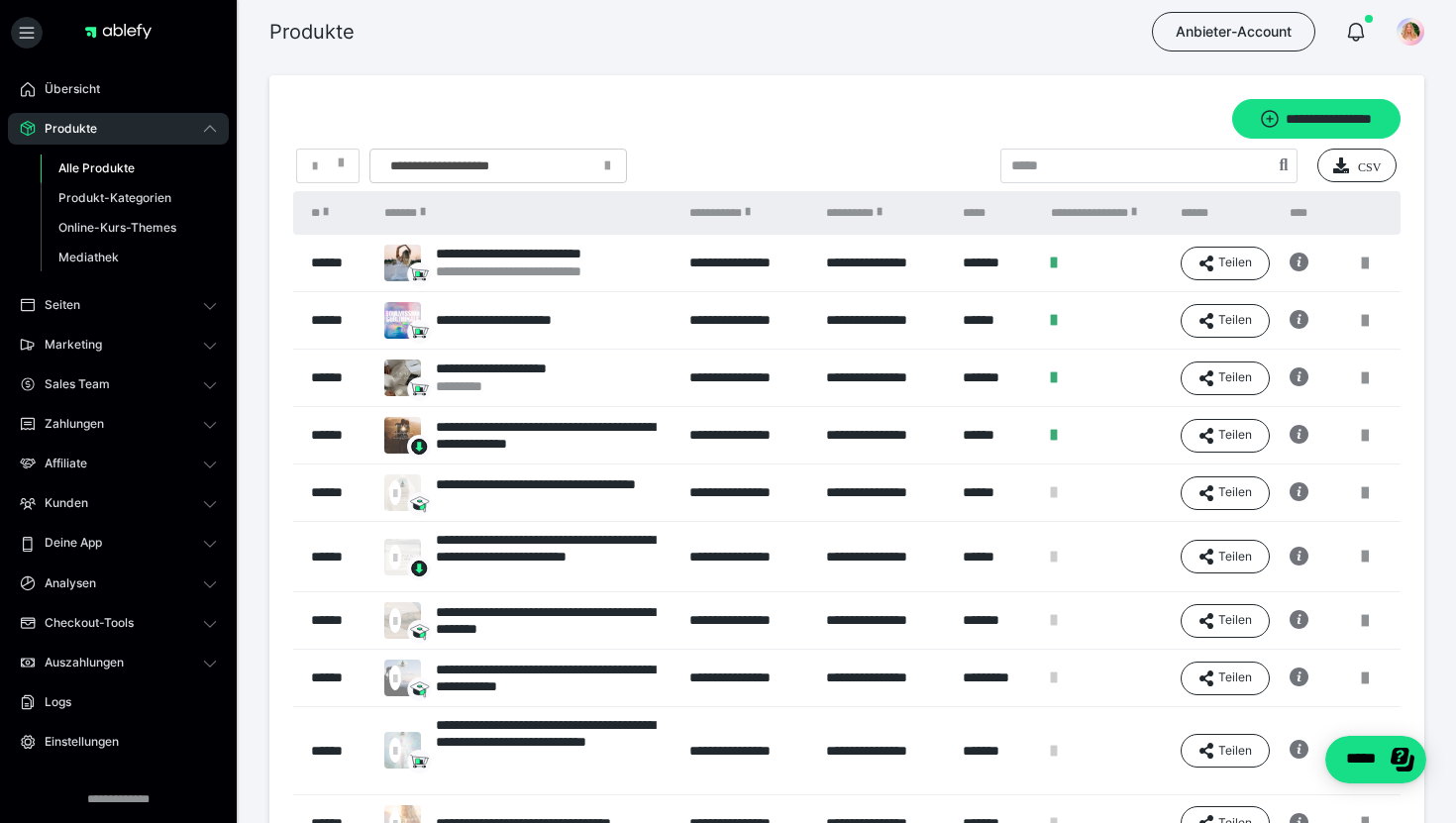 click on "**********" at bounding box center [553, 436] 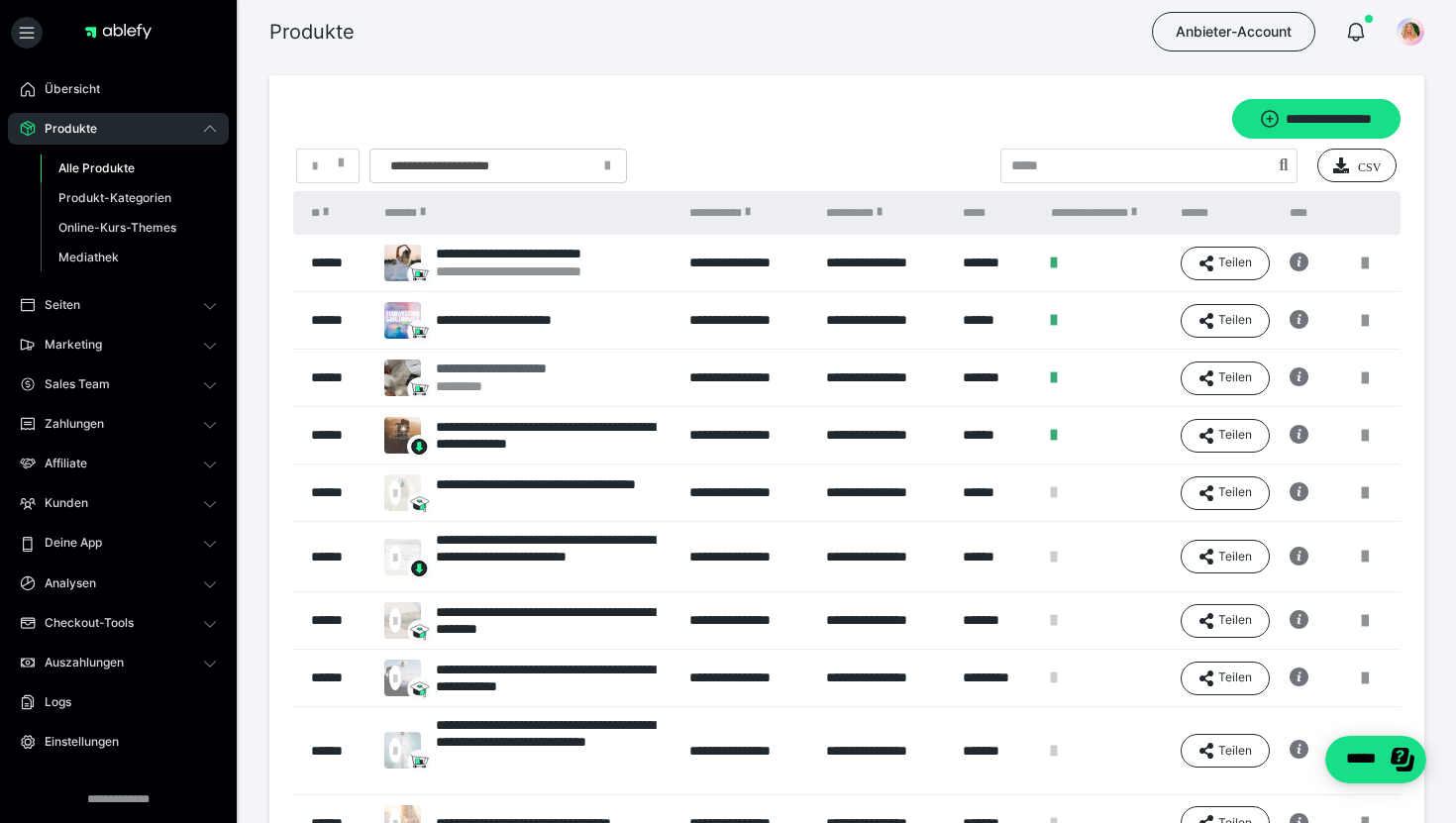 click on "**********" at bounding box center [509, 368] 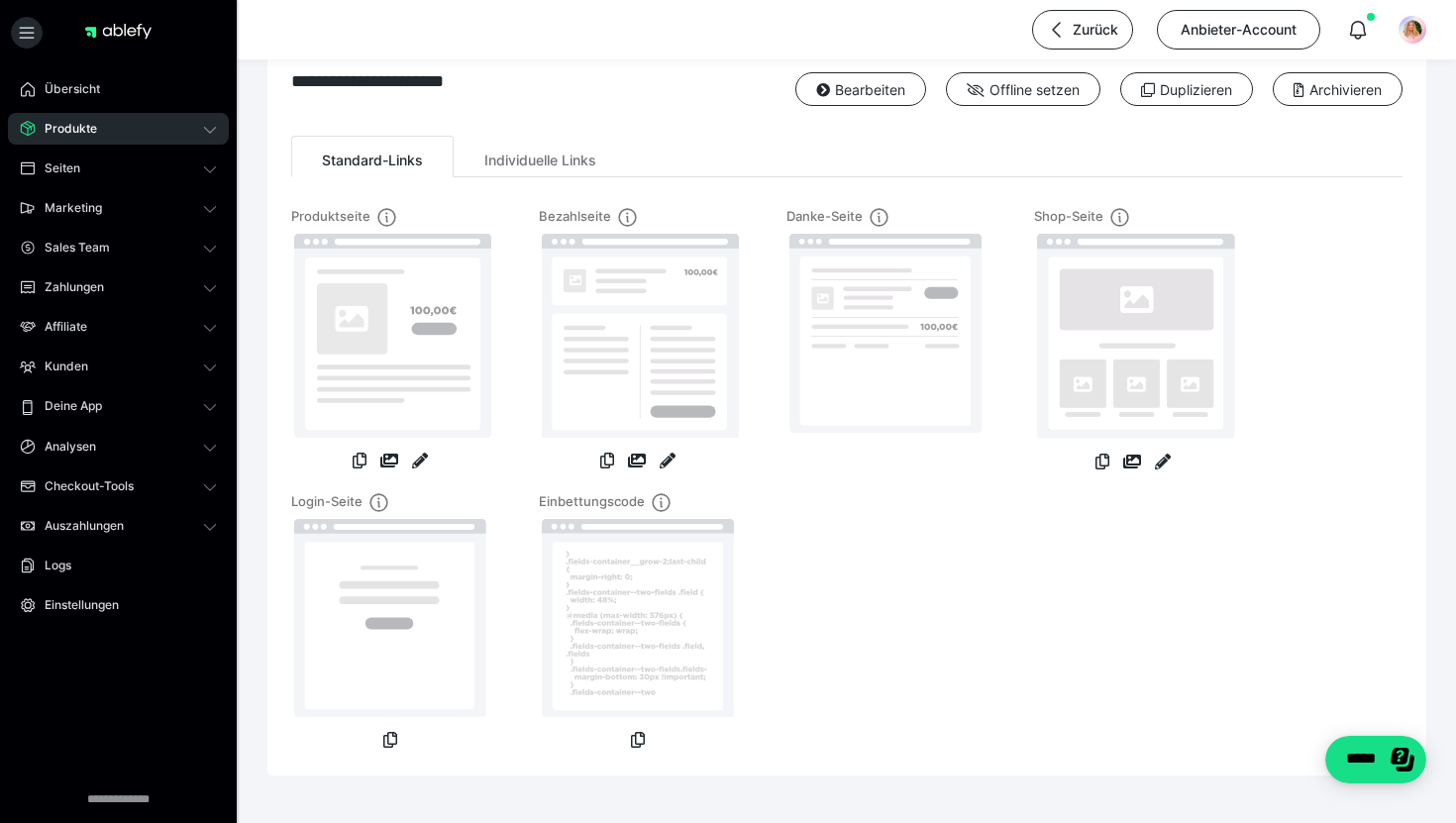 scroll, scrollTop: 17, scrollLeft: 0, axis: vertical 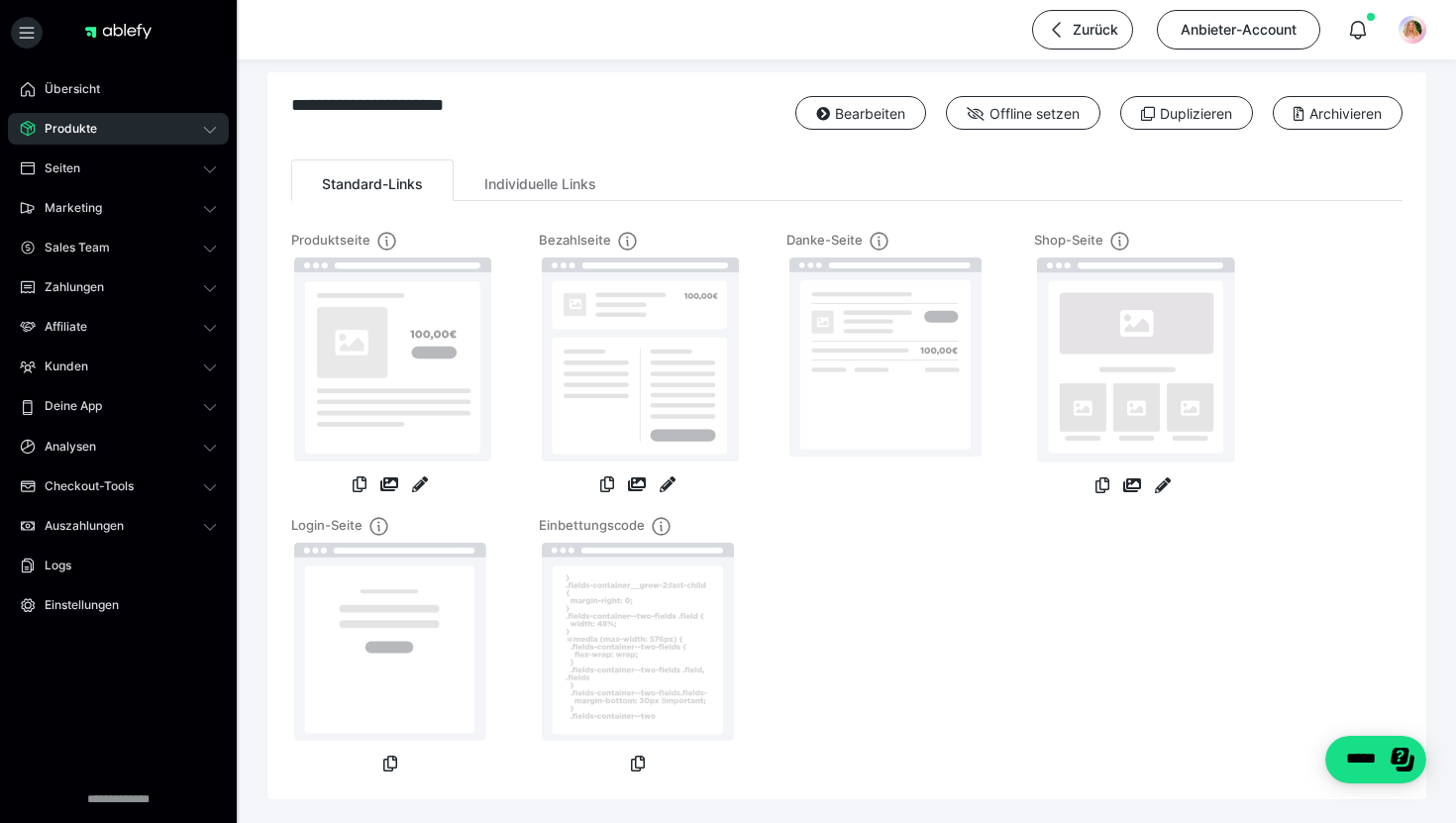 click at bounding box center [420, 484] 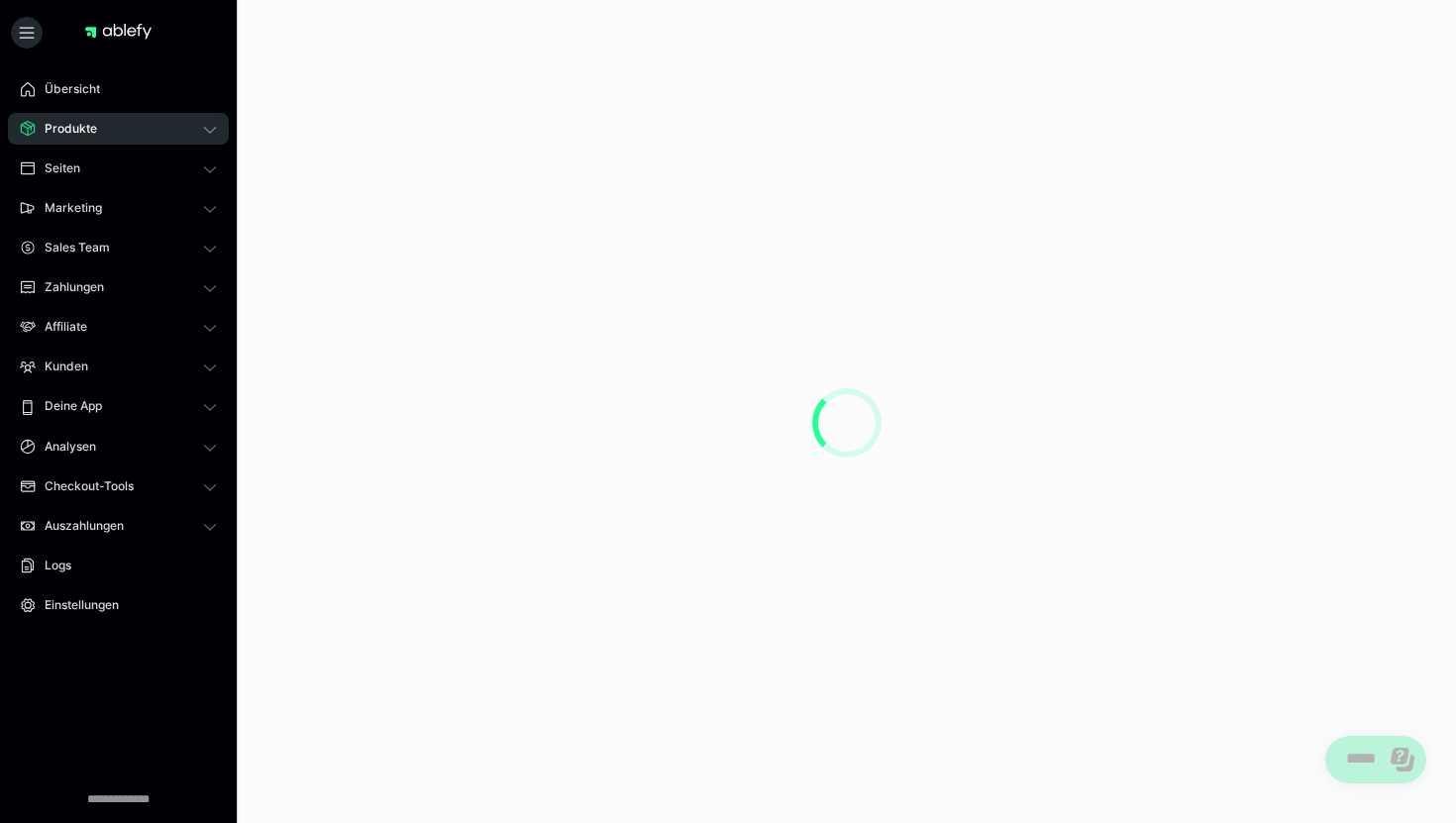 scroll, scrollTop: 0, scrollLeft: 0, axis: both 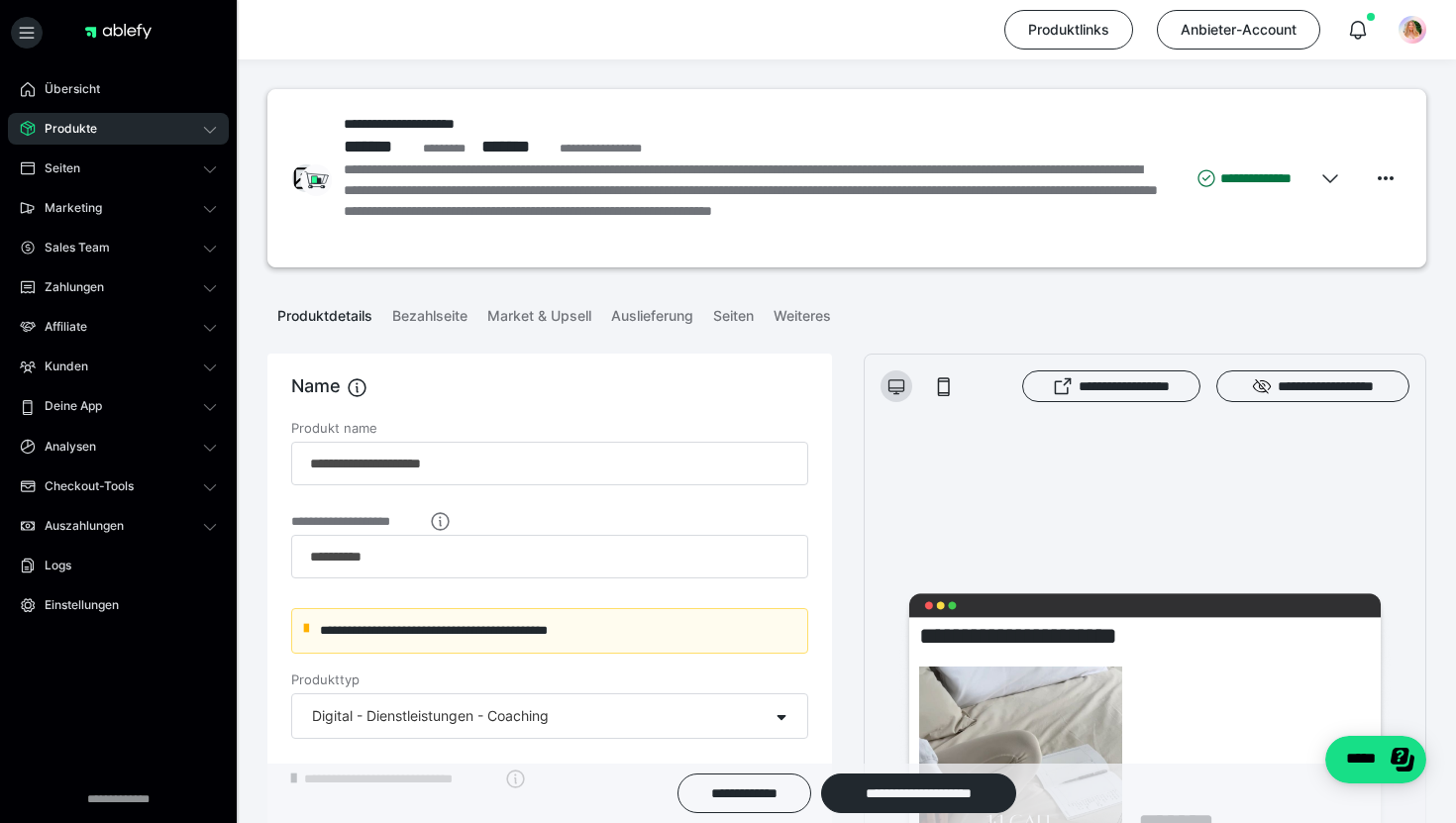 click on "Bezahlseite" at bounding box center [430, 312] 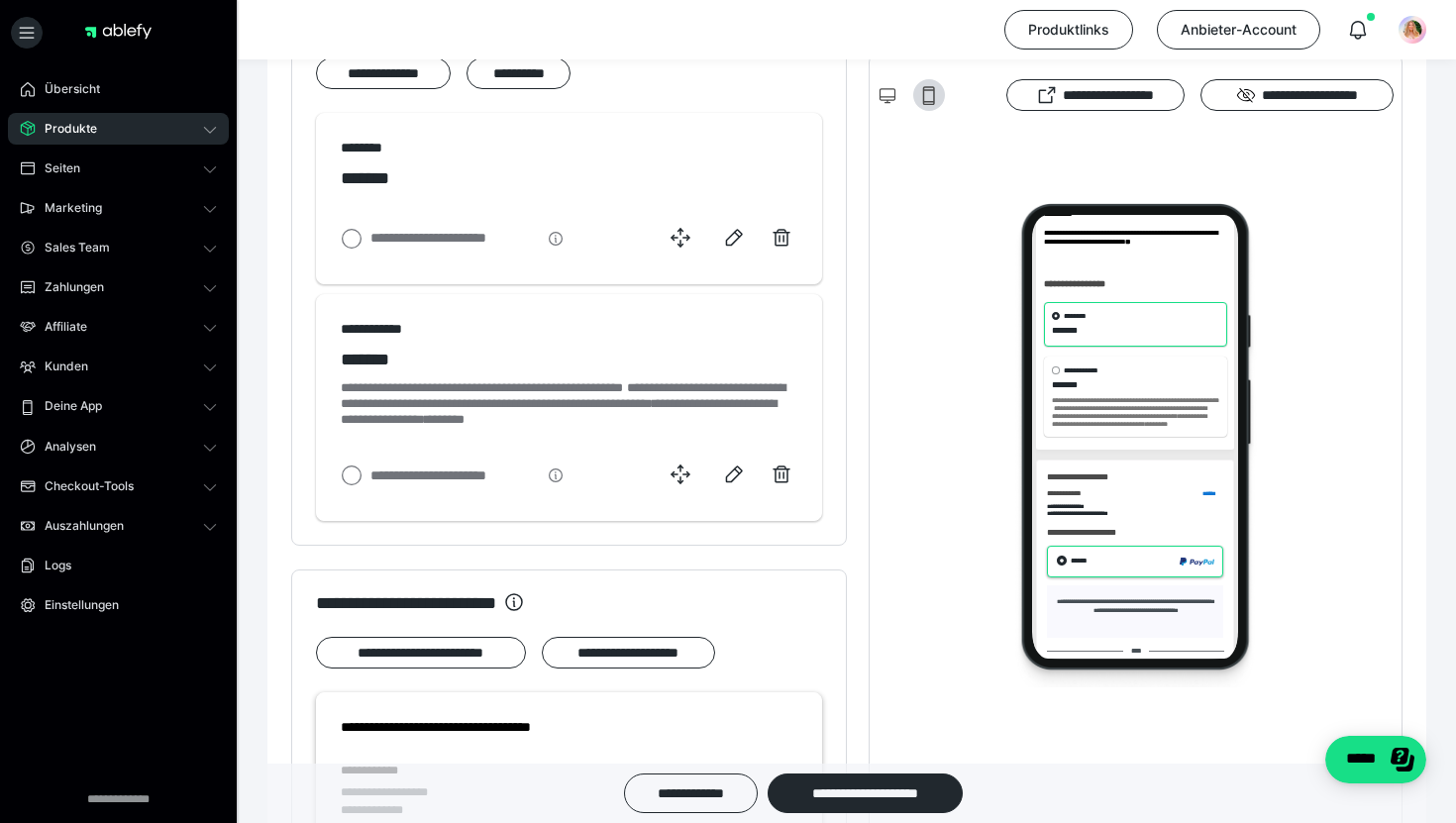 scroll, scrollTop: 255, scrollLeft: 0, axis: vertical 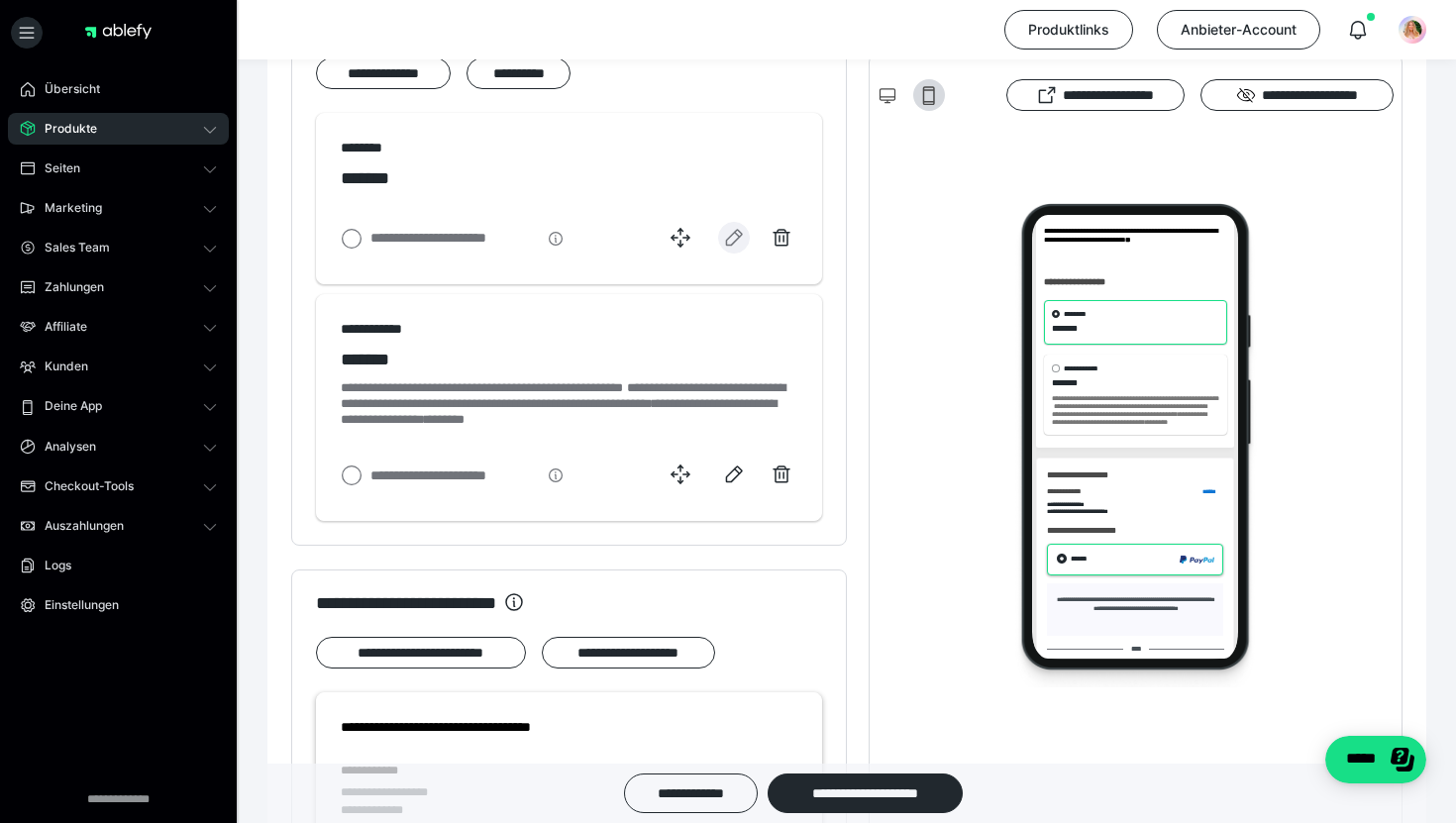 click at bounding box center (734, 238) 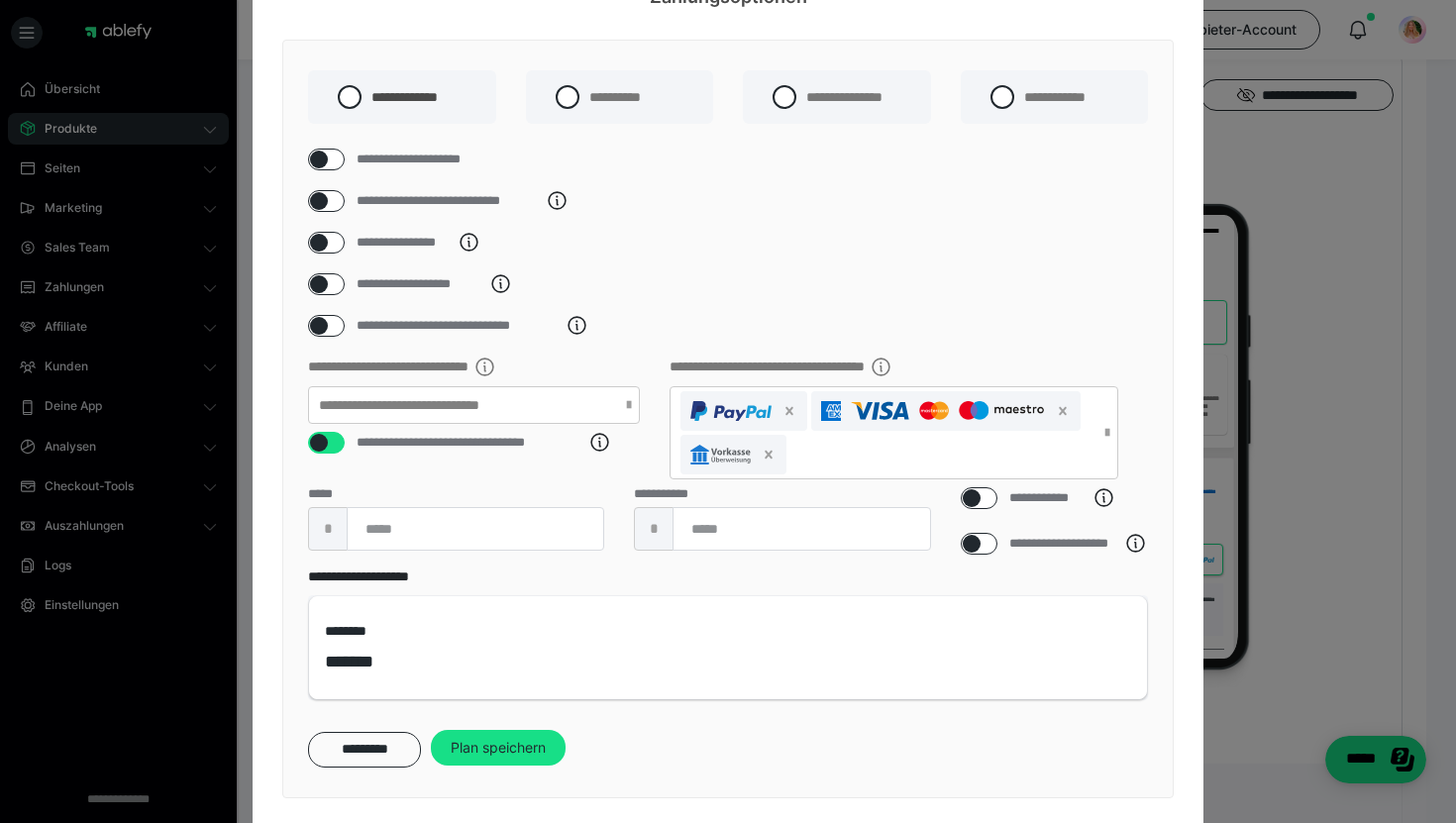 scroll, scrollTop: 149, scrollLeft: 0, axis: vertical 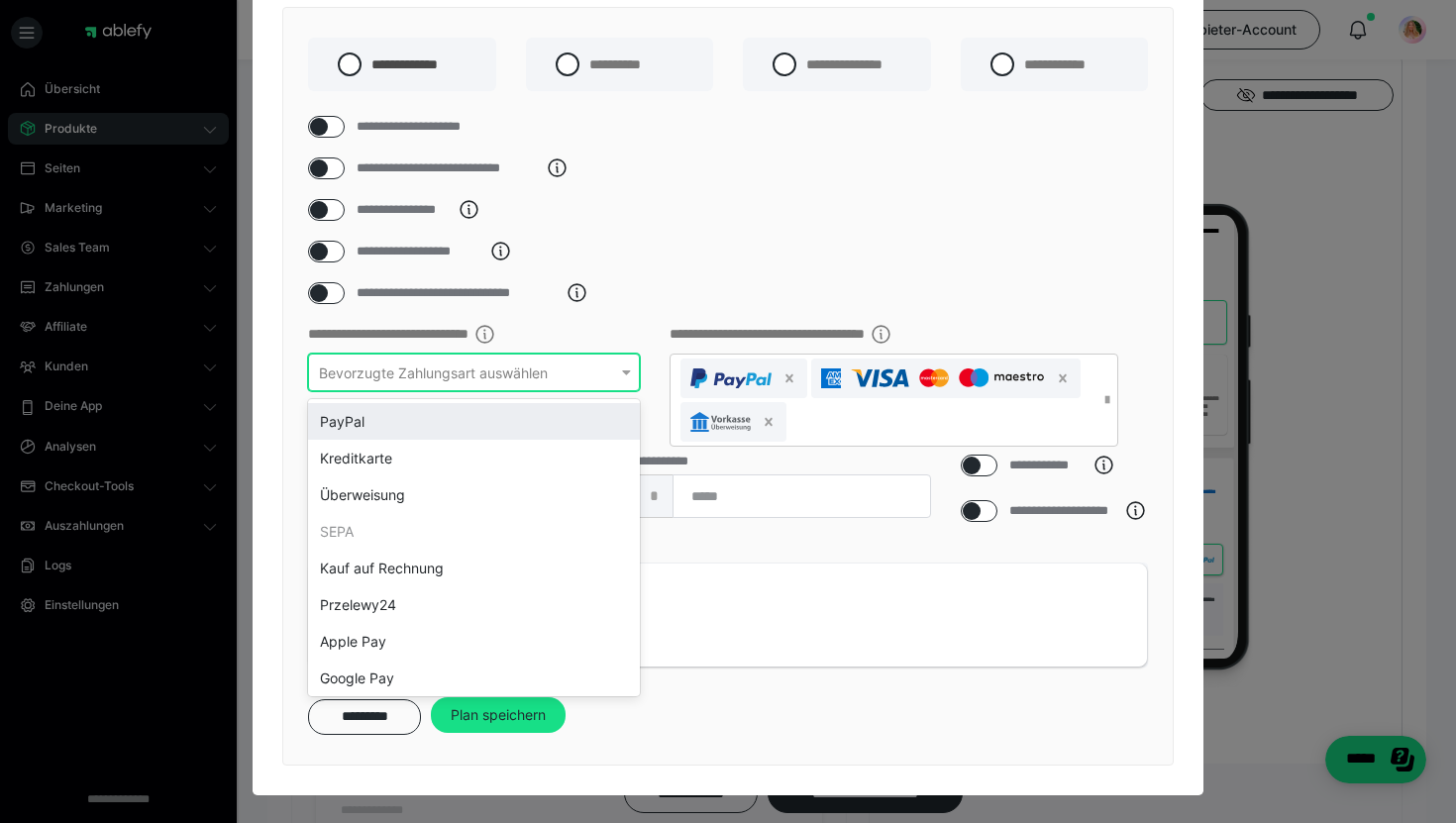 drag, startPoint x: 571, startPoint y: 366, endPoint x: 537, endPoint y: 380, distance: 36.769553 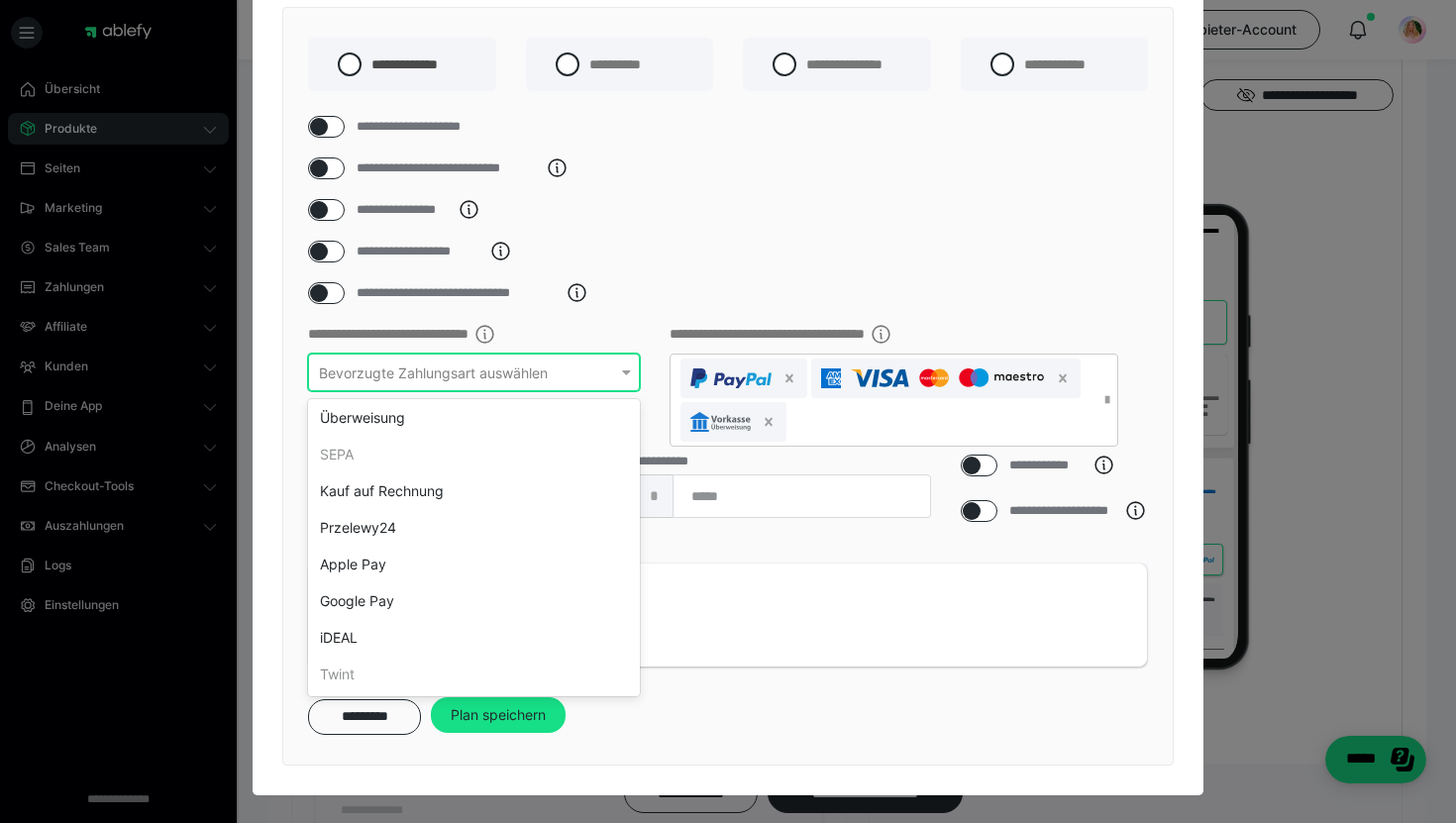scroll, scrollTop: 0, scrollLeft: 0, axis: both 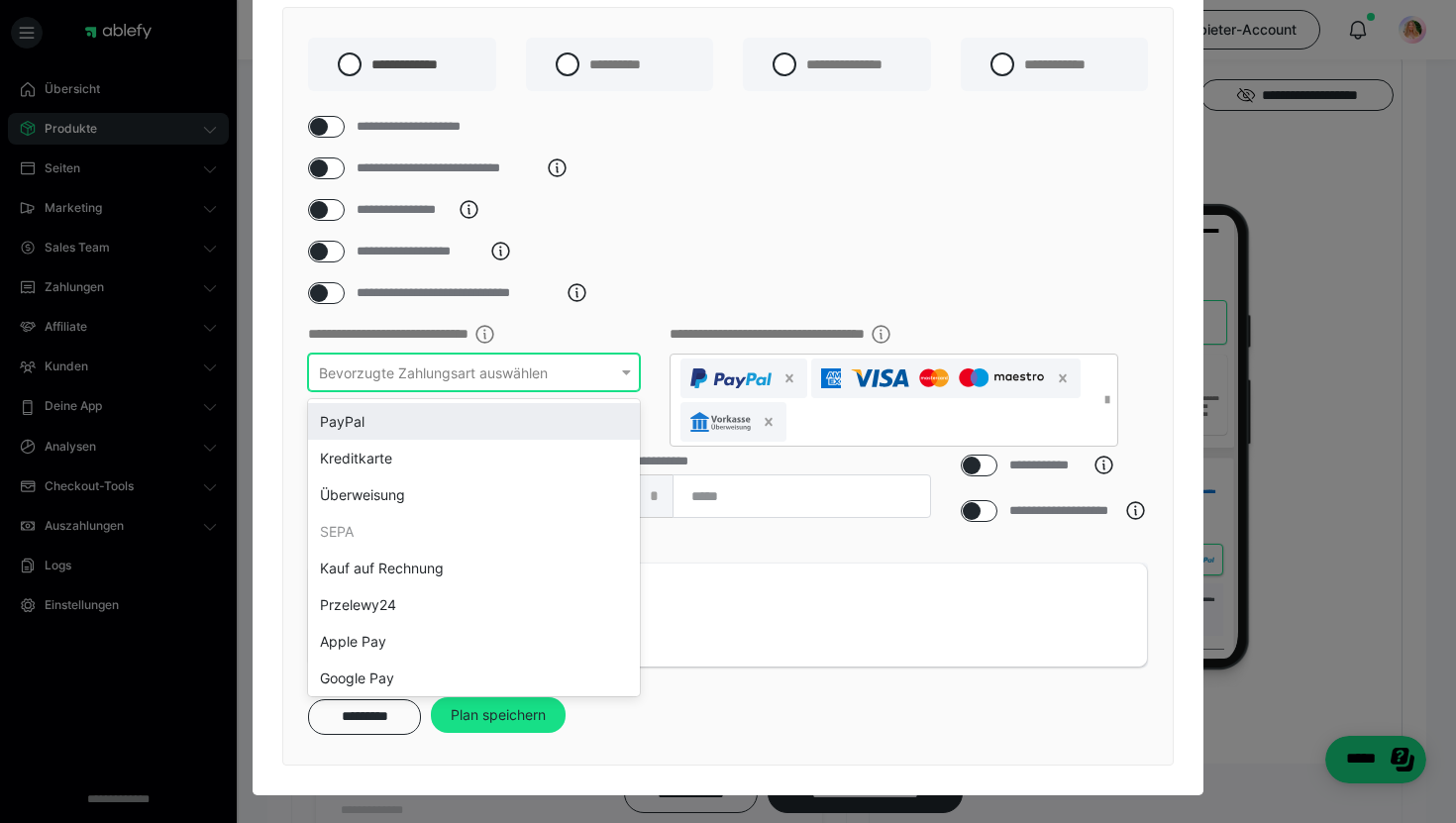 click on "PayPal" at bounding box center [473, 421] 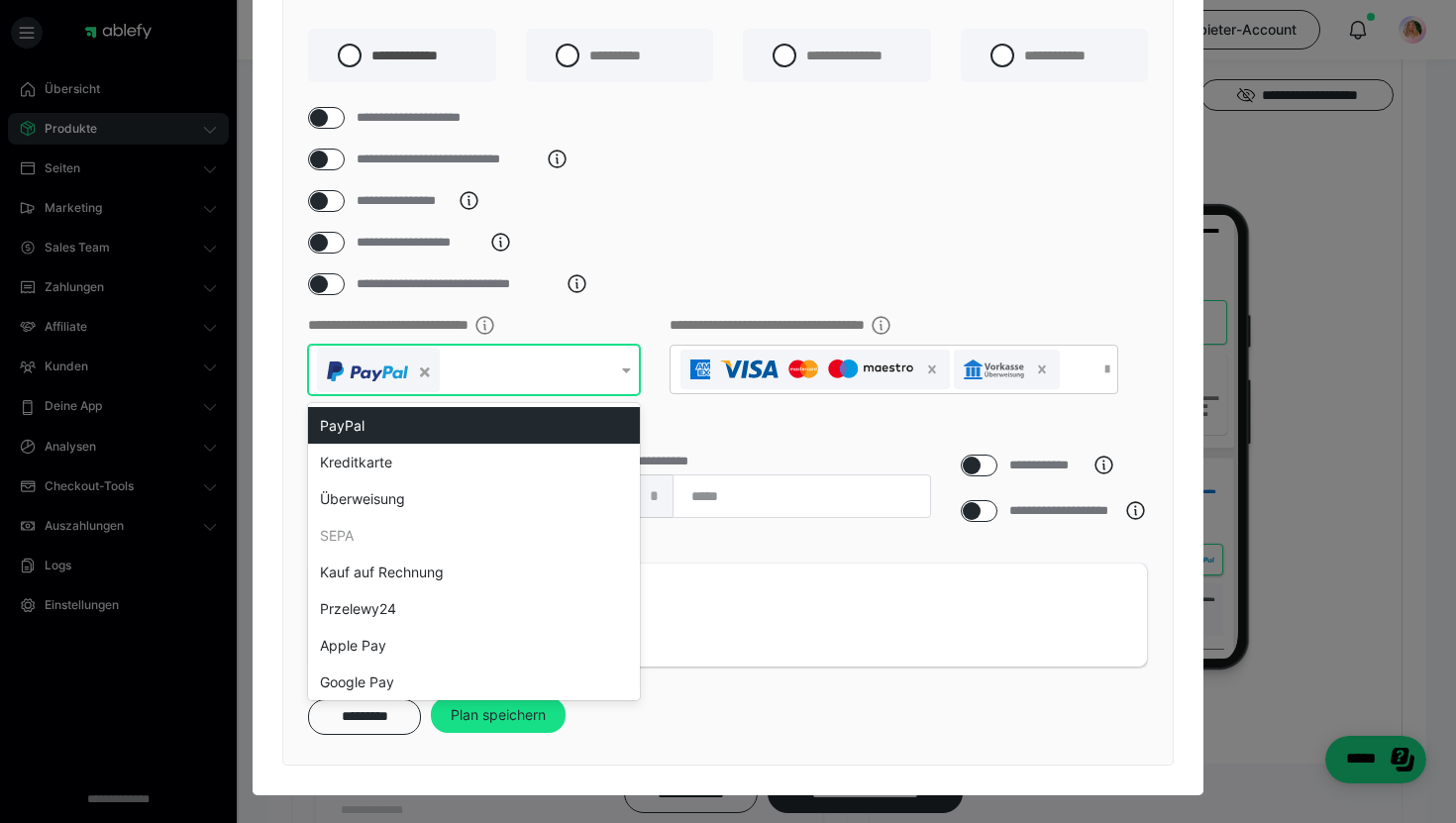 click on "**********" at bounding box center [728, 201] 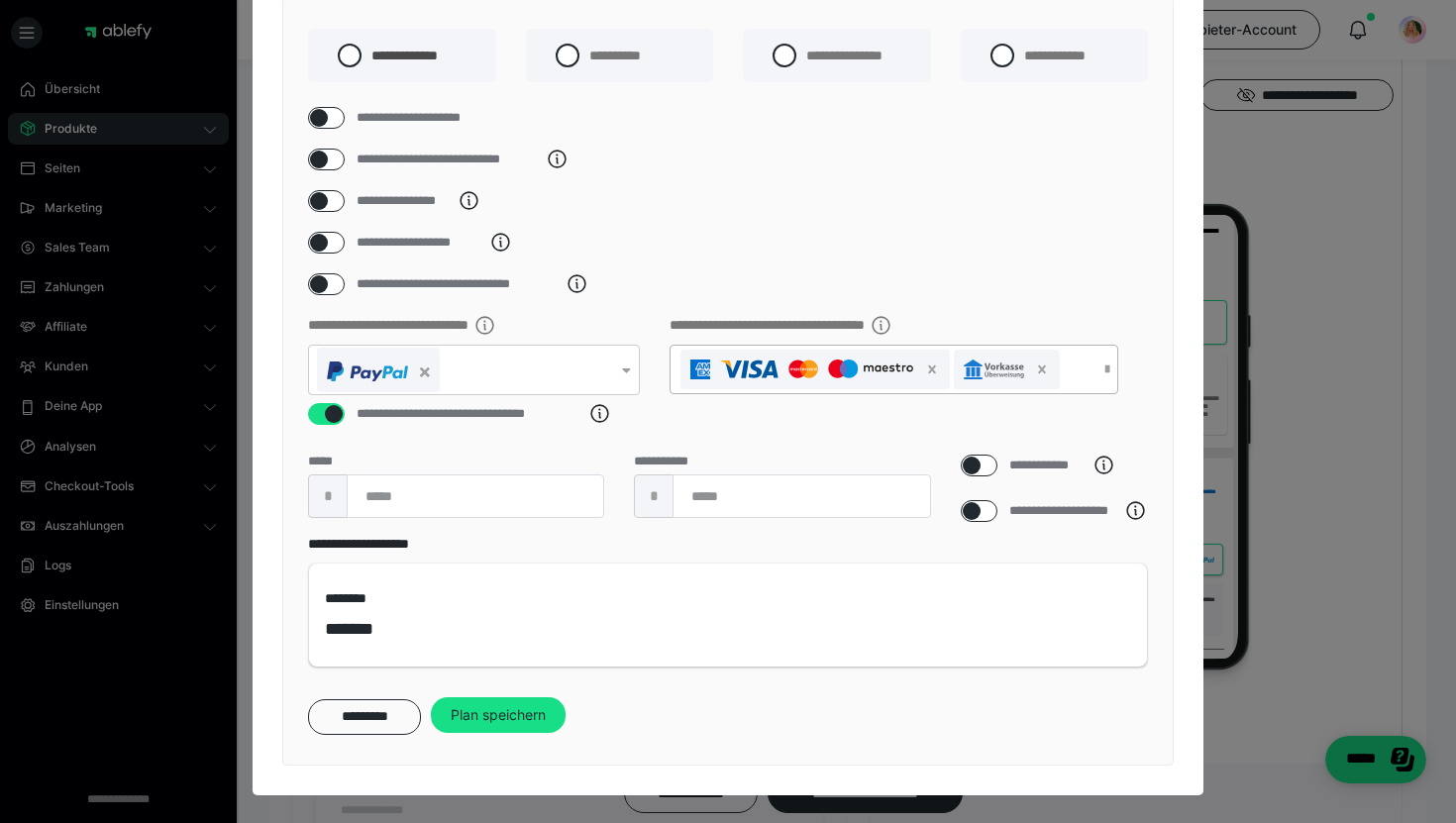 drag, startPoint x: 537, startPoint y: 380, endPoint x: 1096, endPoint y: 389, distance: 559.07245 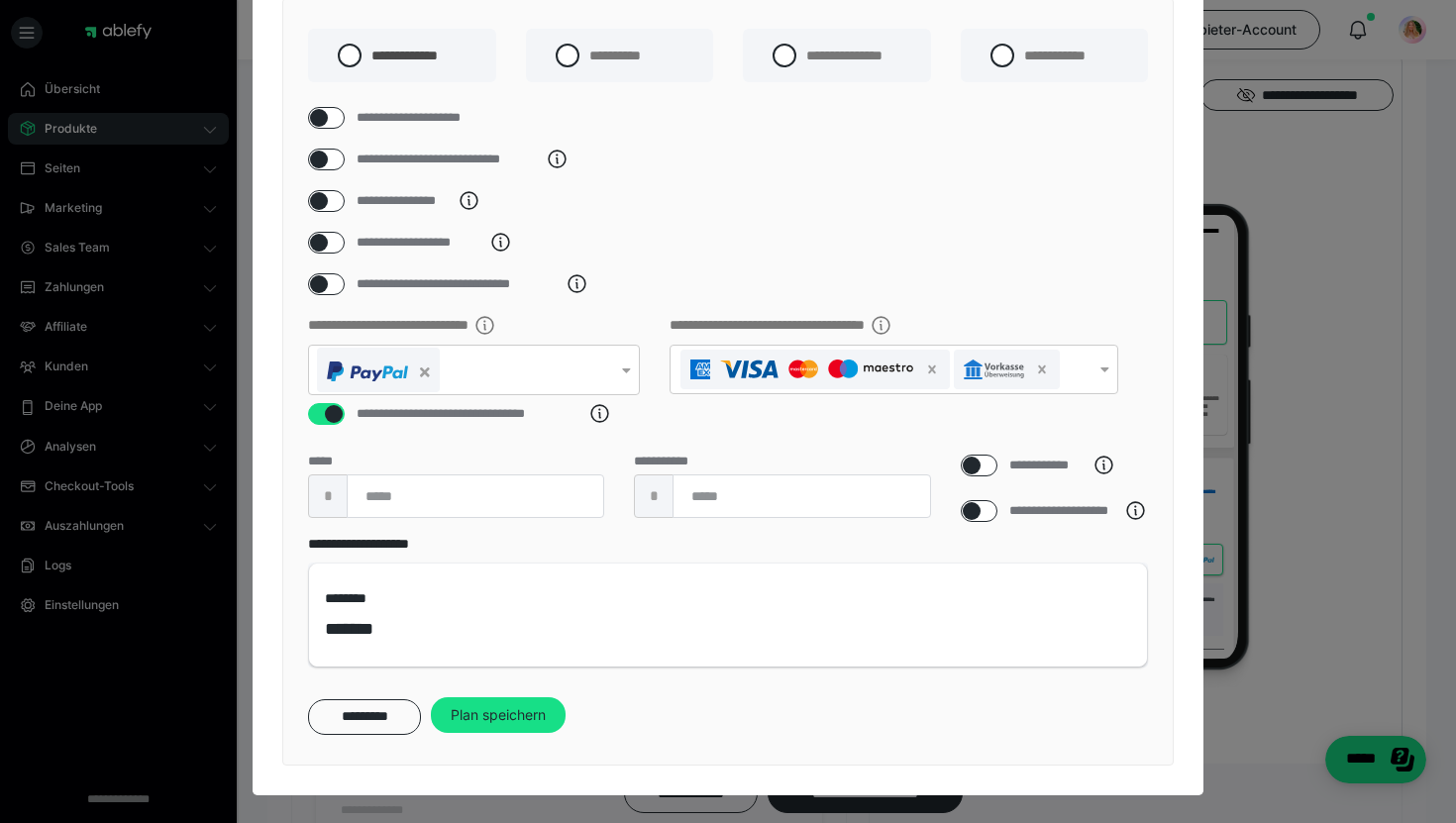 click on "**********" at bounding box center (728, 243) 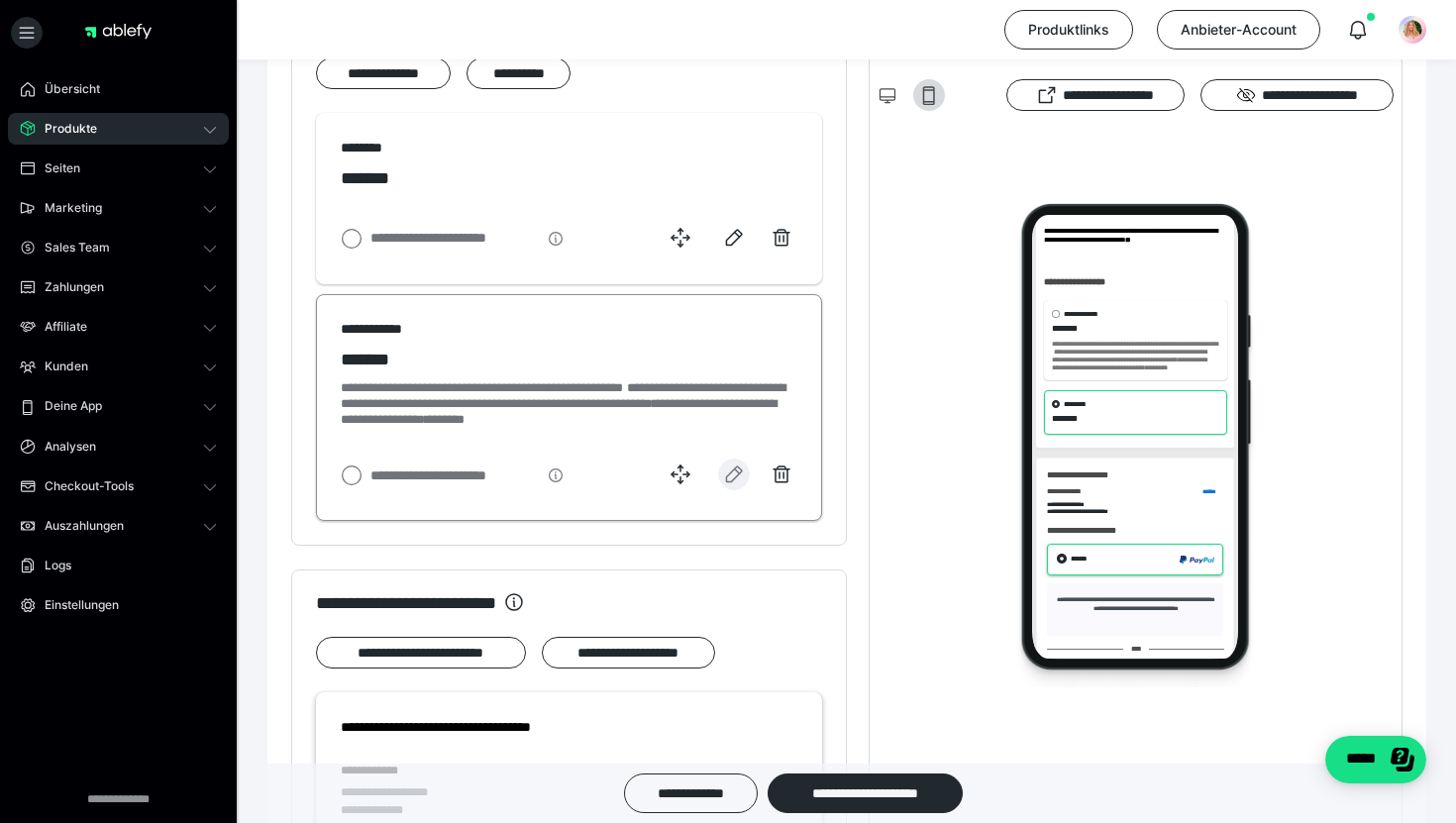 drag, startPoint x: 1096, startPoint y: 389, endPoint x: 732, endPoint y: 525, distance: 388.57689 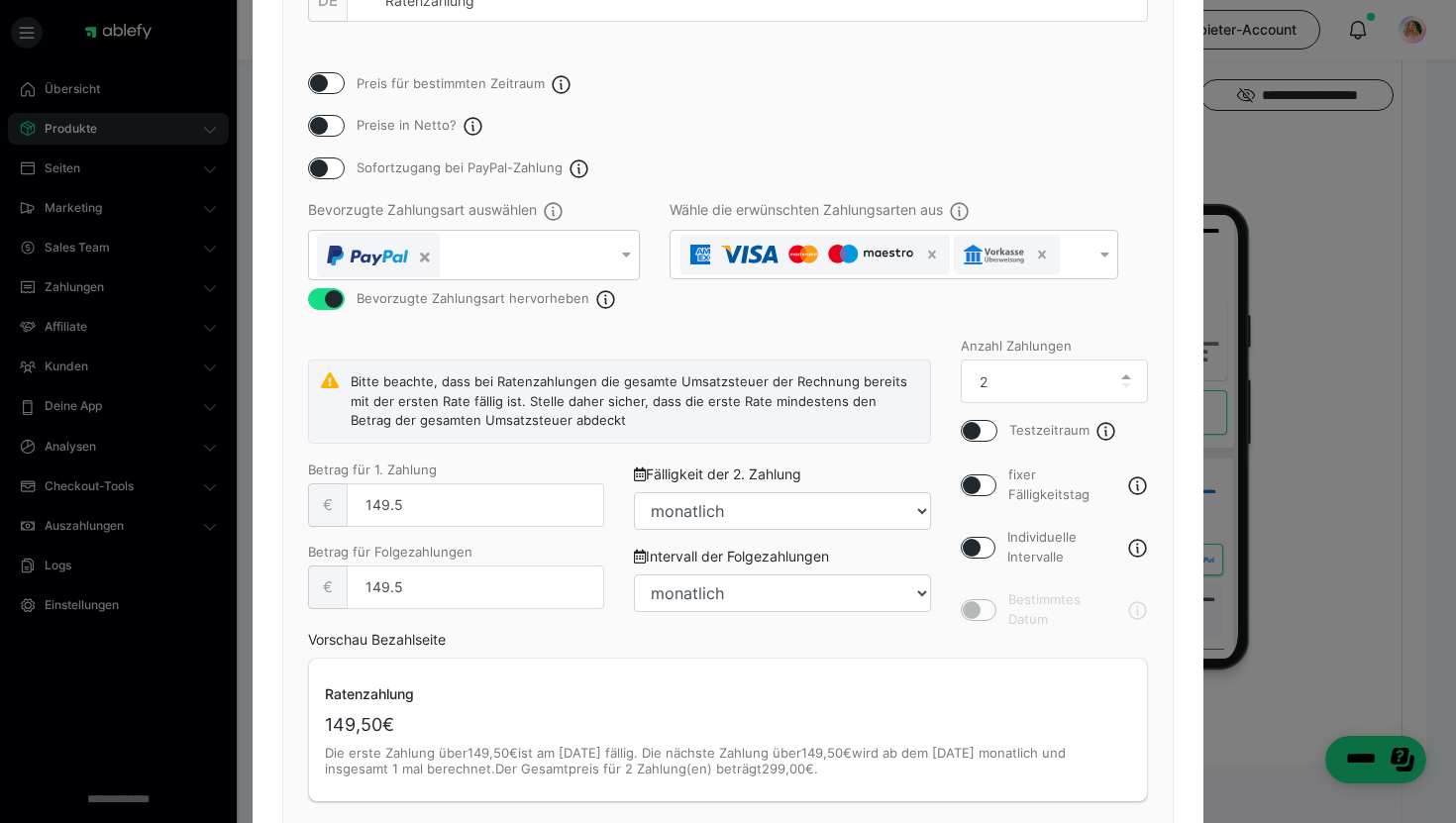 scroll, scrollTop: 437, scrollLeft: 0, axis: vertical 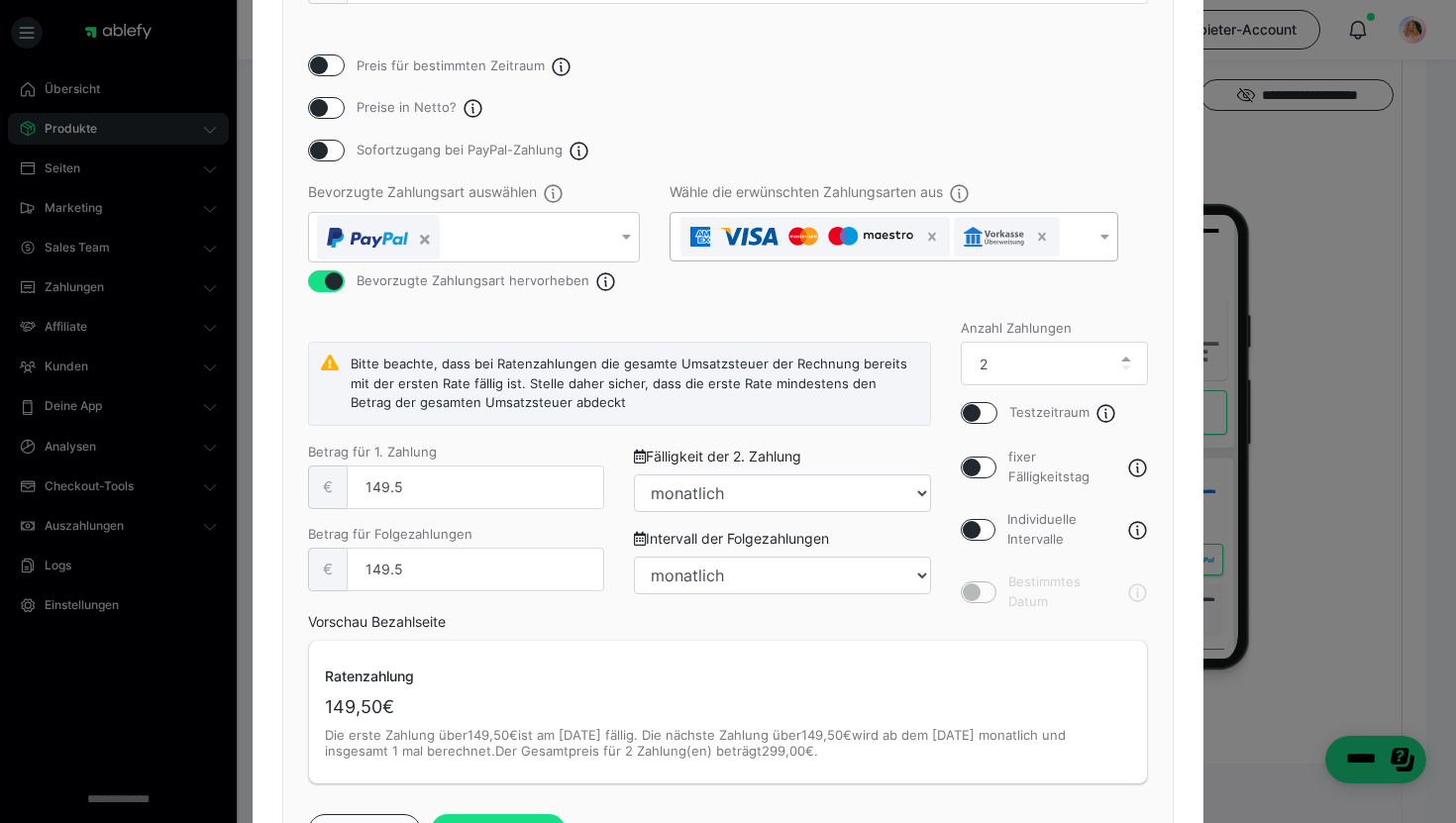 drag, startPoint x: 732, startPoint y: 525, endPoint x: 1098, endPoint y: 239, distance: 464.49112 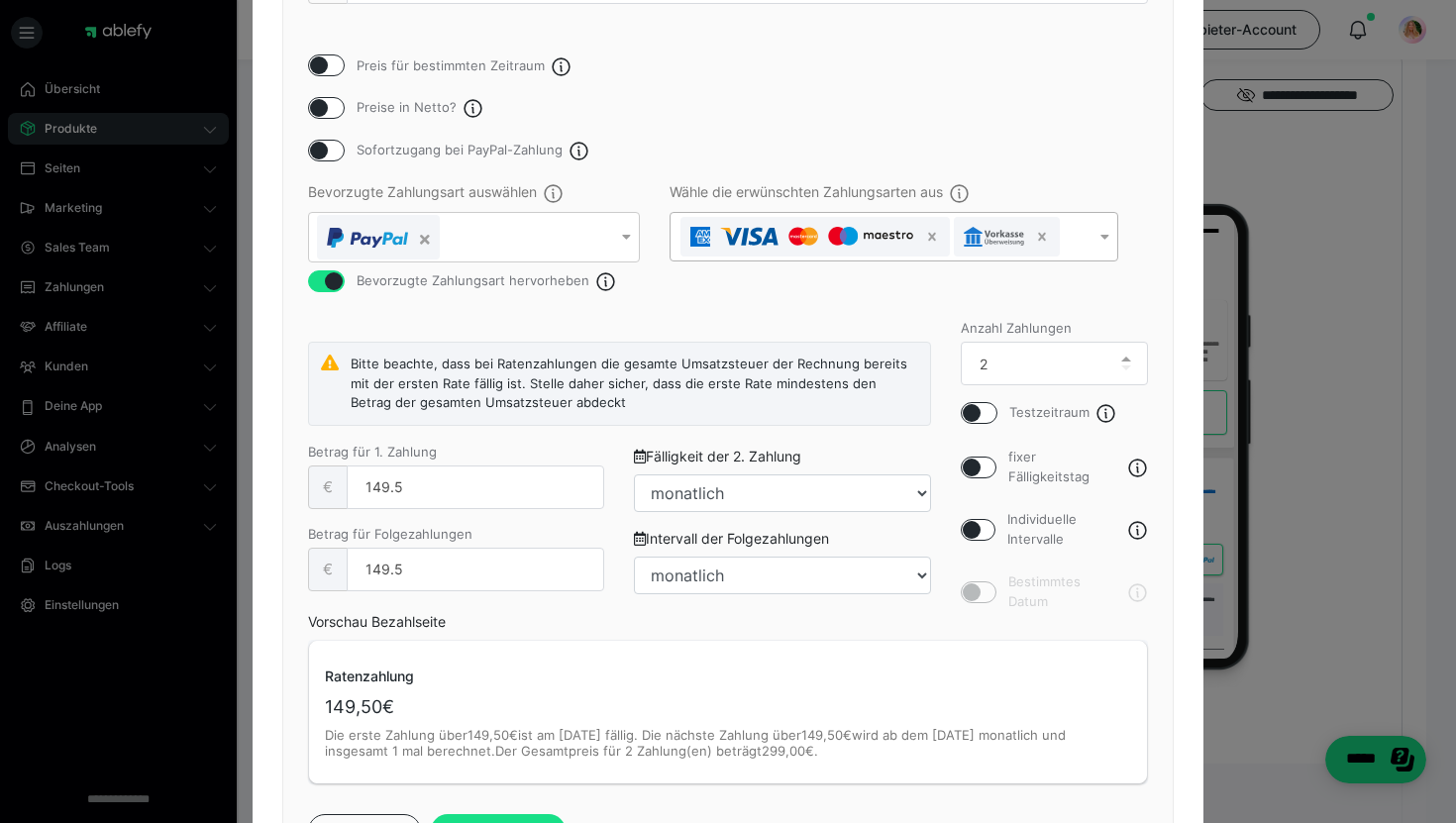 click on "Zahlungsplan benennen Name DE EN DE Ratenzahlung Preis für bestimmten Zeitraum Preise in Netto? Sofortzugang bei PayPal-Zahlung Bevorzugte Zahlungsart auswählen Bevorzugte Zahlungsart hervorheben [PERSON_NAME] die erwünschten Zahlungsarten aus Anzahl Zahlungen 2 Testzeitraum fixer Fälligkeitstag Individuelle Intervalle Bestimmtes Datum Bitte beachte, dass bei Ratenzahlungen die gesamte Umsatzsteuer der Rechnung bereits mit der ersten Rate fällig ist. [PERSON_NAME] [PERSON_NAME], dass die erste Rate mindestens den Betrag der gesamten Umsatzsteuer abdeckt Betrag für 1. Zahlung € 149.5 Fälligkeit der 2. Zahlung täglich jeden 2. Tag jeden 3. Tag jeden 4. Tag jeden 5. Tag jeden 6. Tag wöchentlich jeden 8. Tag jeden 9. Tag jeden 10. Tag jeden 11. Tag jeden 12. Tag jeden 13. Tag 14-tägig jeden 15. Tag jeden 16. Tag jeden 17. Tag jeden 18. Tag jeden 19. Tag jeden 20. Tag jede 3. Woche jeden 22. Tag jeden 23. Tag jeden 24. Tag jeden 25. Tag jeden 26. Tag jeden 27. Tag jede 4. Woche monatlich jeden 2. Monat jeden 4. Monat" at bounding box center (728, 307) 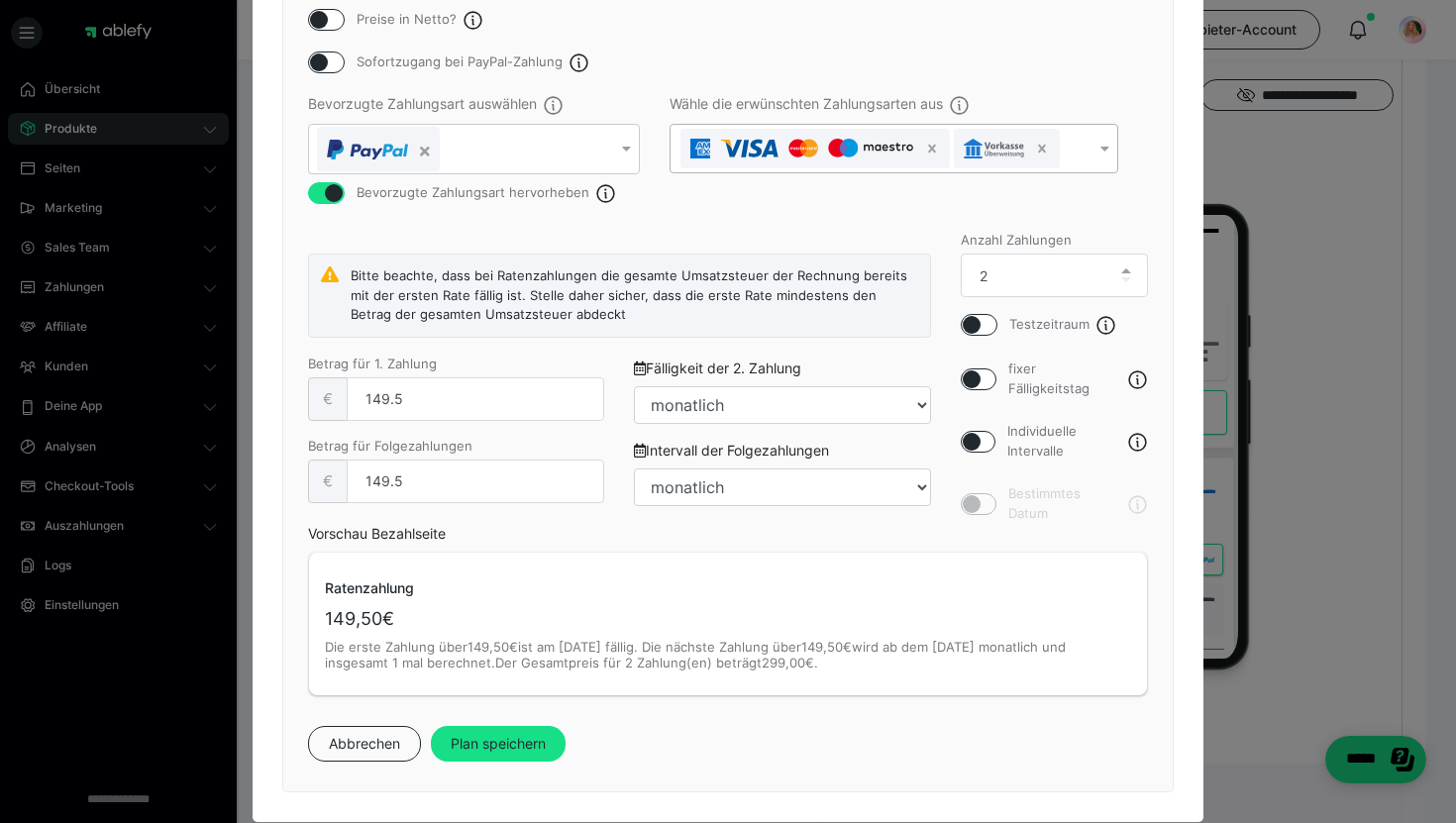 scroll, scrollTop: 548, scrollLeft: 0, axis: vertical 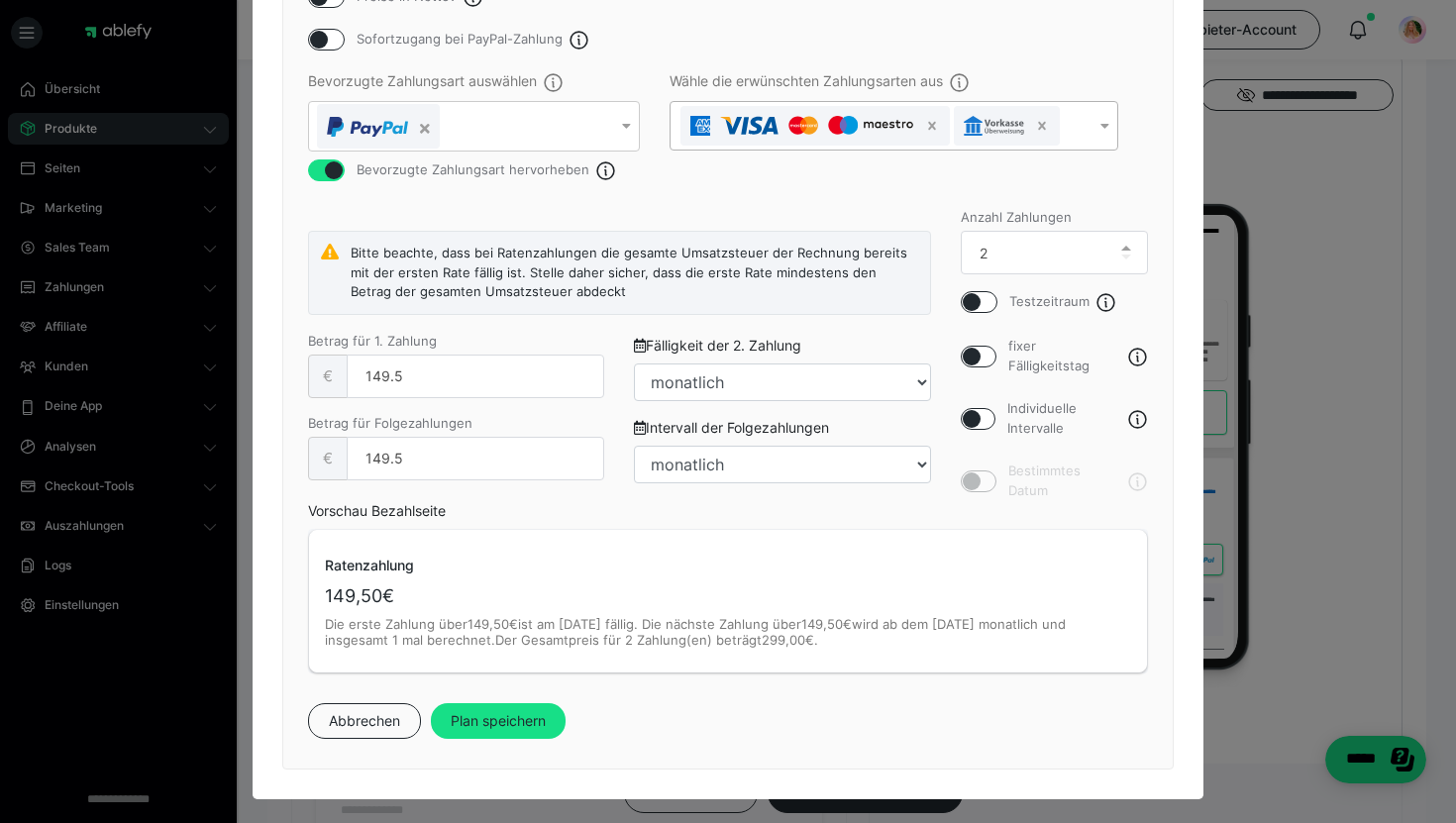 click on "Plan speichern" at bounding box center [498, 721] 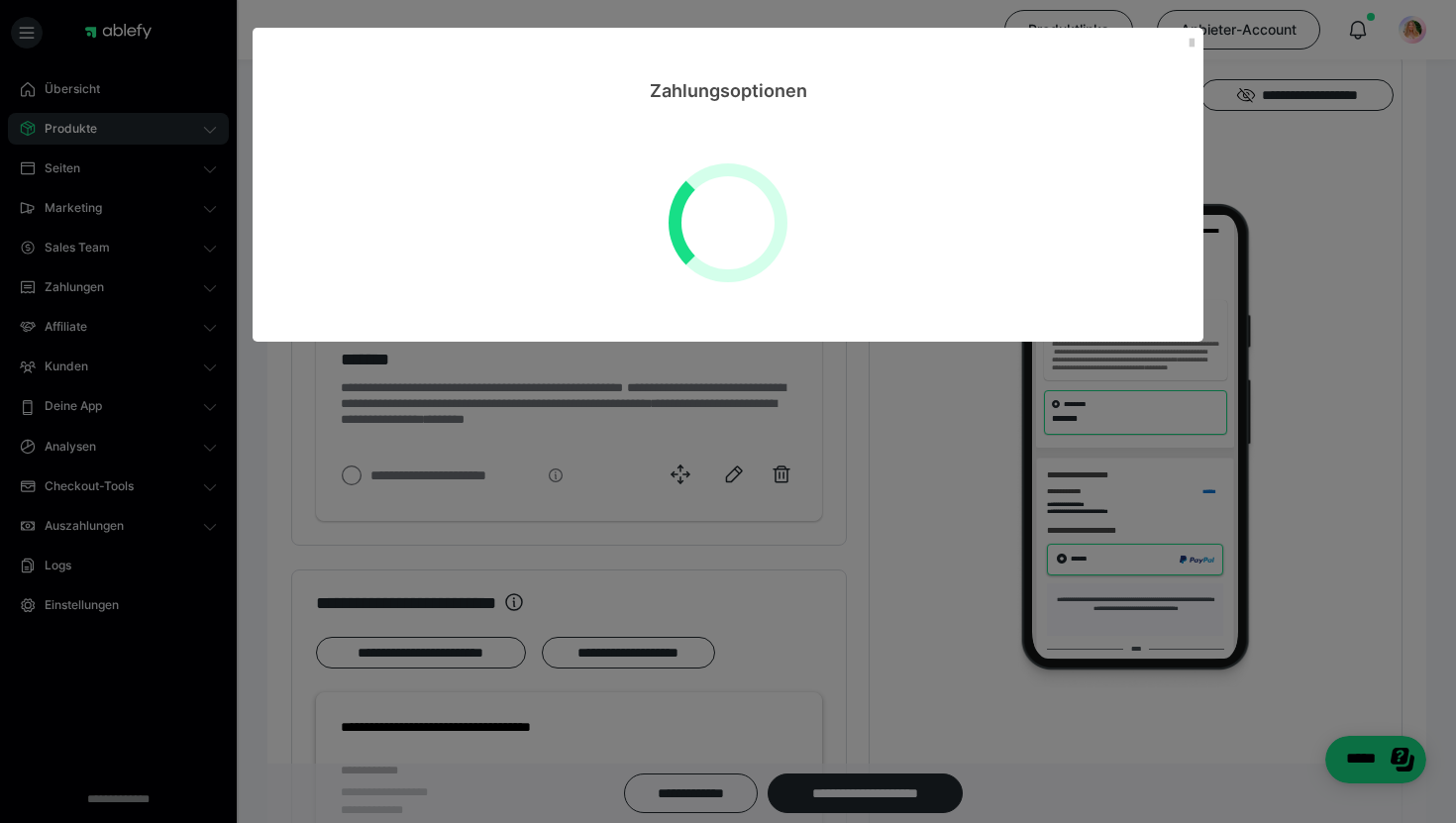scroll, scrollTop: 0, scrollLeft: 0, axis: both 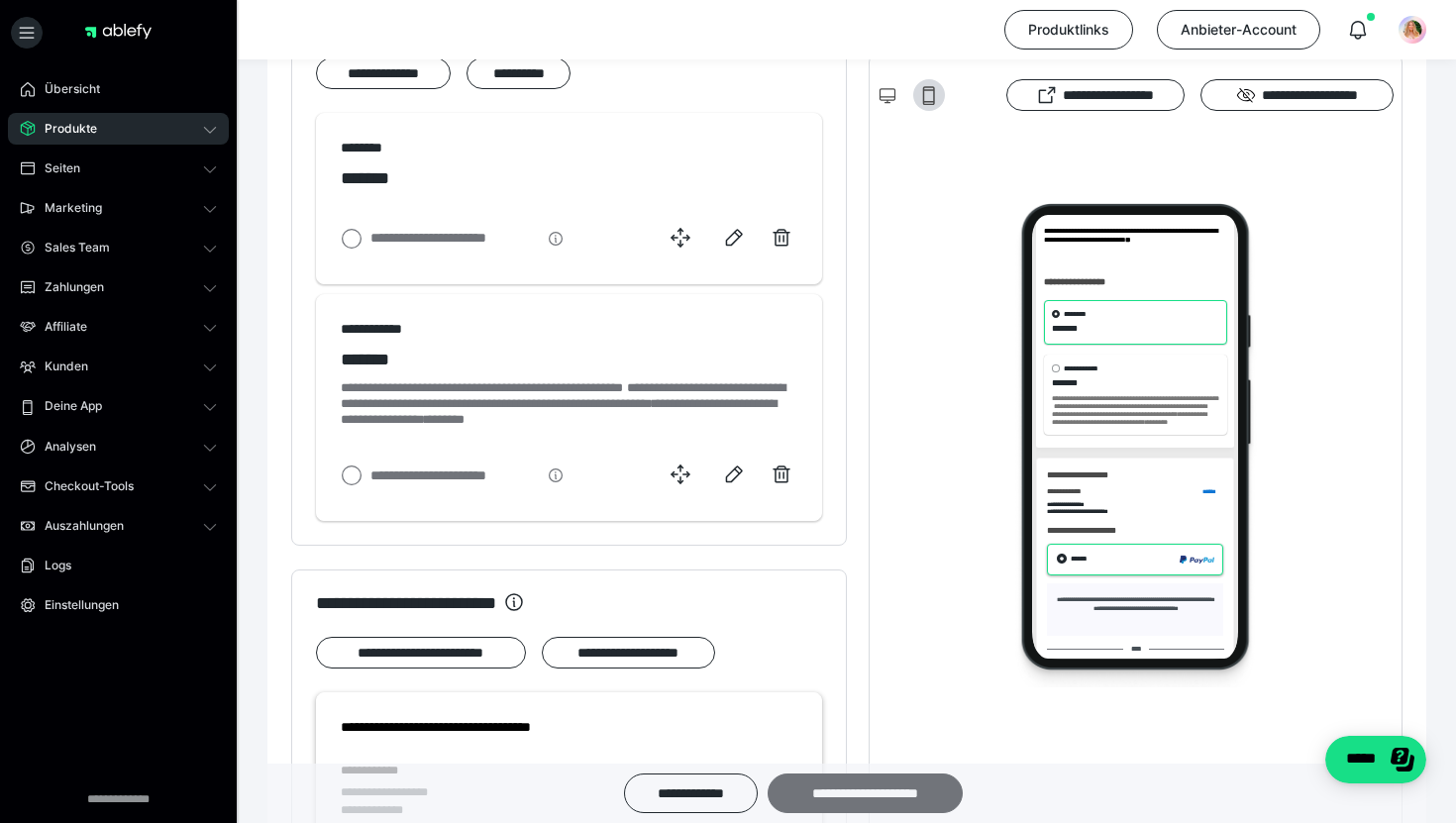 drag, startPoint x: 1098, startPoint y: 239, endPoint x: 868, endPoint y: 800, distance: 606.3176 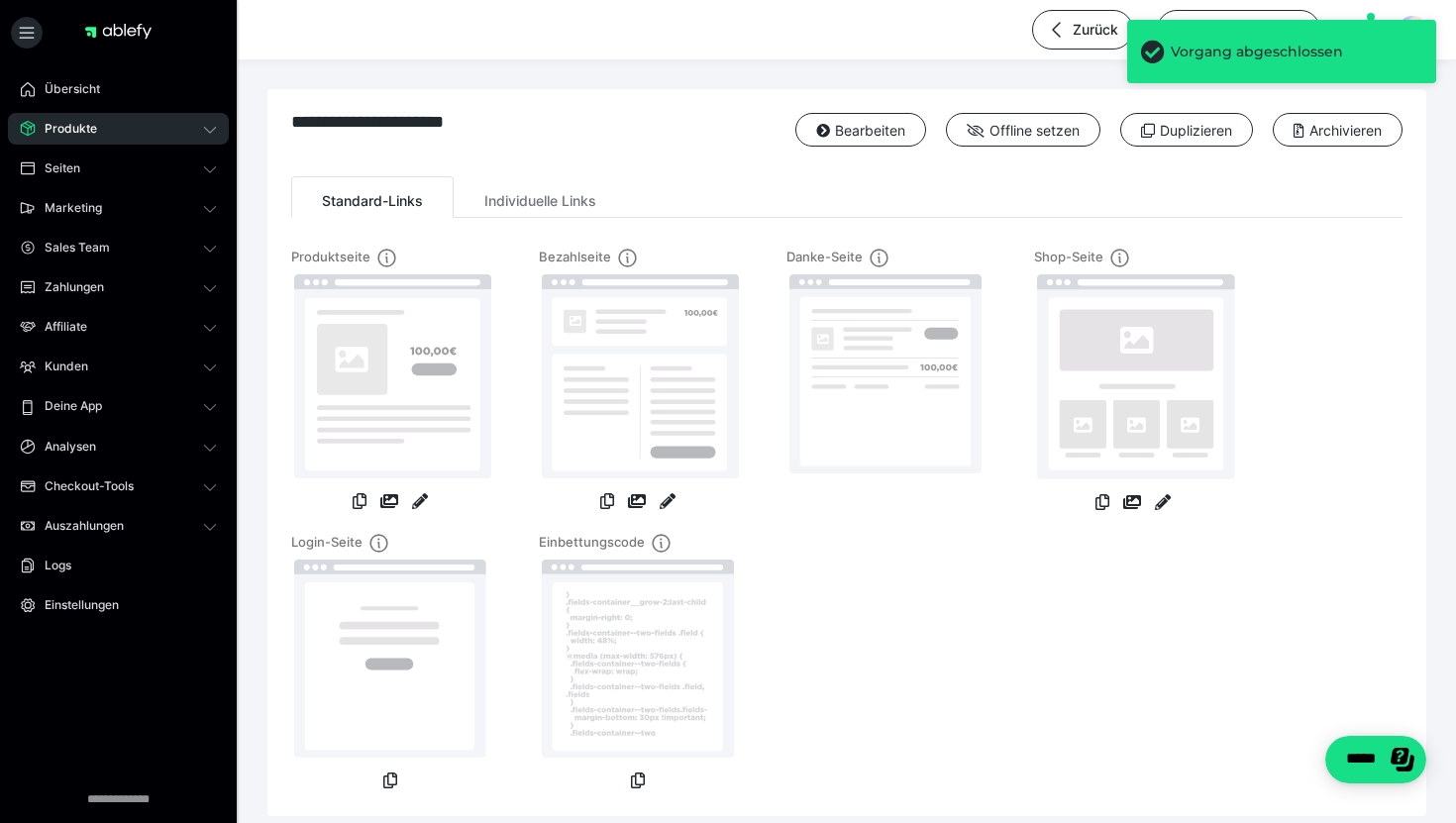 click on "Produkte" at bounding box center [118, 129] 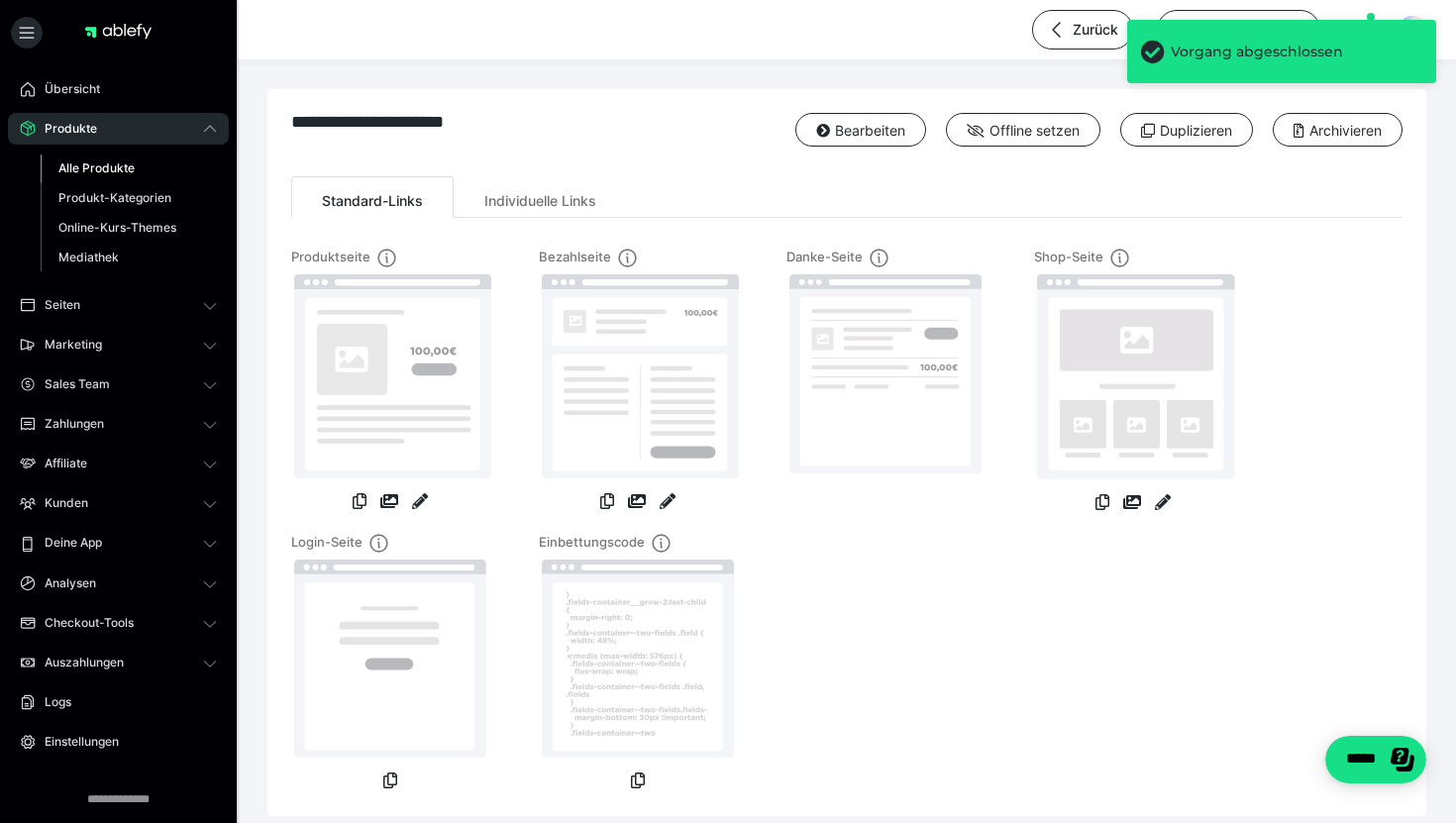 click on "Alle Produkte" at bounding box center (96, 167) 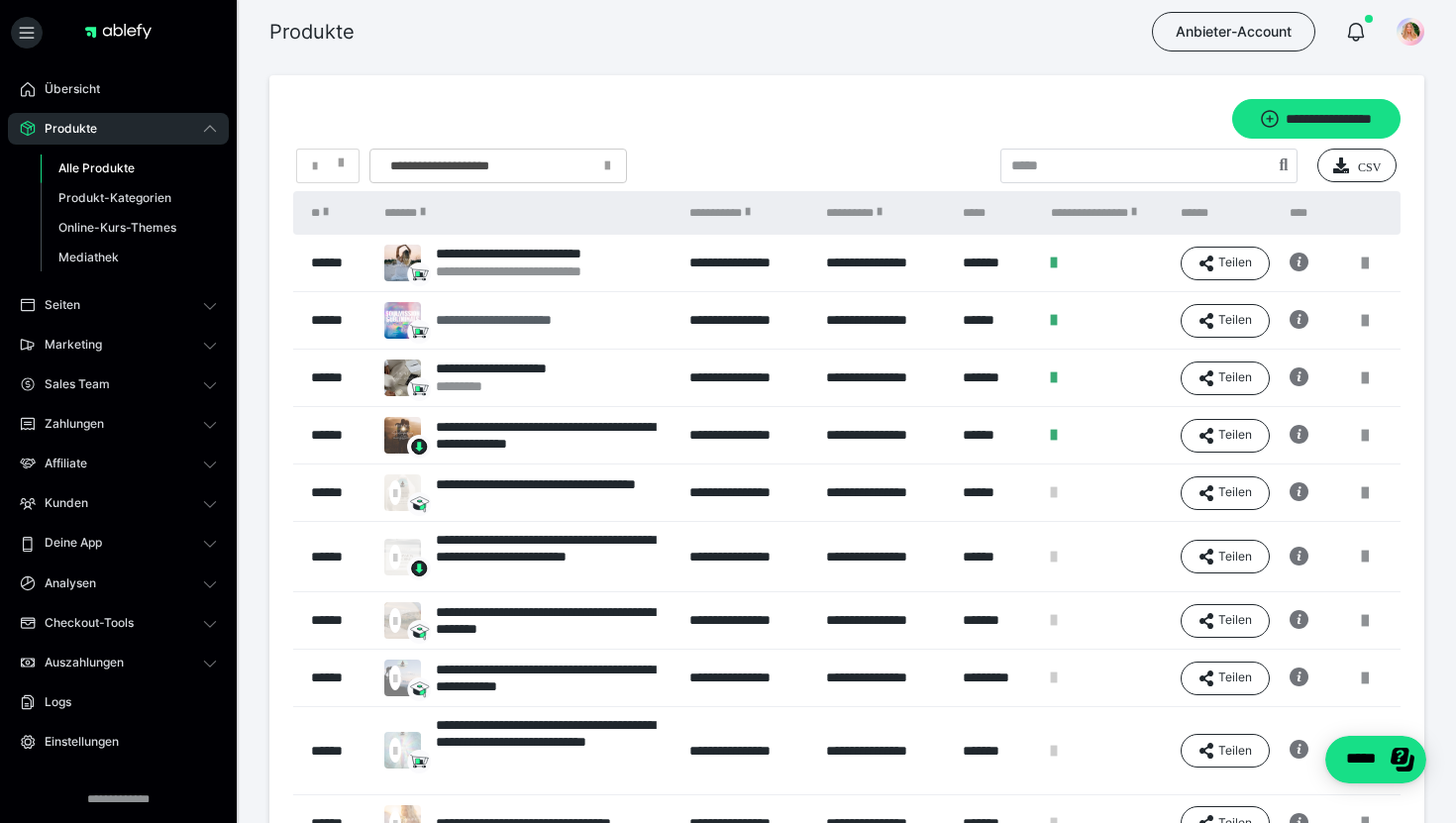 click on "**********" at bounding box center [515, 320] 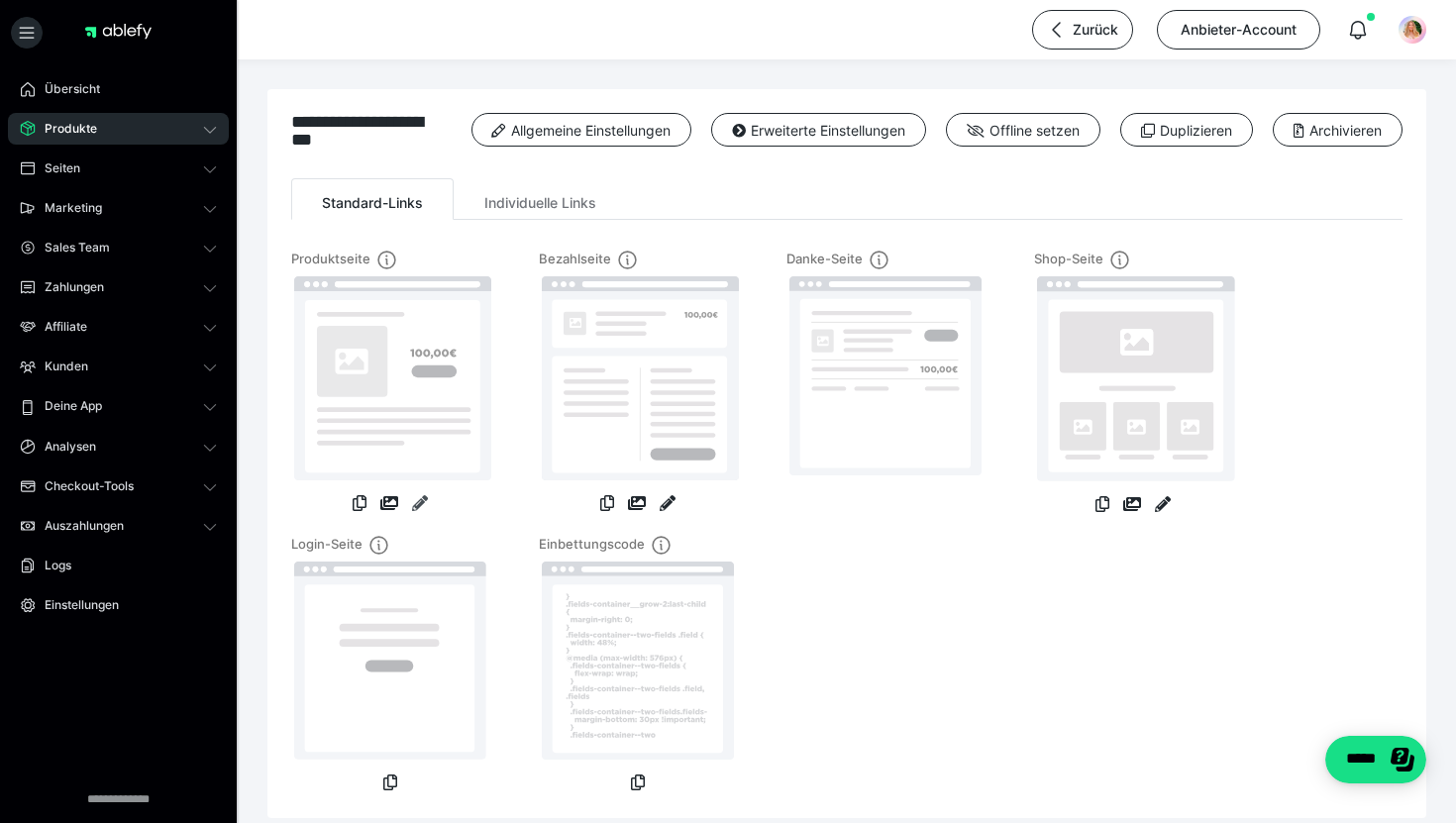 drag, startPoint x: 573, startPoint y: 319, endPoint x: 419, endPoint y: 500, distance: 237.6489 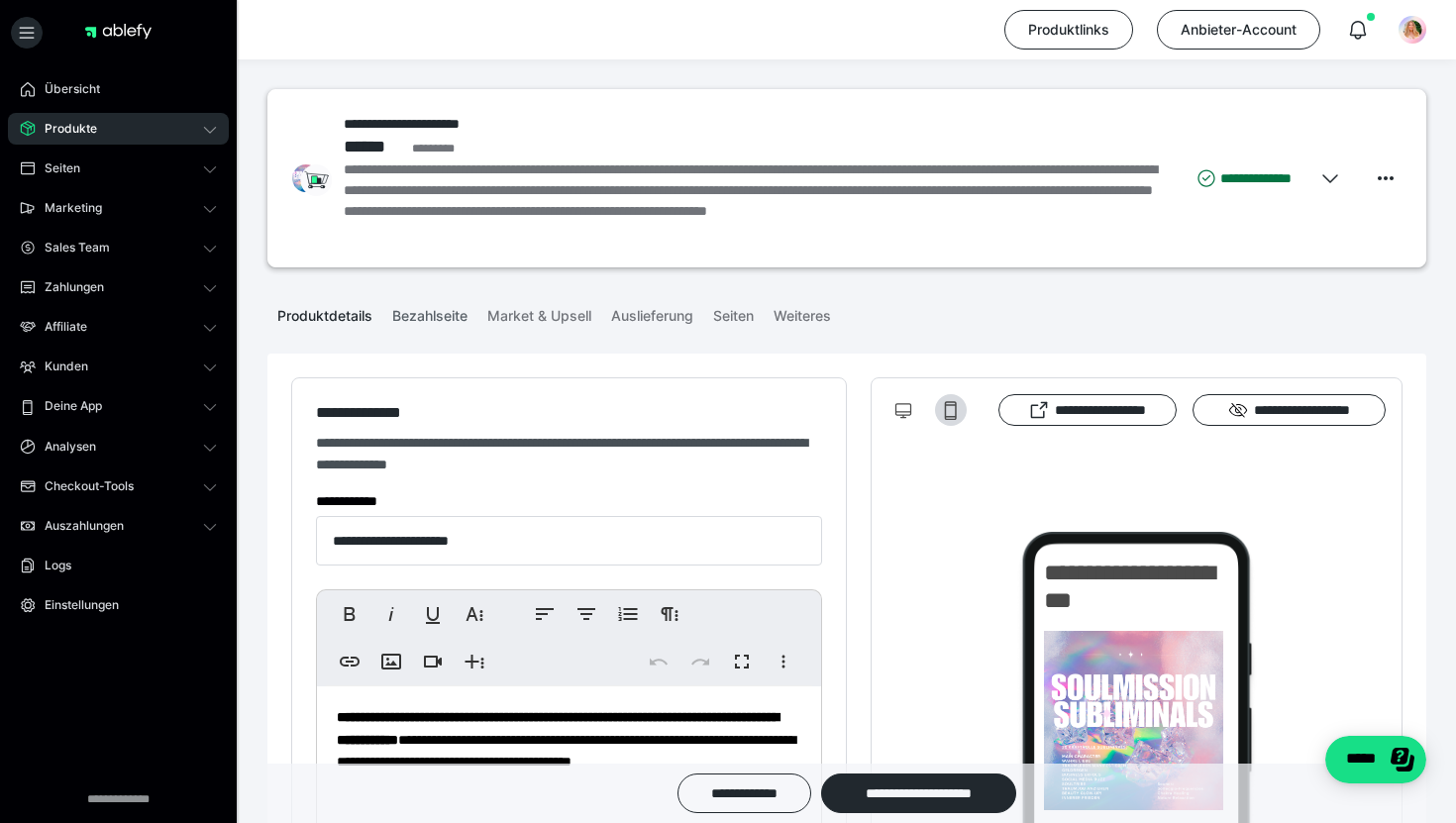 drag, startPoint x: 419, startPoint y: 500, endPoint x: 442, endPoint y: 314, distance: 187.41665 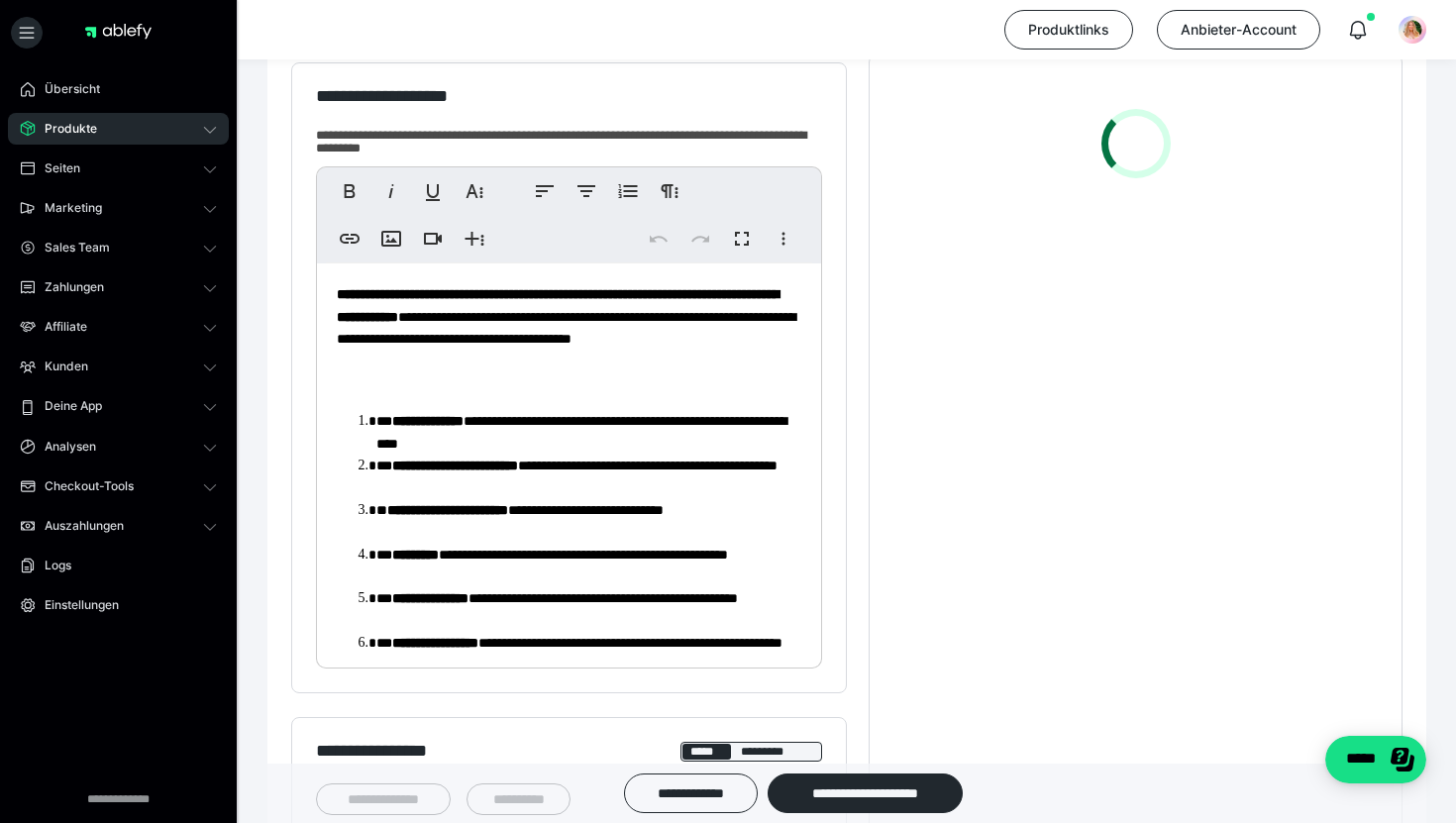 scroll, scrollTop: 534, scrollLeft: 0, axis: vertical 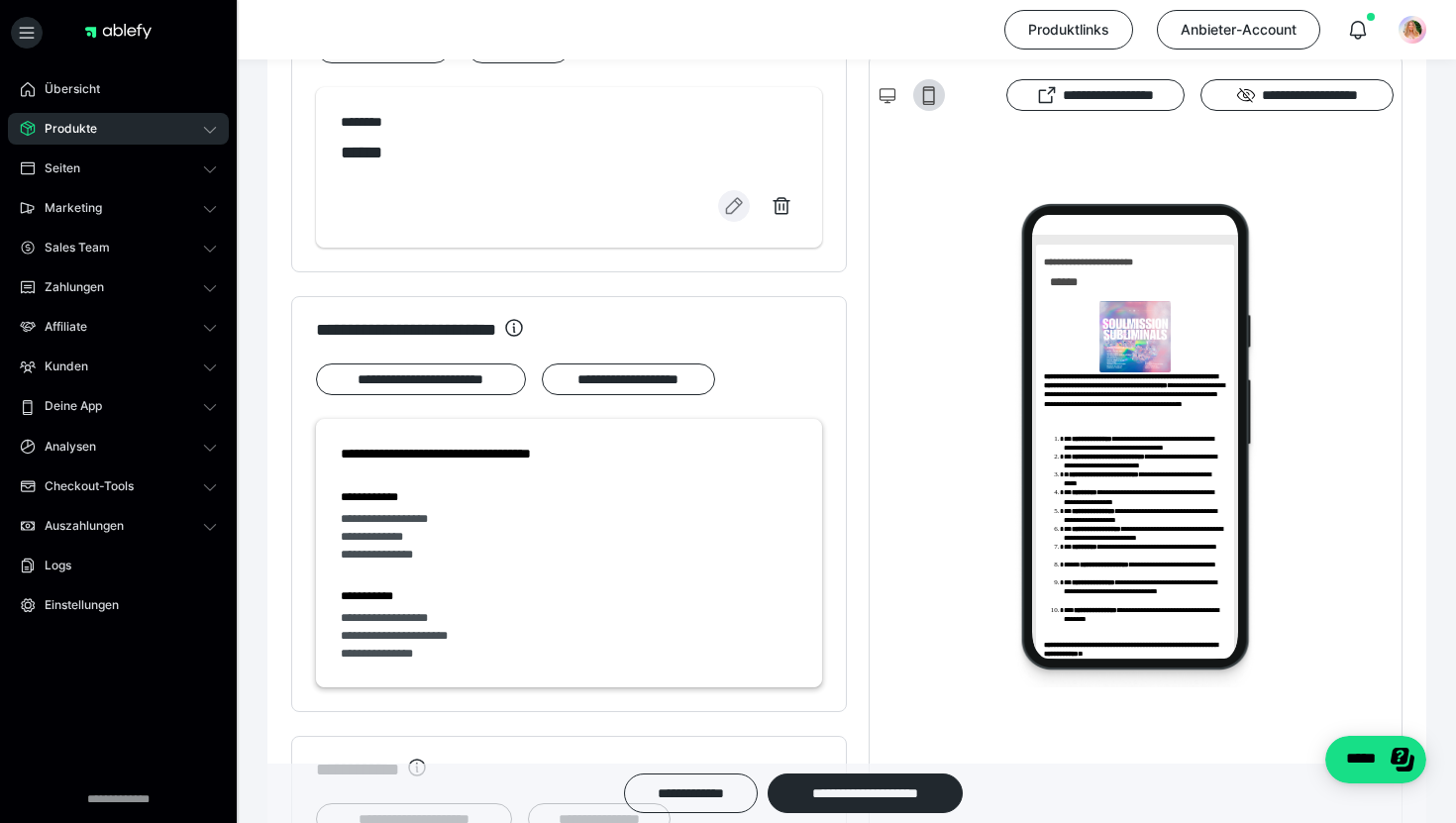 click 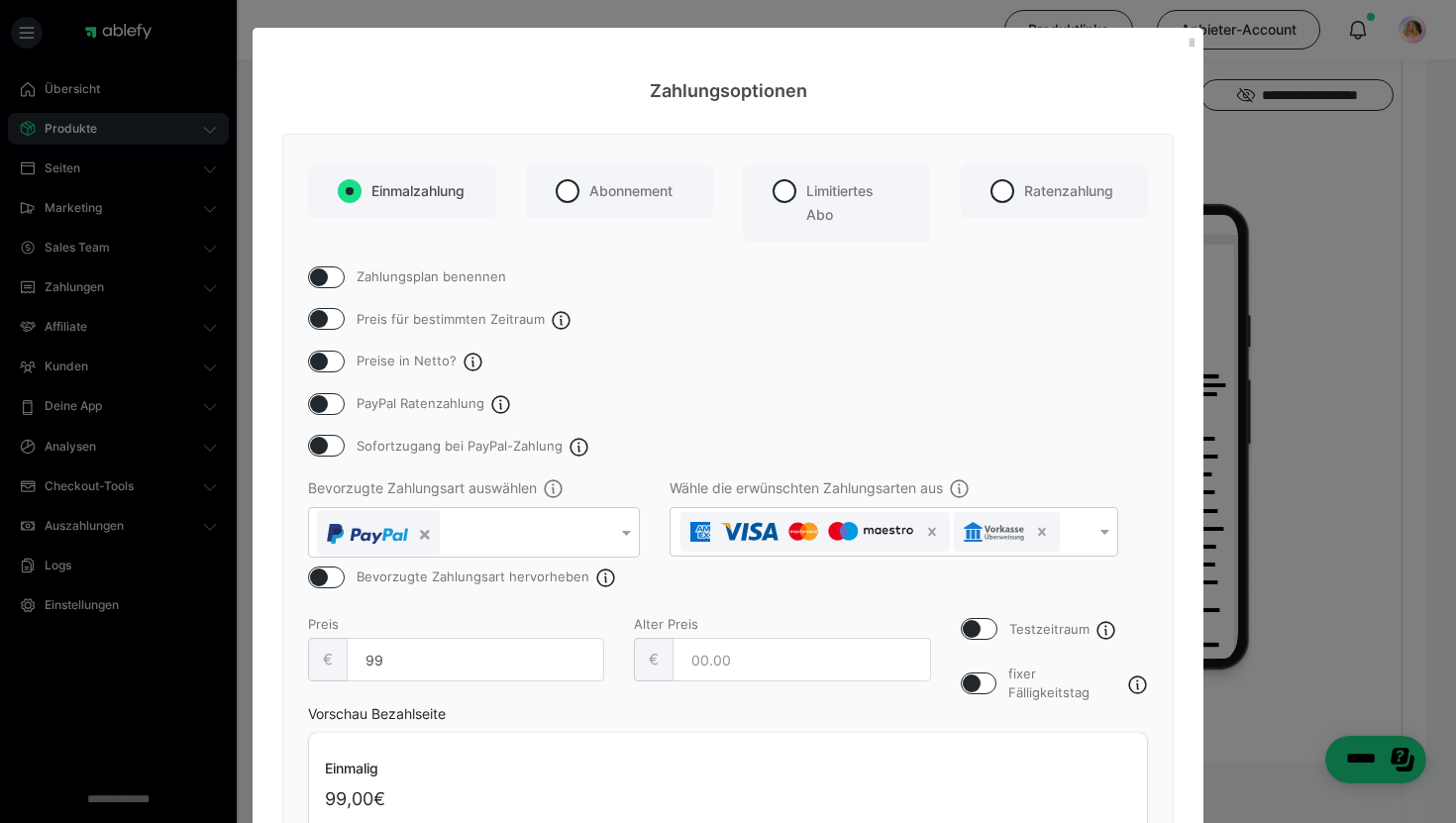 scroll, scrollTop: 158, scrollLeft: 0, axis: vertical 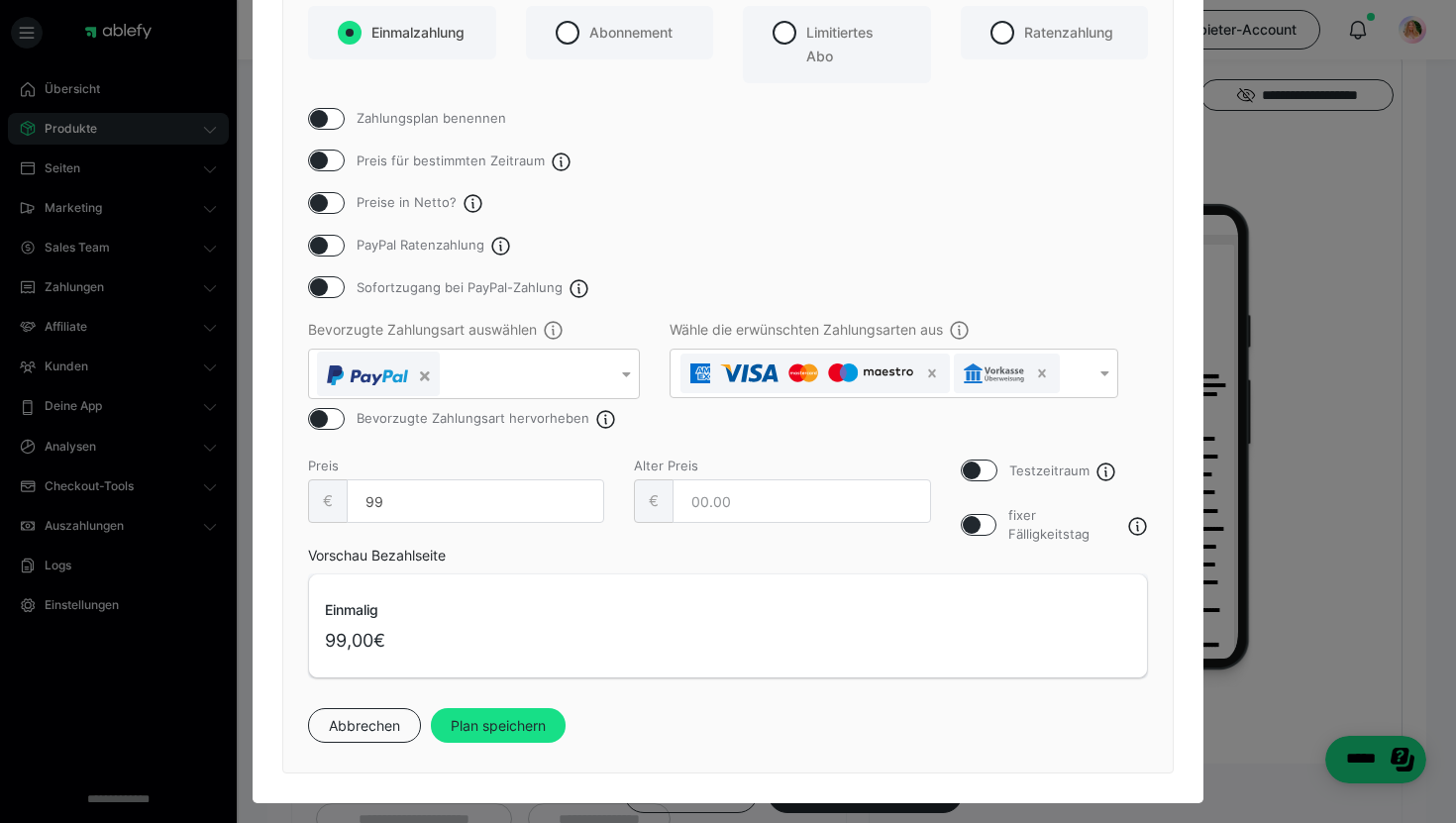 click at bounding box center (626, 374) 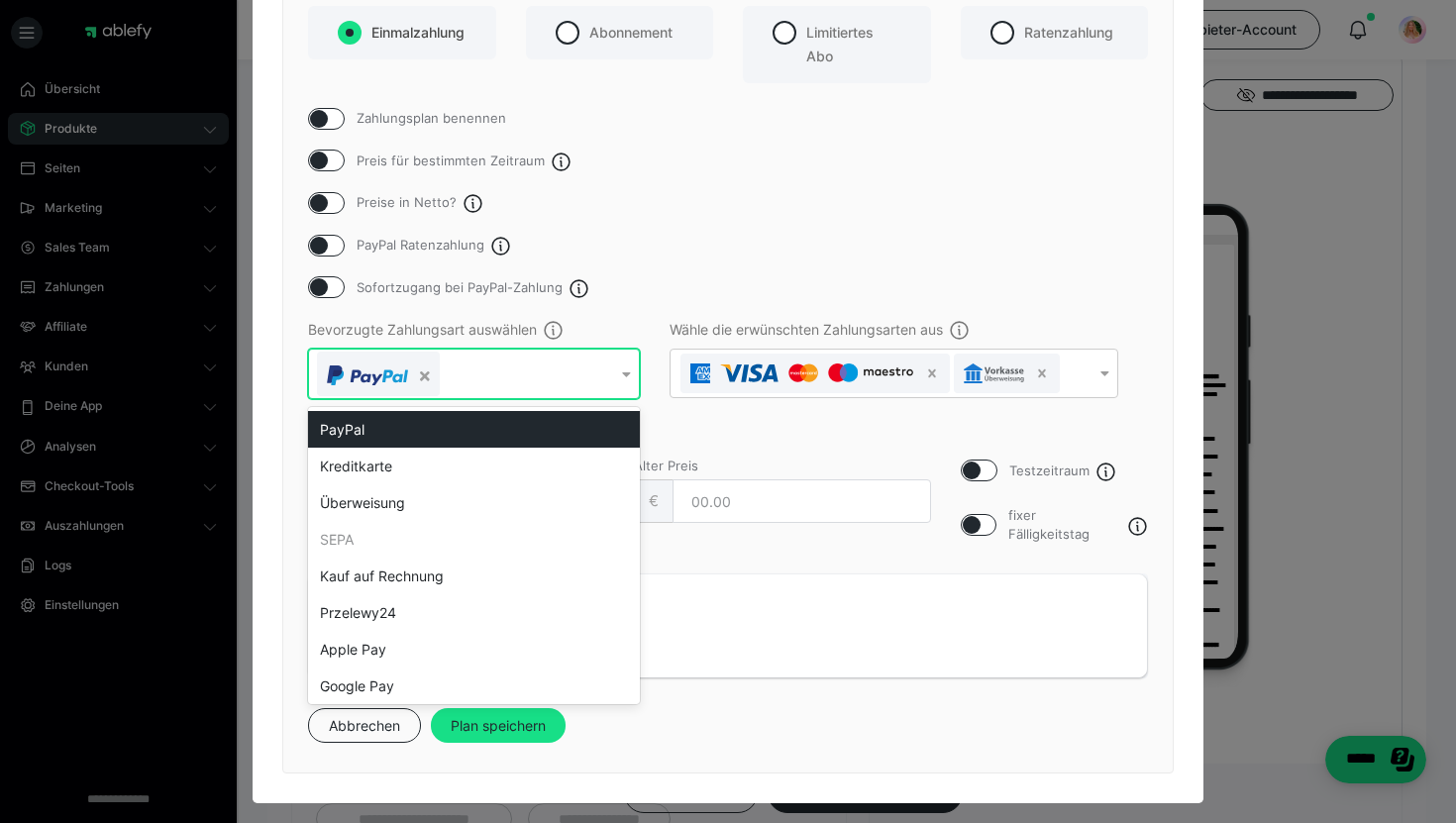 scroll, scrollTop: 77, scrollLeft: 0, axis: vertical 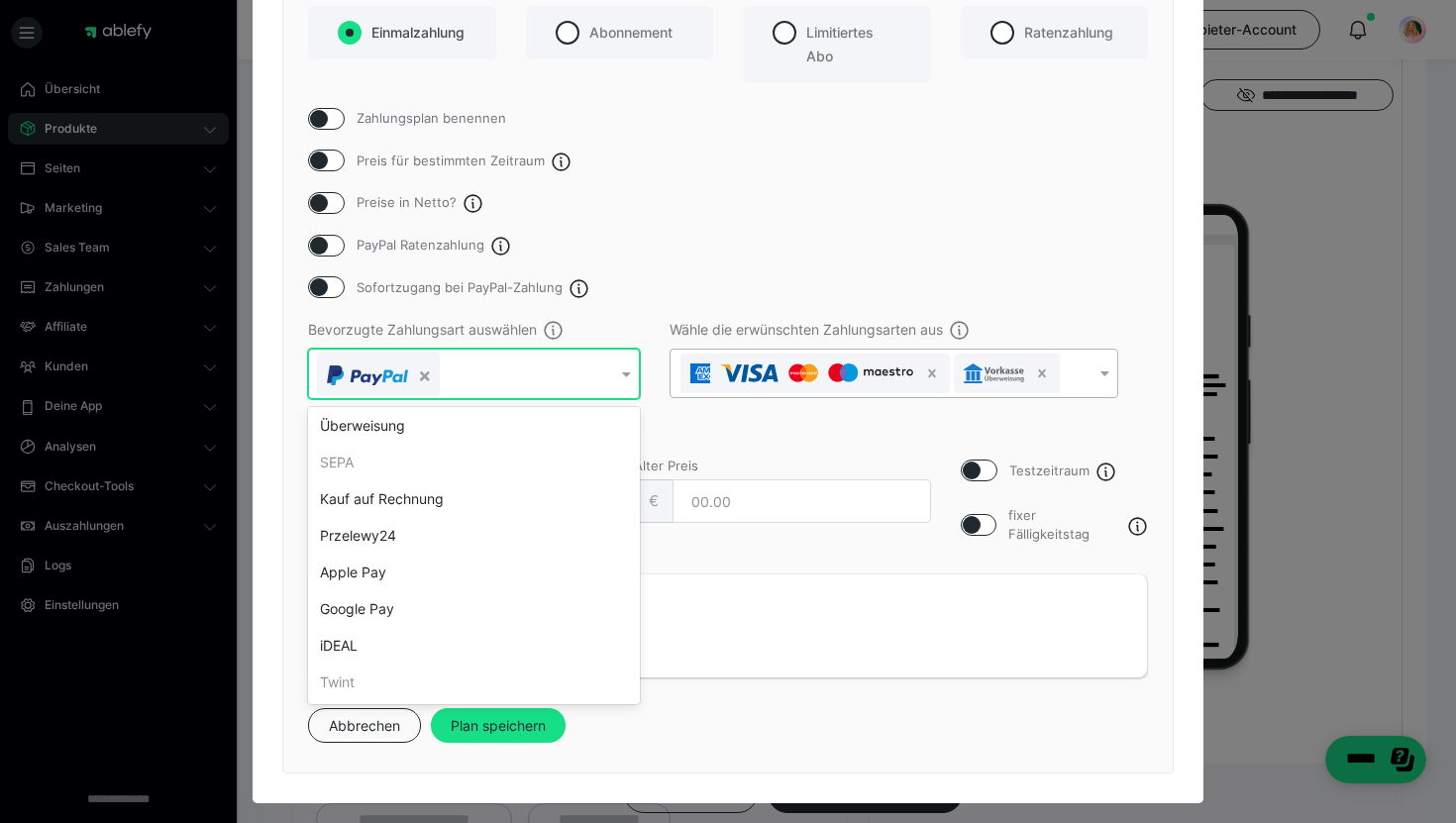 drag, startPoint x: 442, startPoint y: 314, endPoint x: 1103, endPoint y: 370, distance: 663.3679 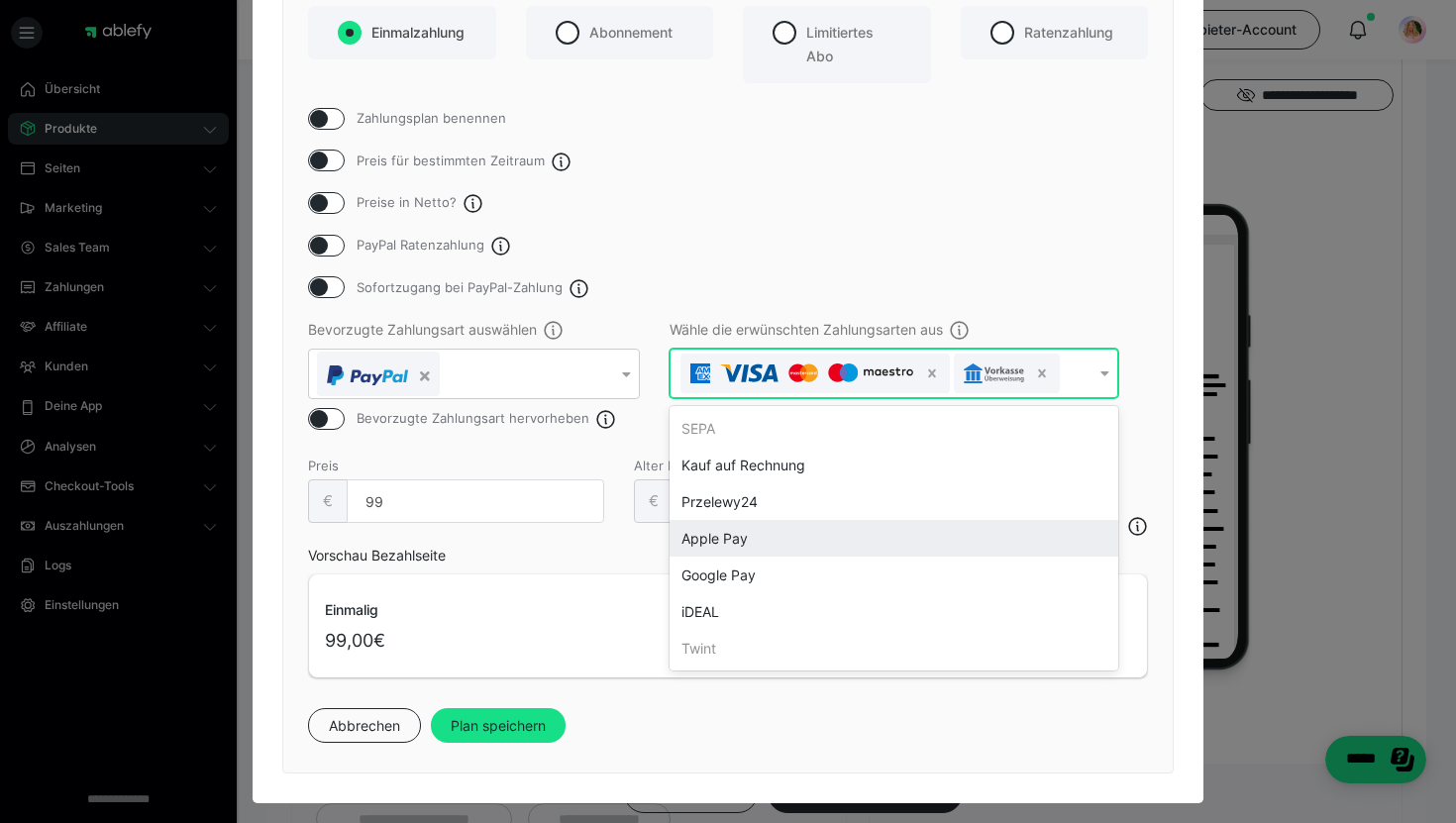 drag, startPoint x: 1103, startPoint y: 370, endPoint x: 948, endPoint y: 521, distance: 216.3932 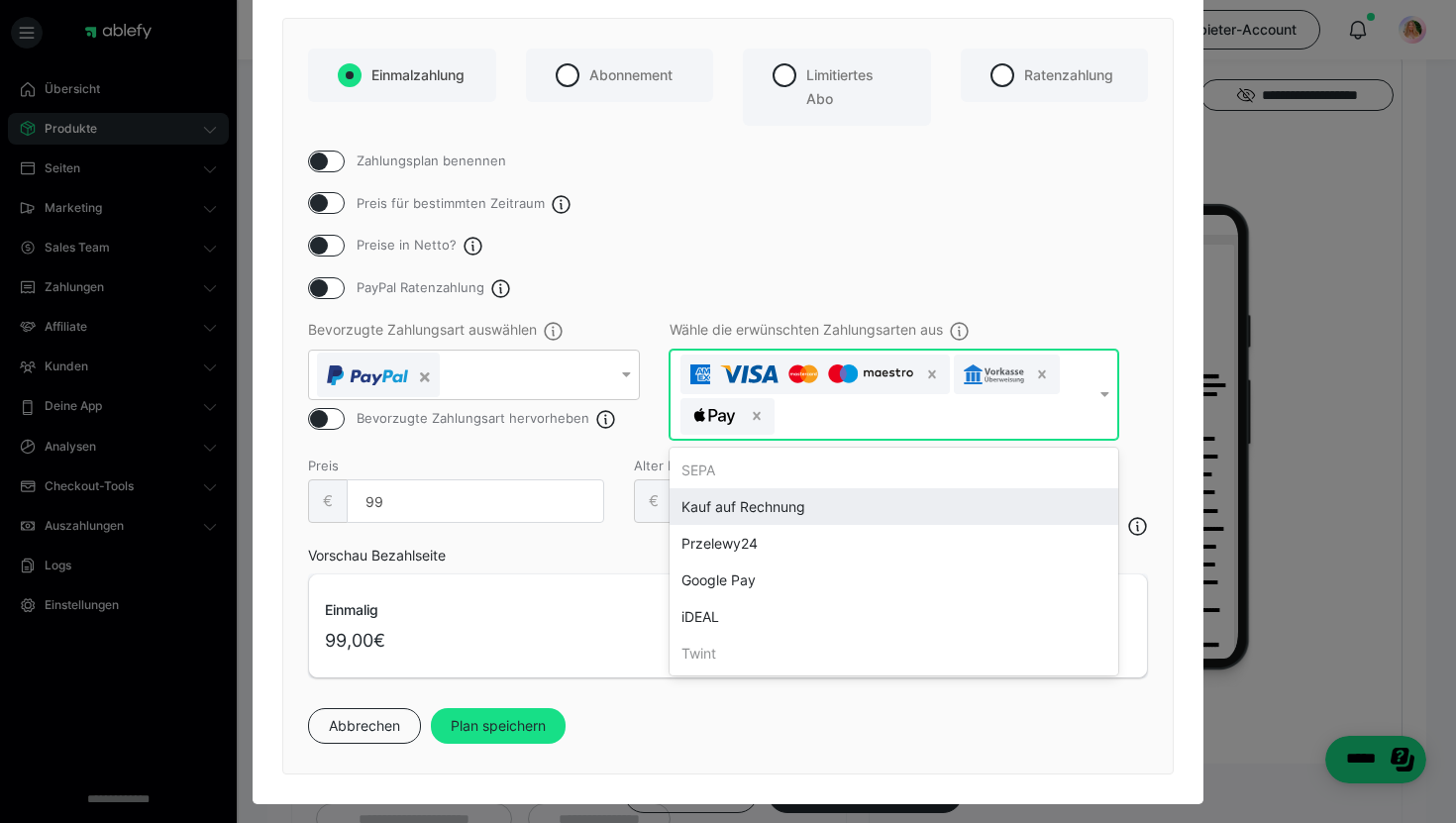 drag, startPoint x: 948, startPoint y: 521, endPoint x: 1100, endPoint y: 399, distance: 194.90511 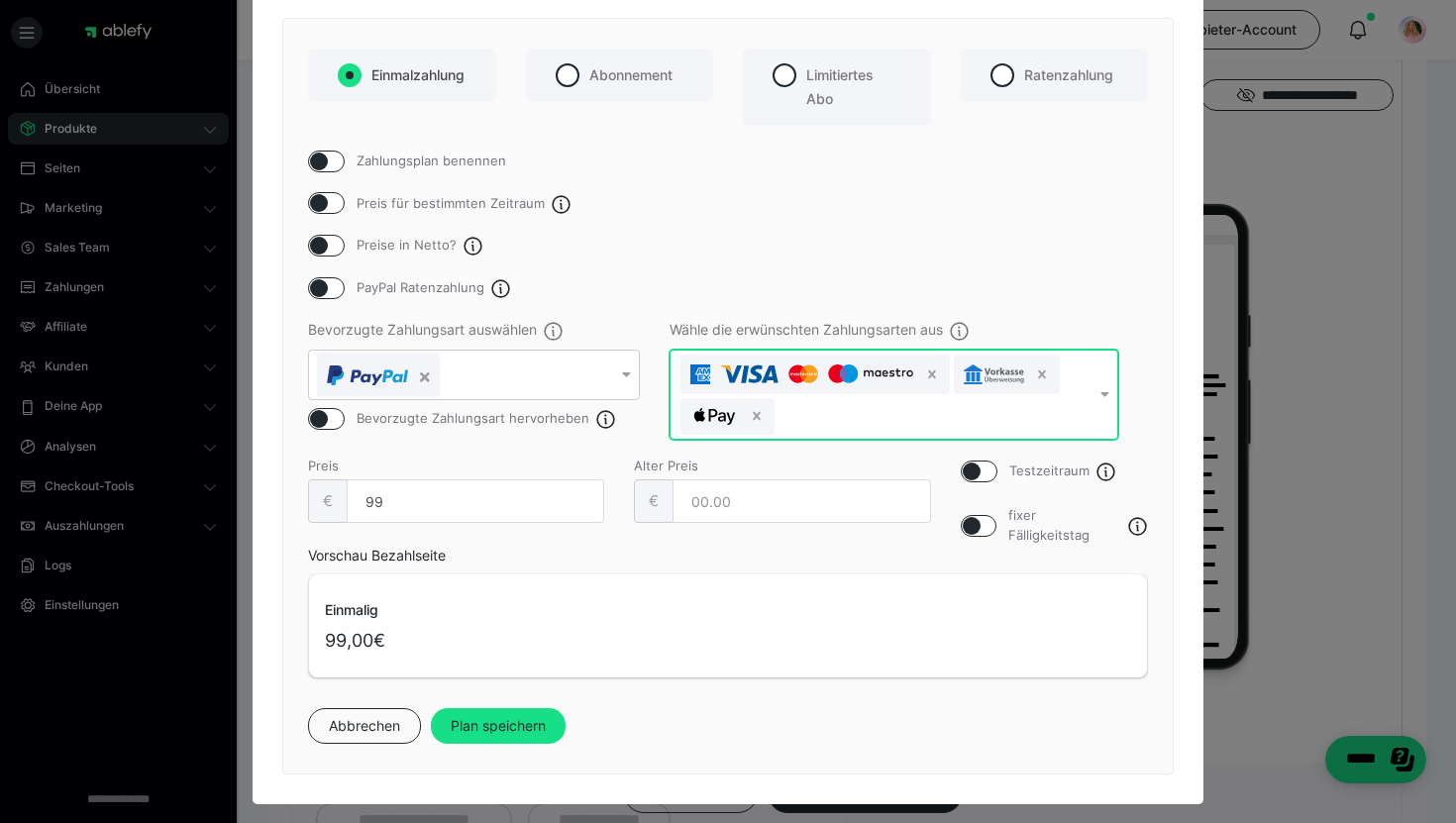 click at bounding box center [1104, 394] 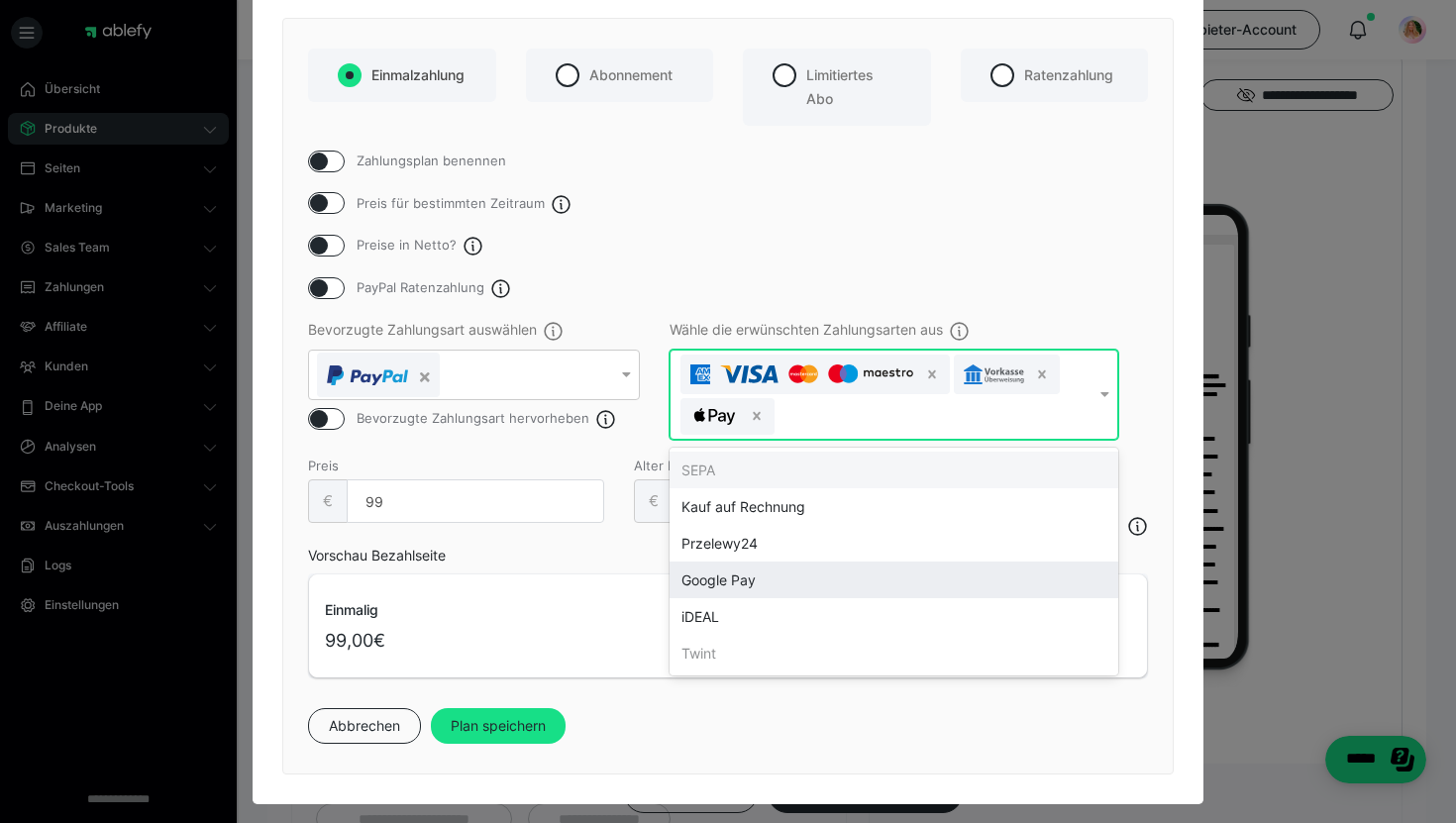 drag, startPoint x: 1100, startPoint y: 389, endPoint x: 749, endPoint y: 580, distance: 399.6023 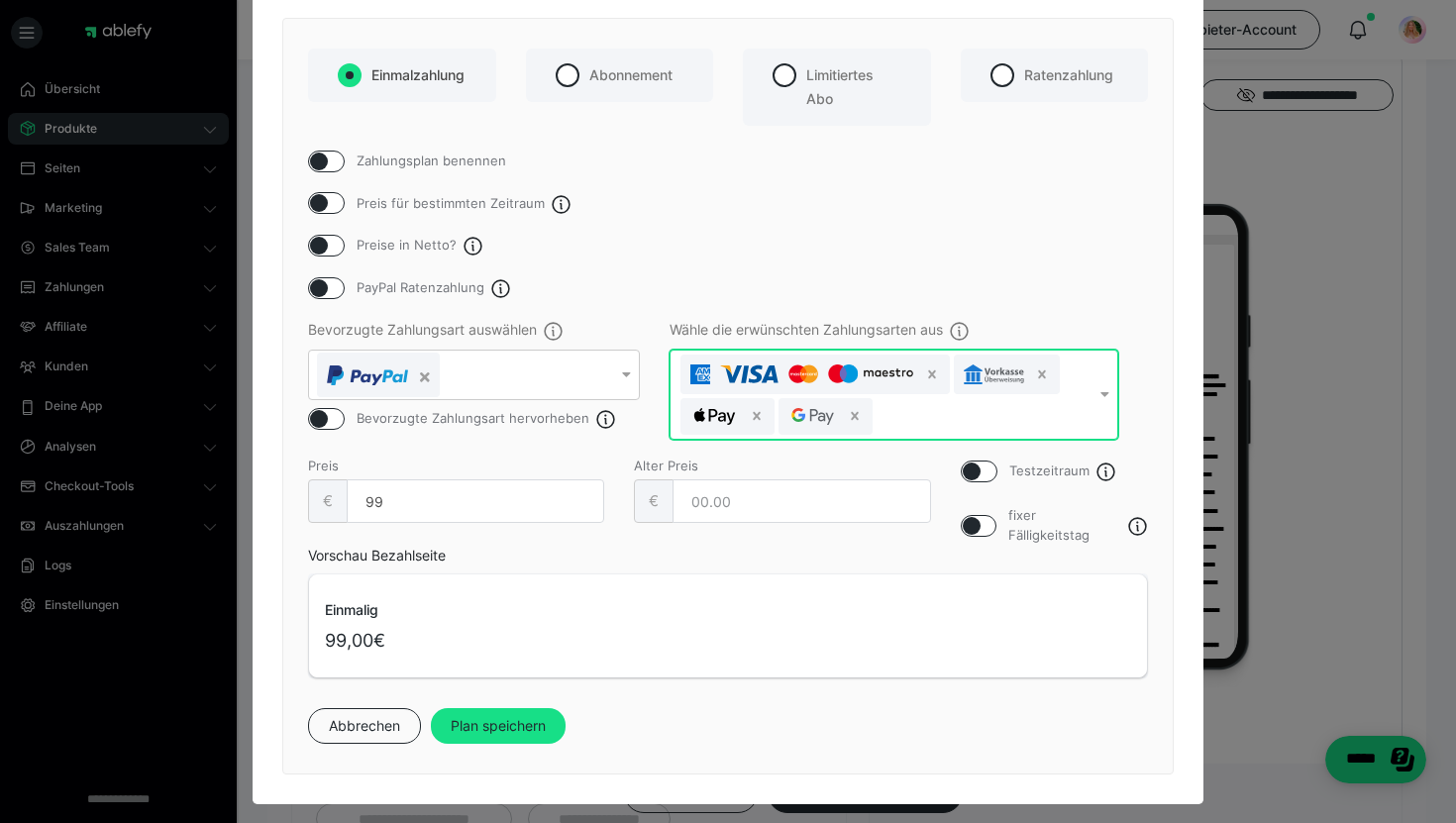 click at bounding box center (1104, 394) 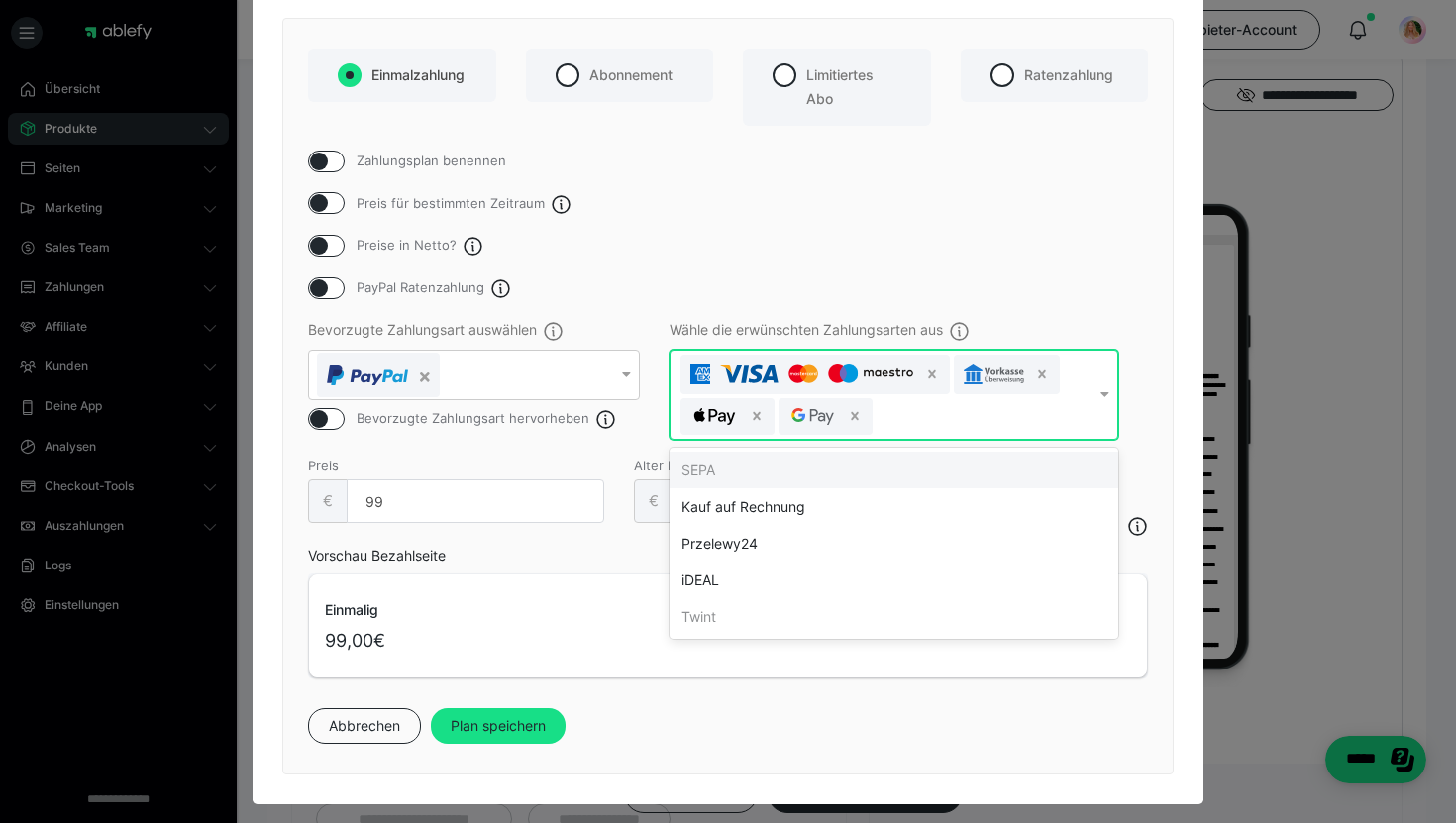 click on "Preise in Netto?" at bounding box center [728, 246] 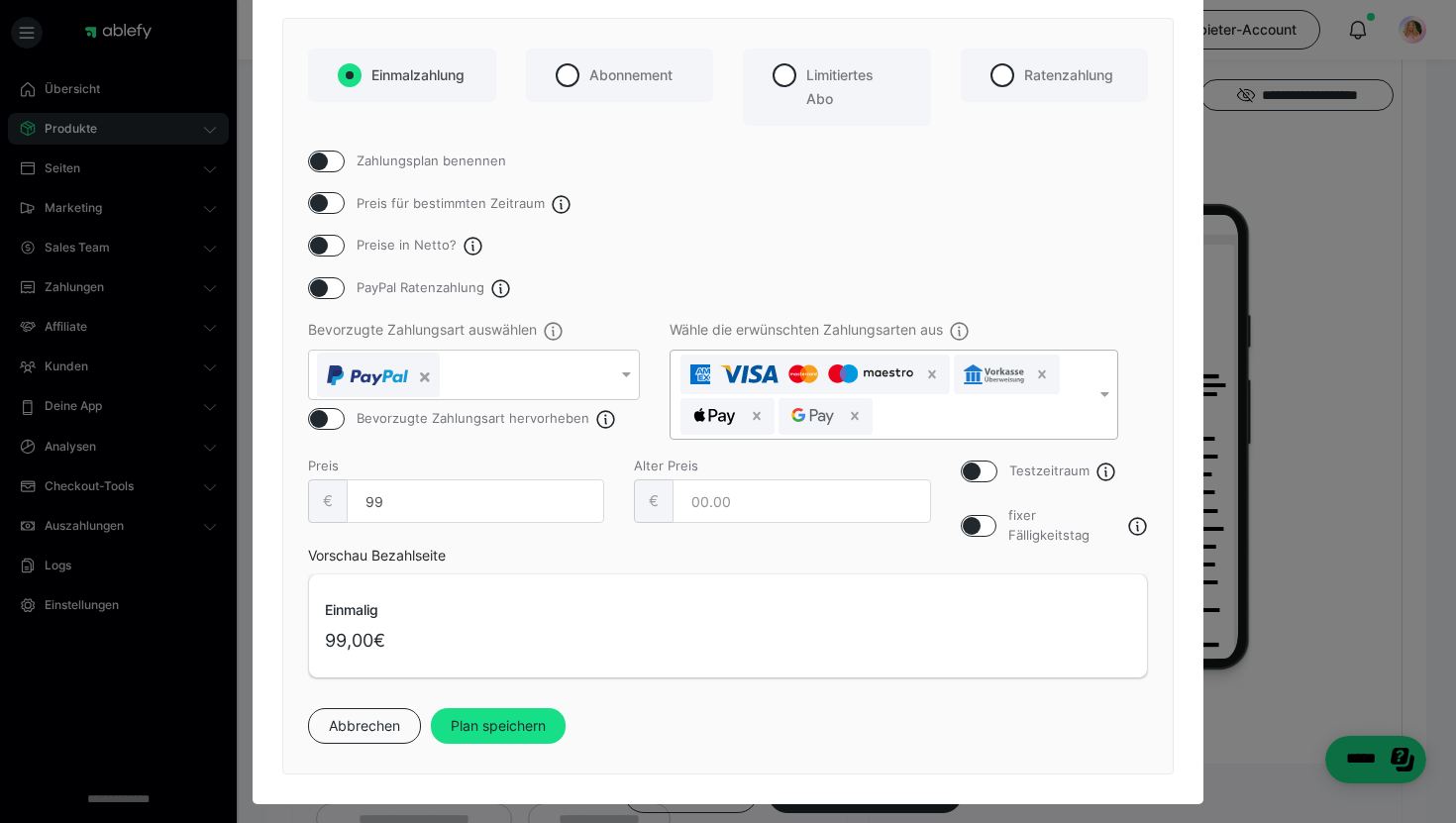 click on "Plan speichern" at bounding box center (498, 726) 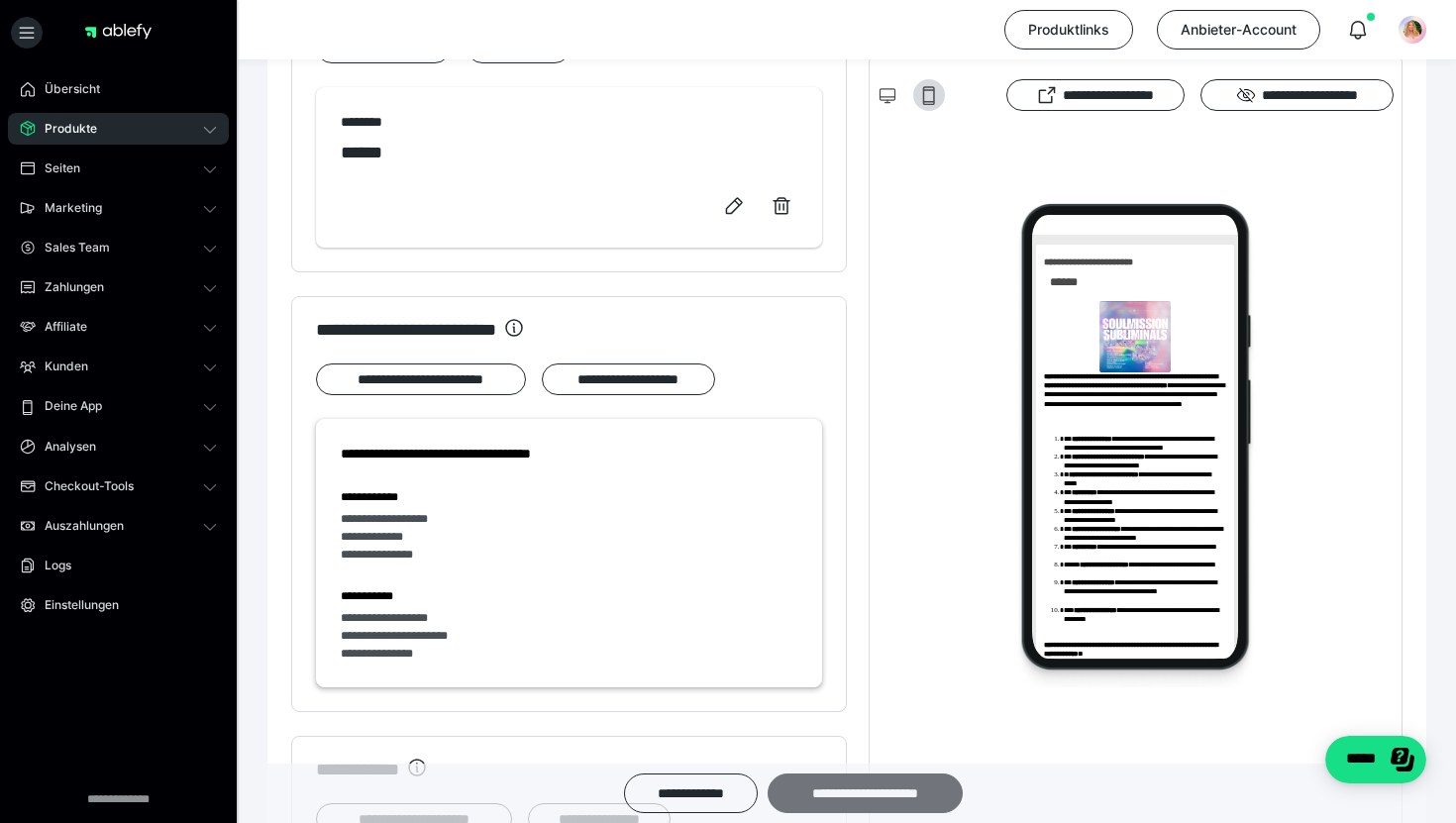 drag, startPoint x: 1096, startPoint y: 390, endPoint x: 849, endPoint y: 789, distance: 469.26538 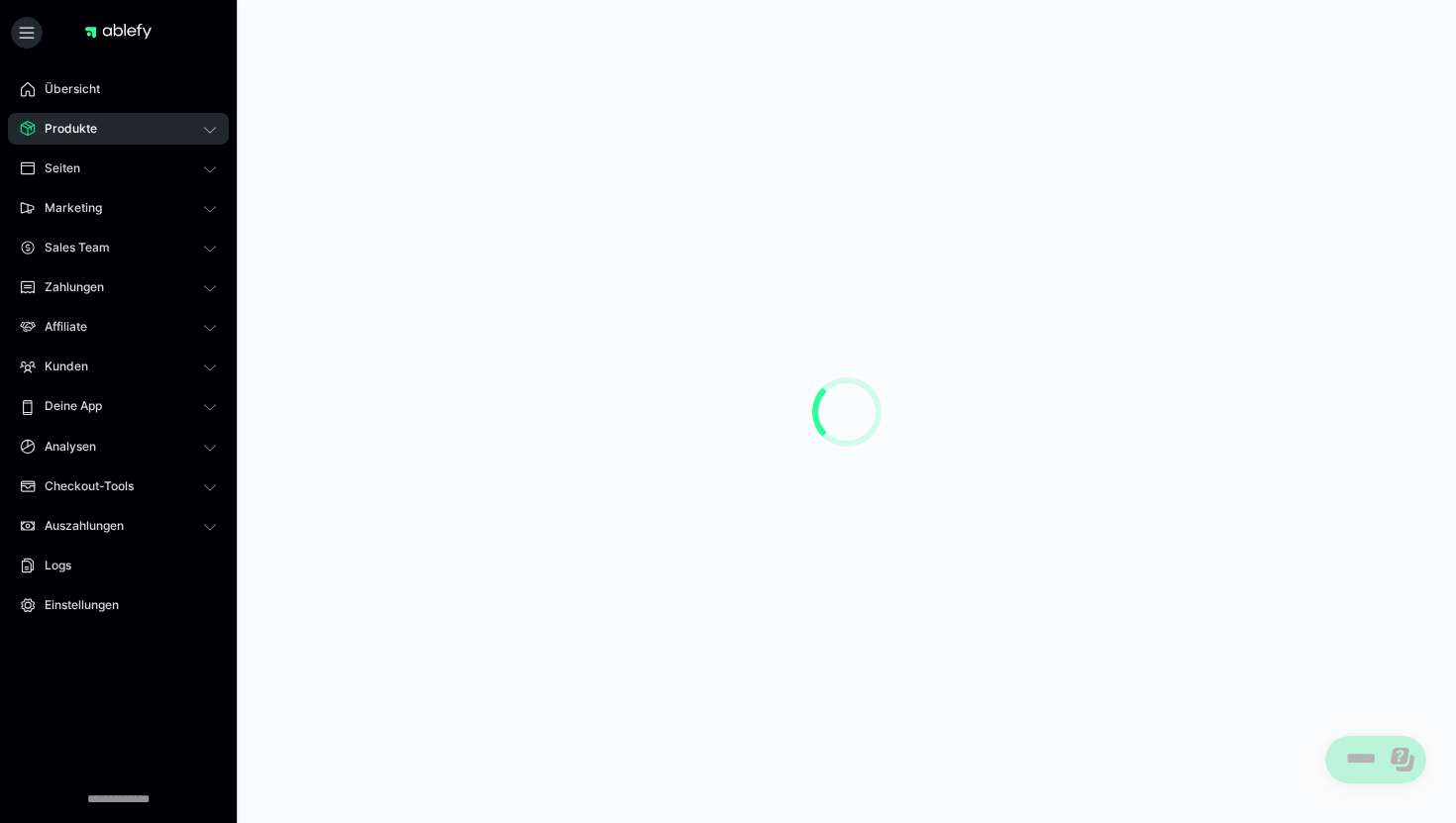 scroll, scrollTop: 0, scrollLeft: 0, axis: both 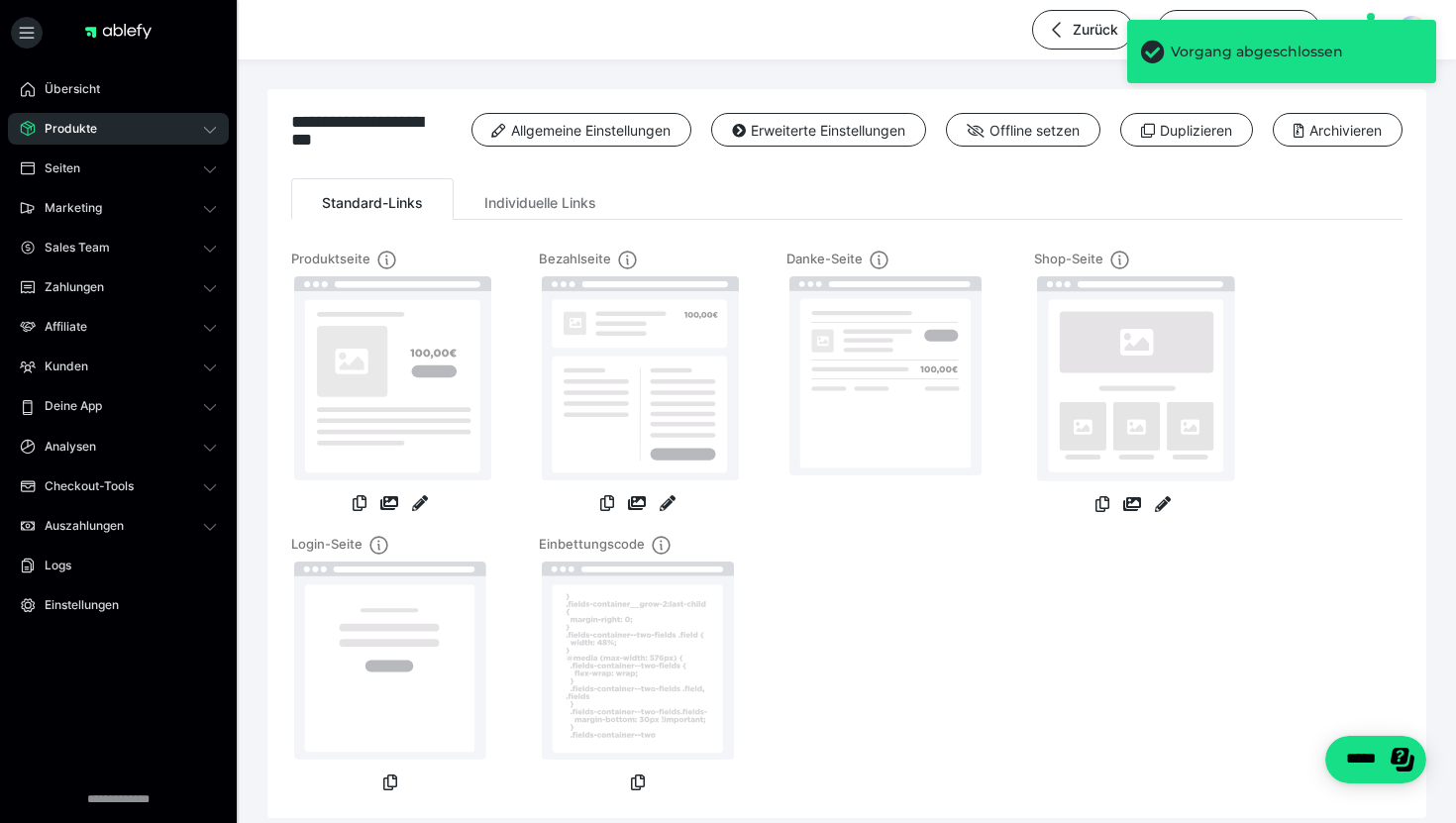 click on "Produkte" at bounding box center (118, 129) 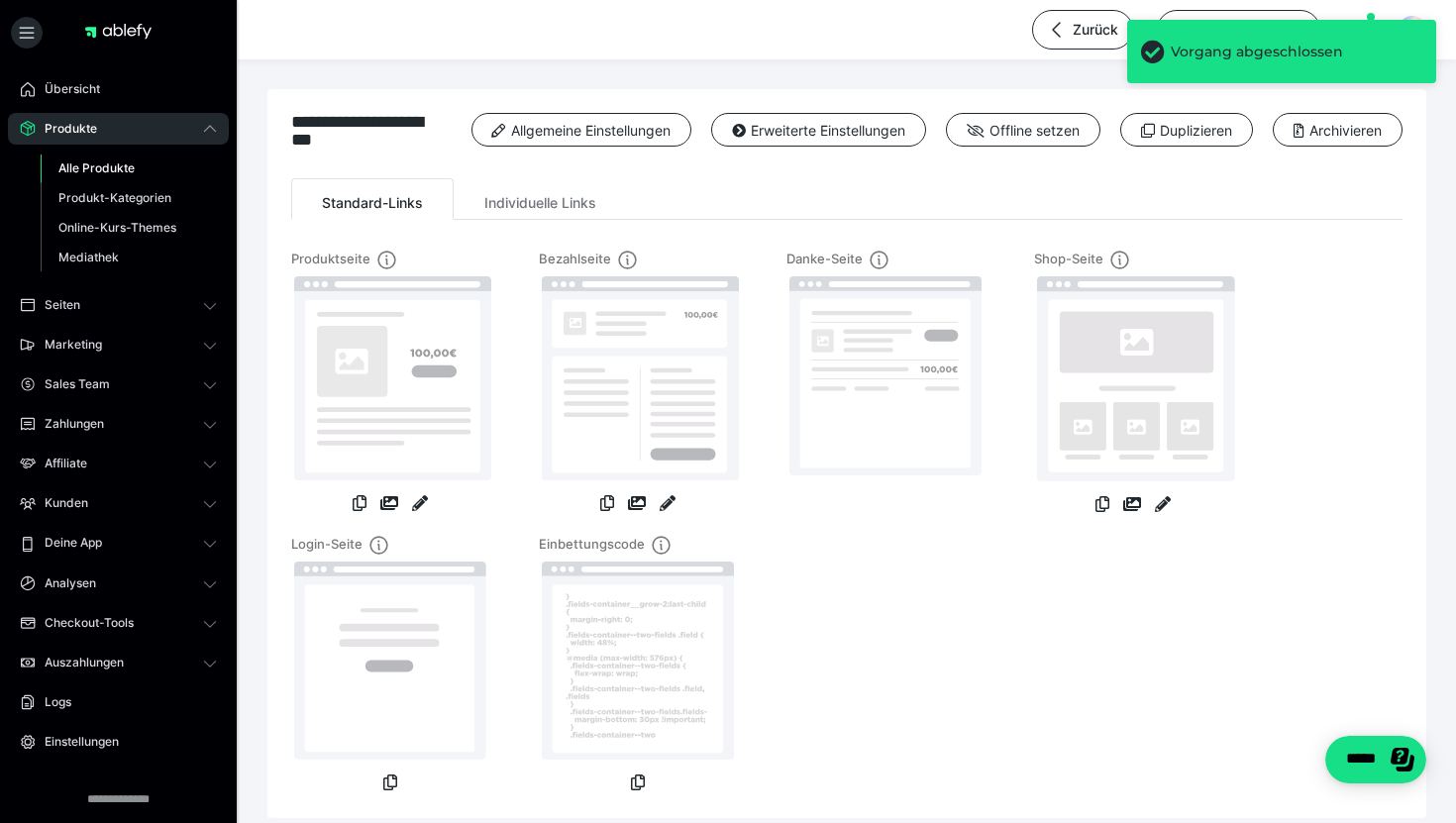 click on "Alle Produkte" at bounding box center (96, 167) 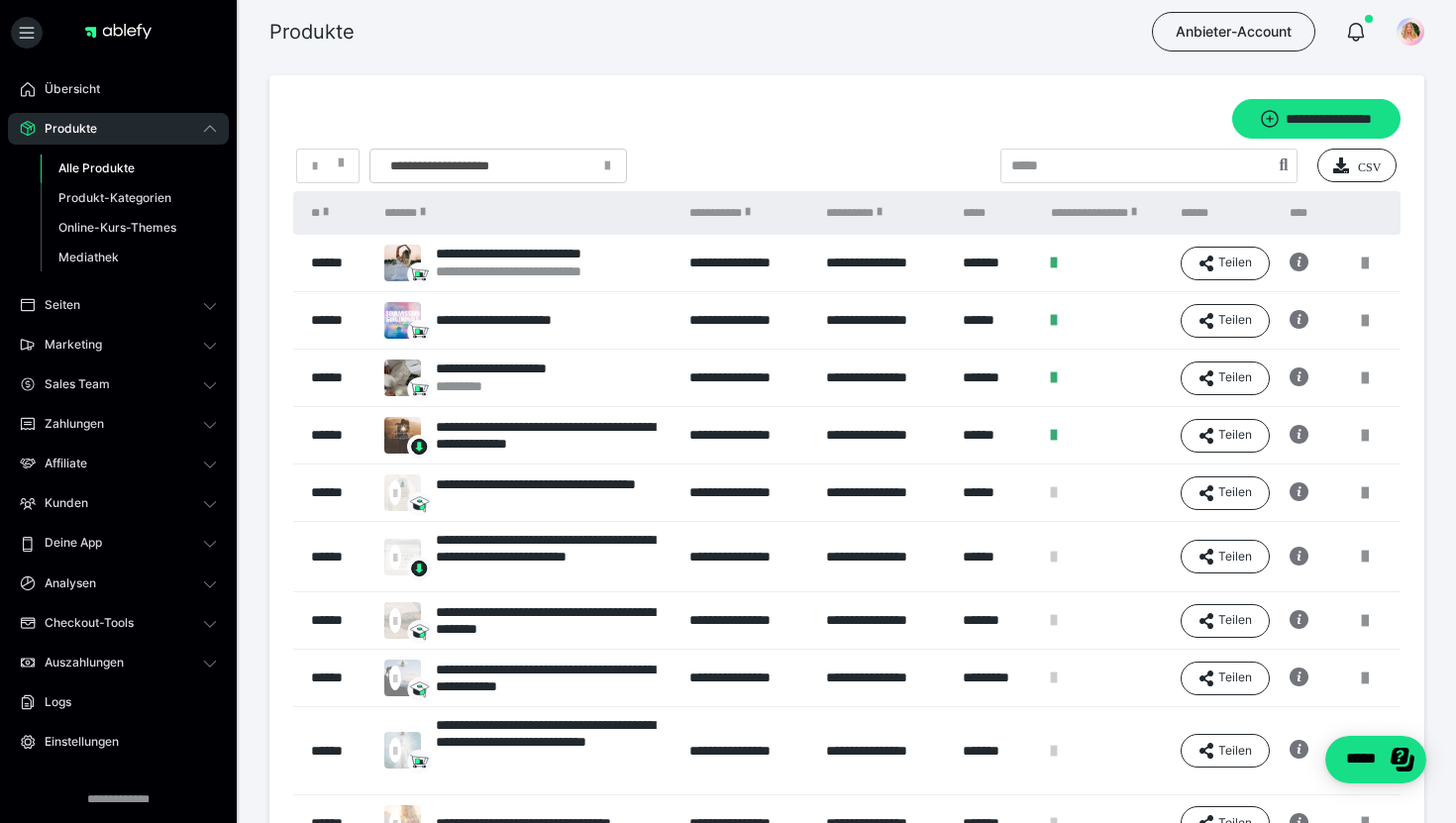 click on "**********" at bounding box center [509, 368] 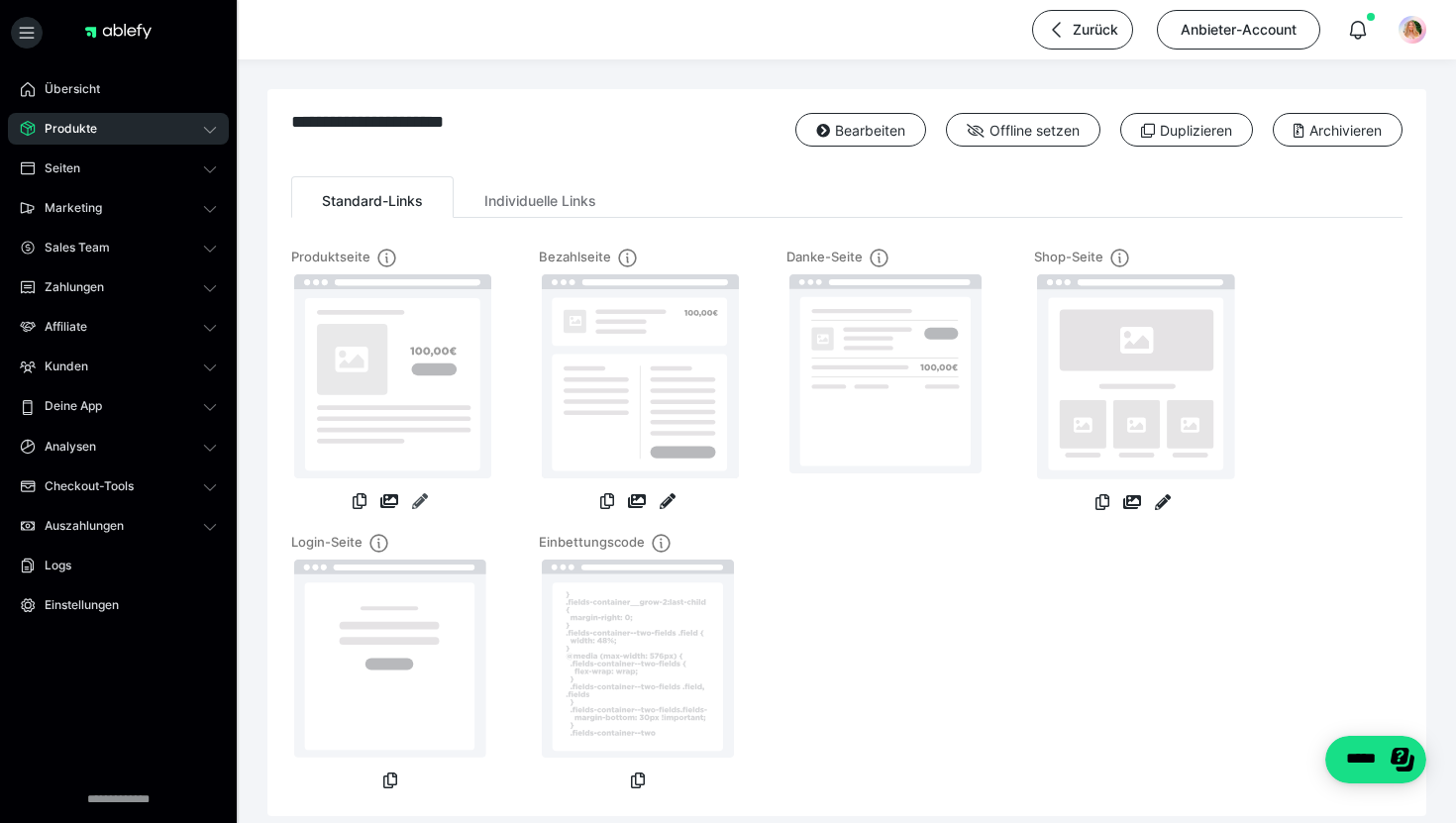 drag, startPoint x: 849, startPoint y: 789, endPoint x: 416, endPoint y: 501, distance: 520.0317 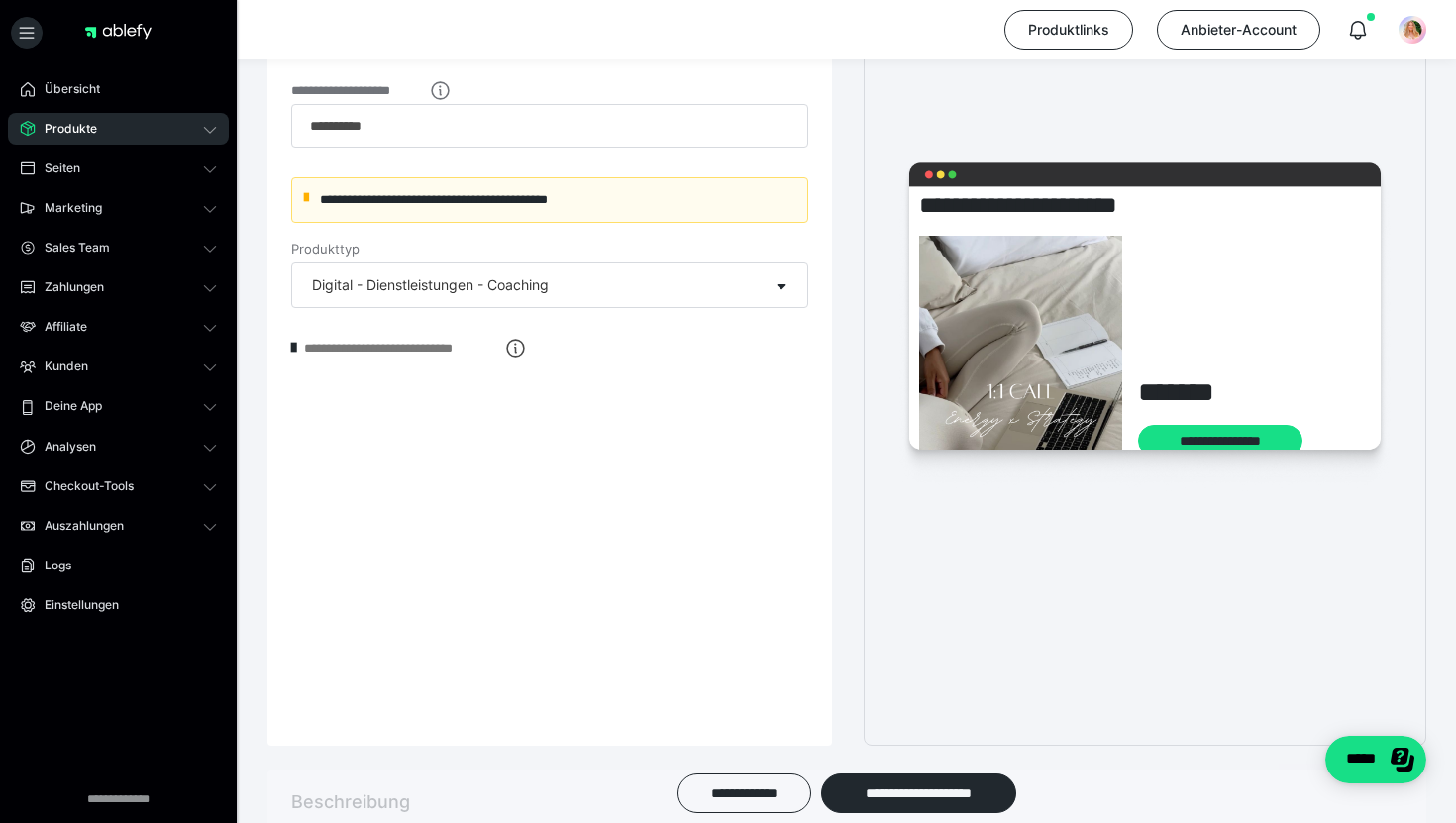 scroll, scrollTop: 0, scrollLeft: 0, axis: both 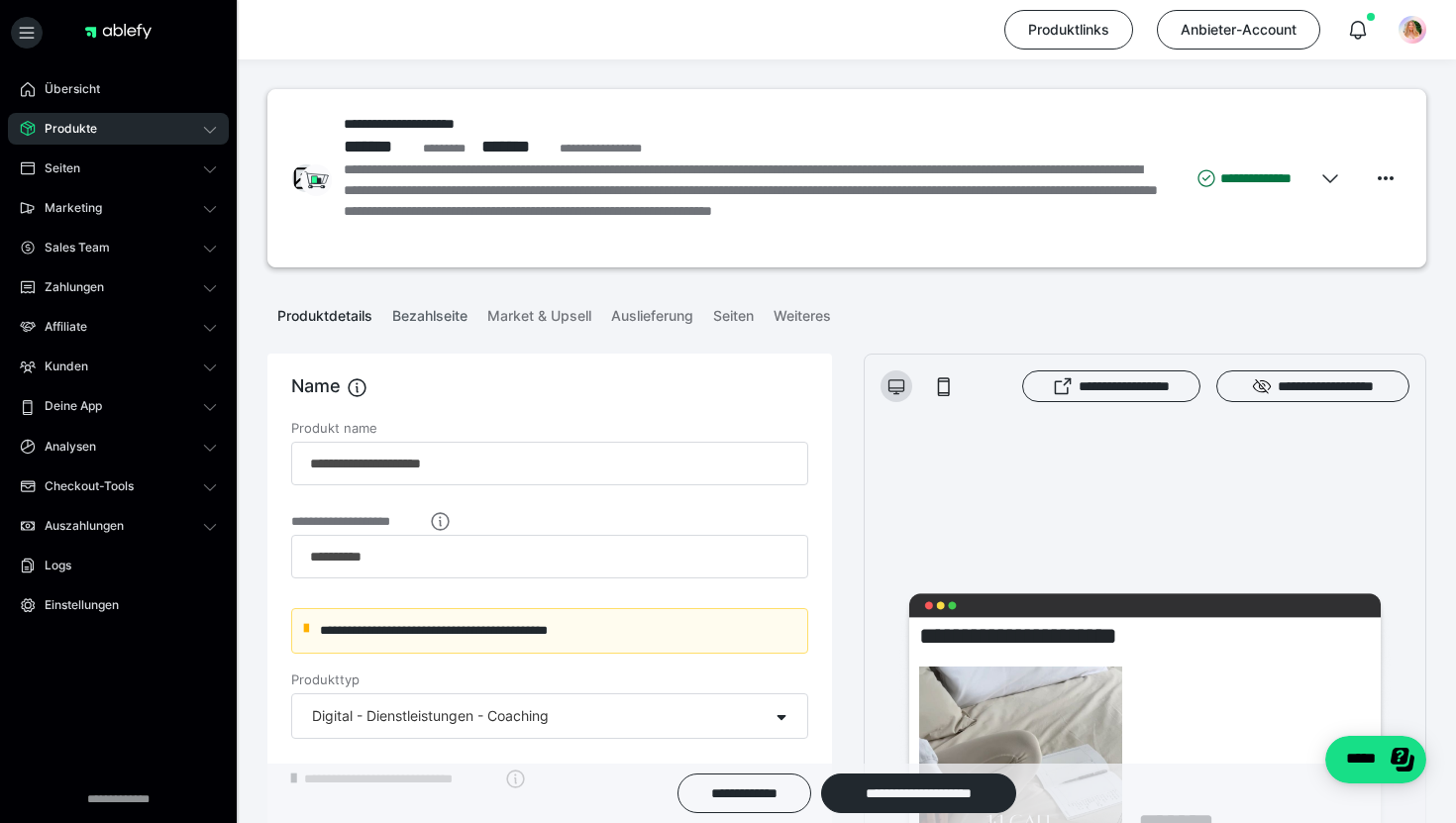 drag, startPoint x: 416, startPoint y: 501, endPoint x: 445, endPoint y: 311, distance: 192.20042 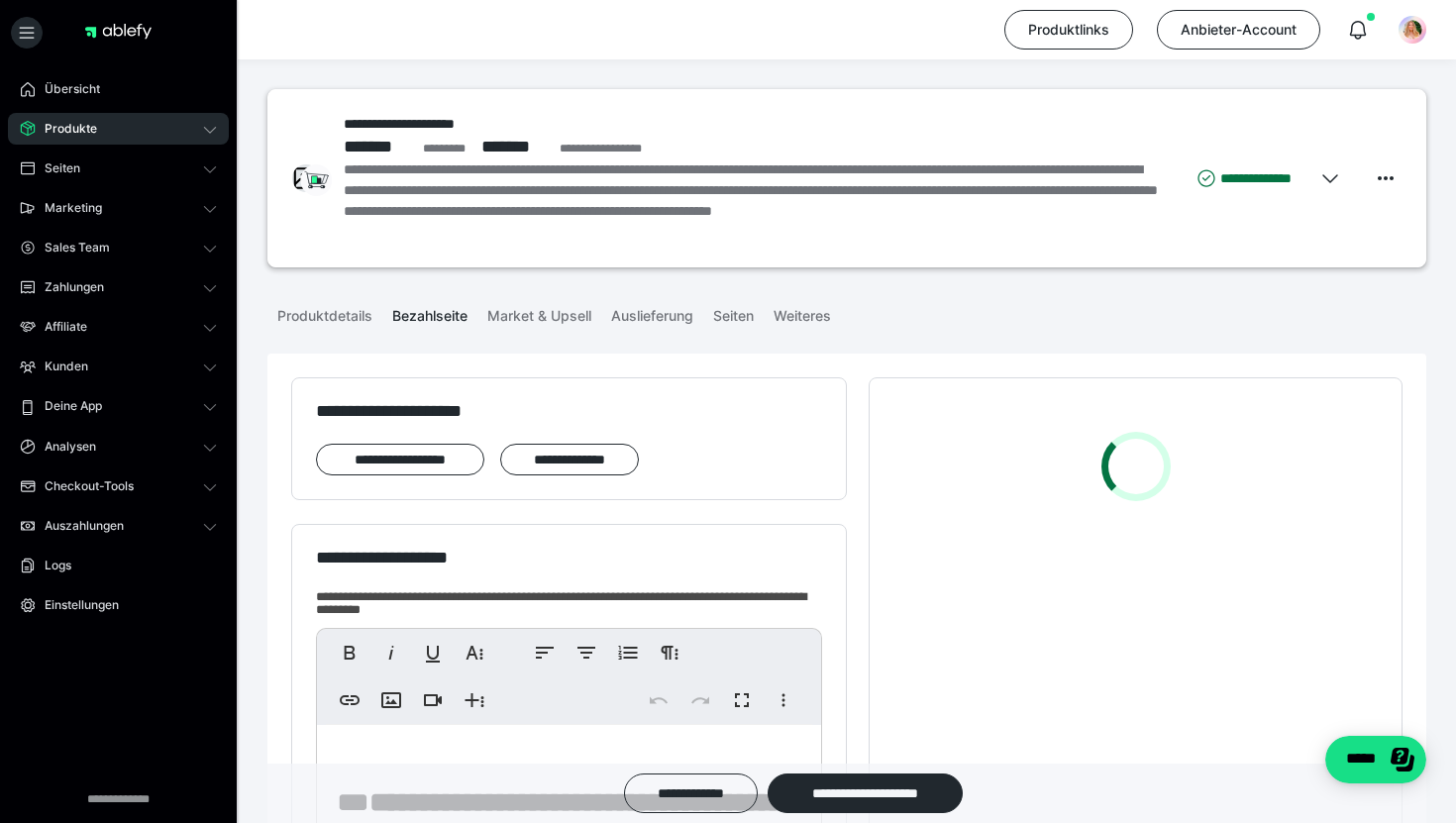 scroll, scrollTop: 57, scrollLeft: 0, axis: vertical 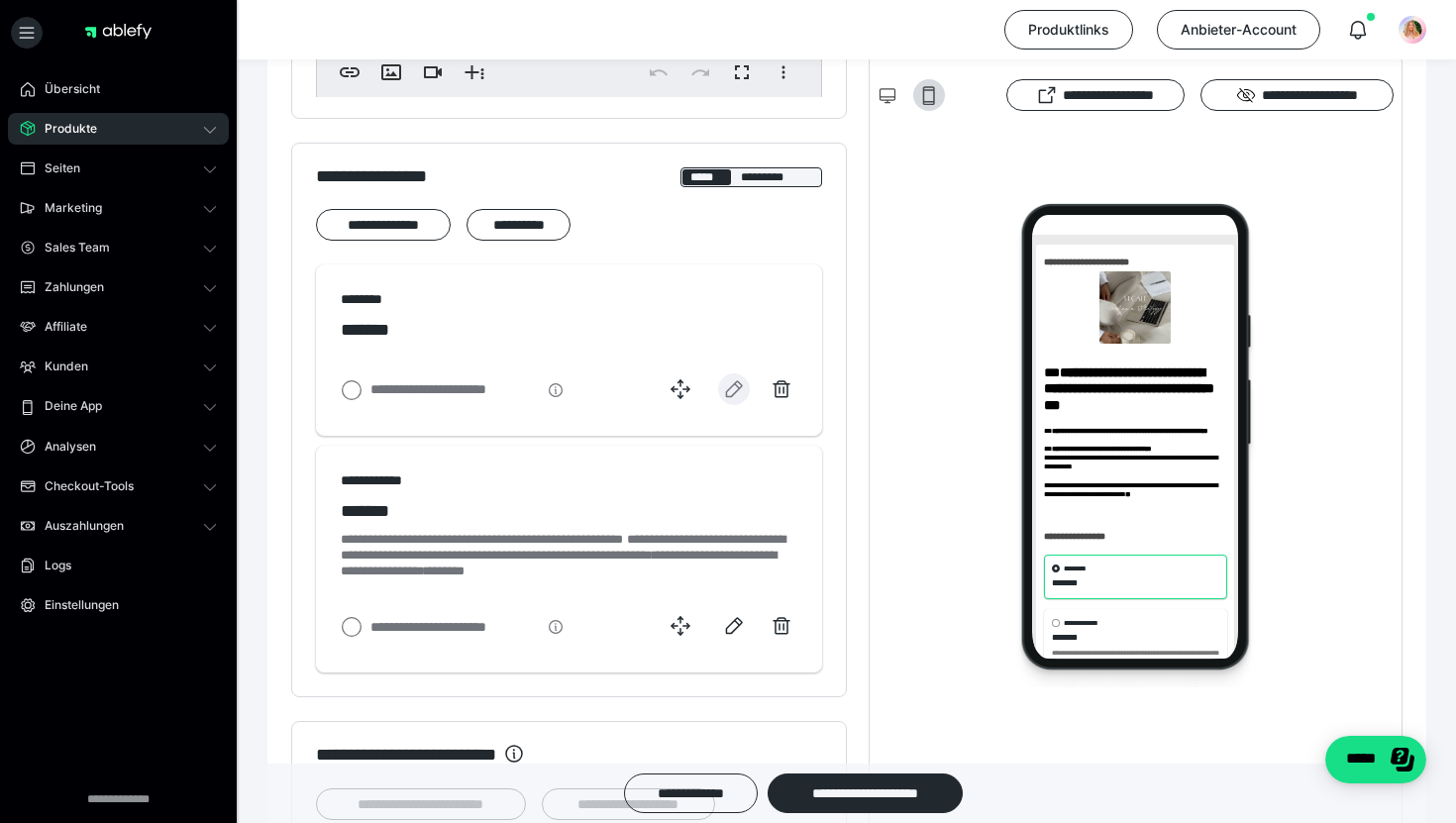 click 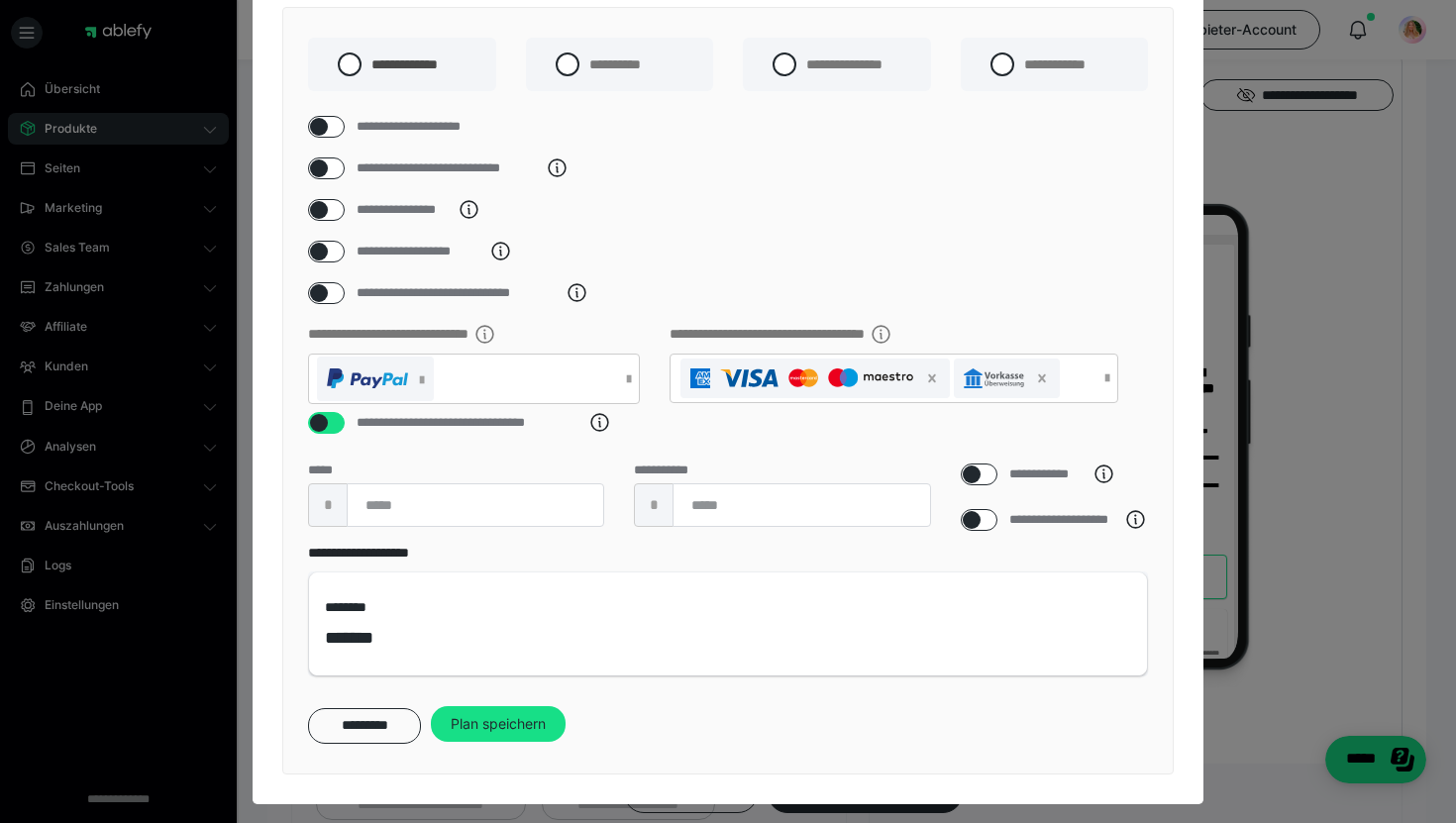 scroll, scrollTop: 154, scrollLeft: 0, axis: vertical 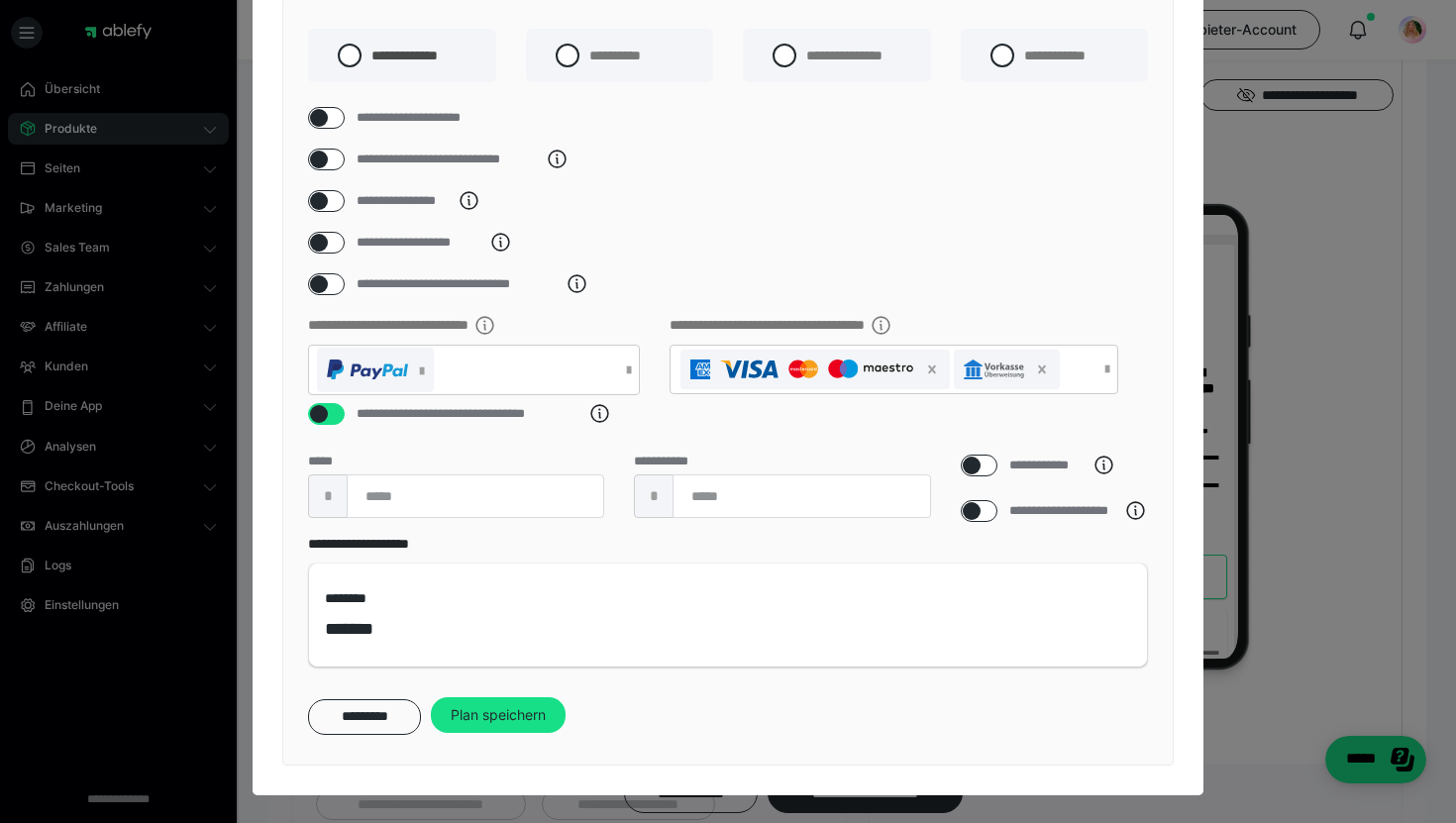 click at bounding box center [1107, 369] 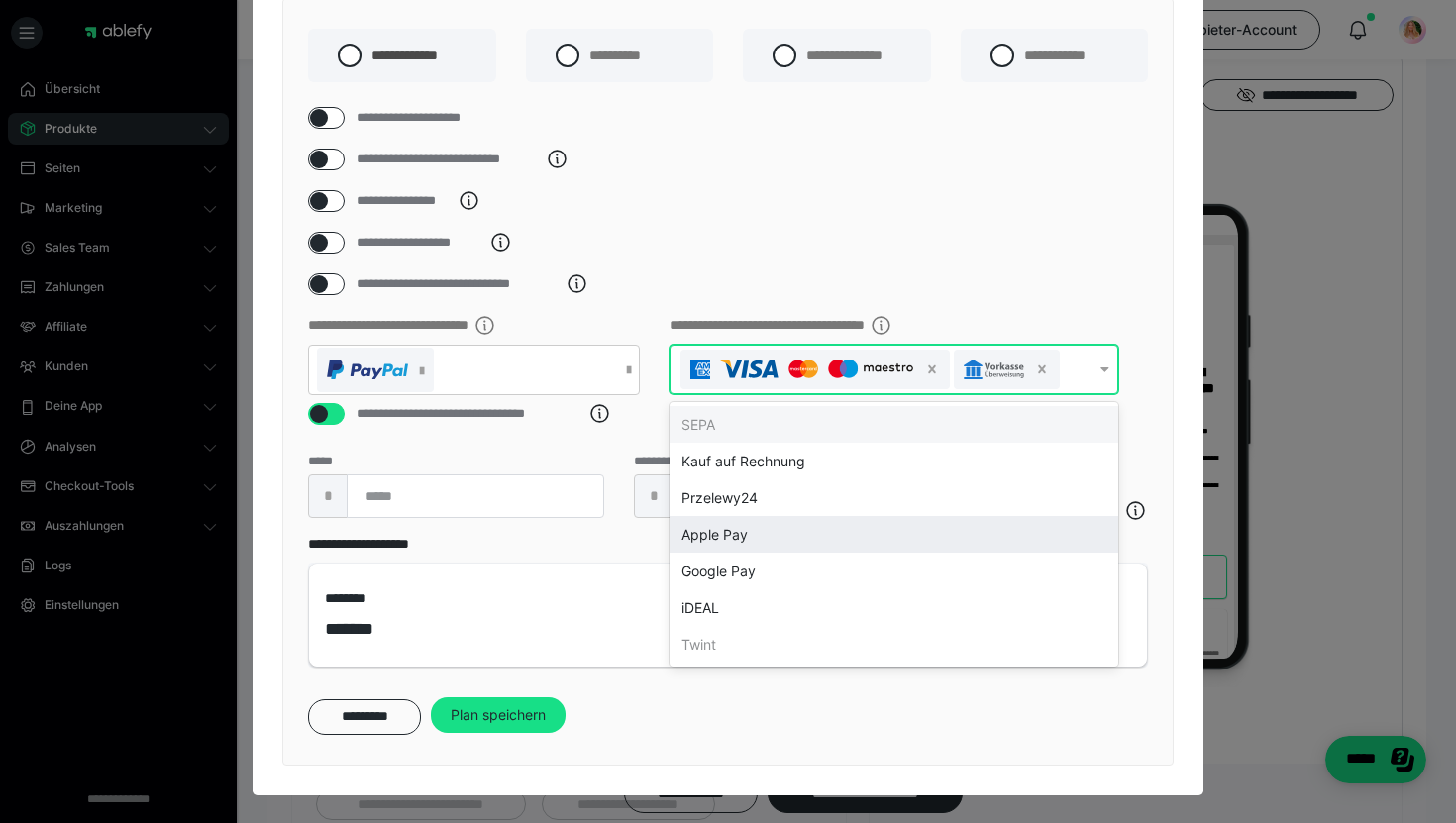 drag, startPoint x: 445, startPoint y: 311, endPoint x: 897, endPoint y: 542, distance: 507.6071 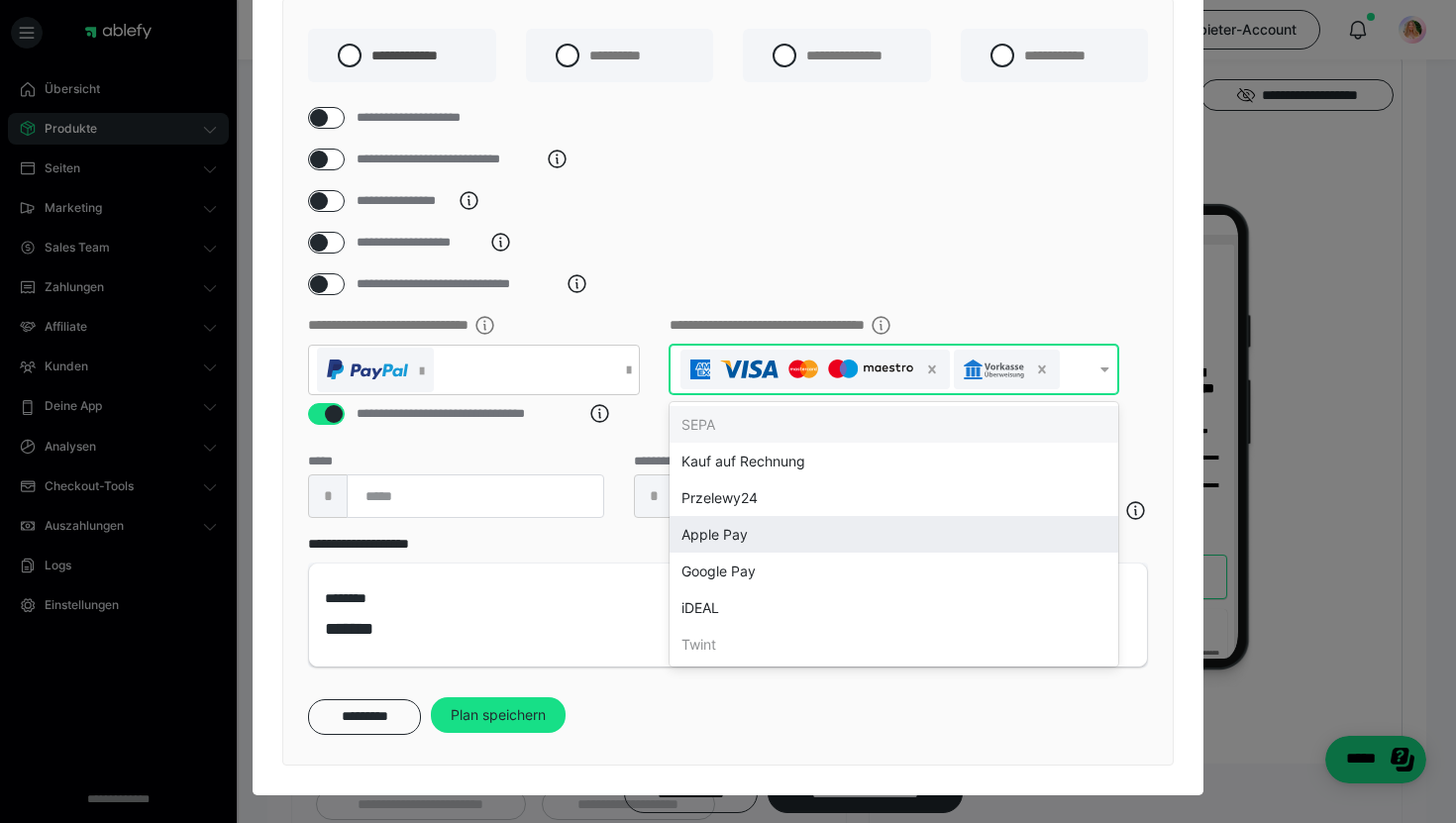 scroll, scrollTop: 116, scrollLeft: 0, axis: vertical 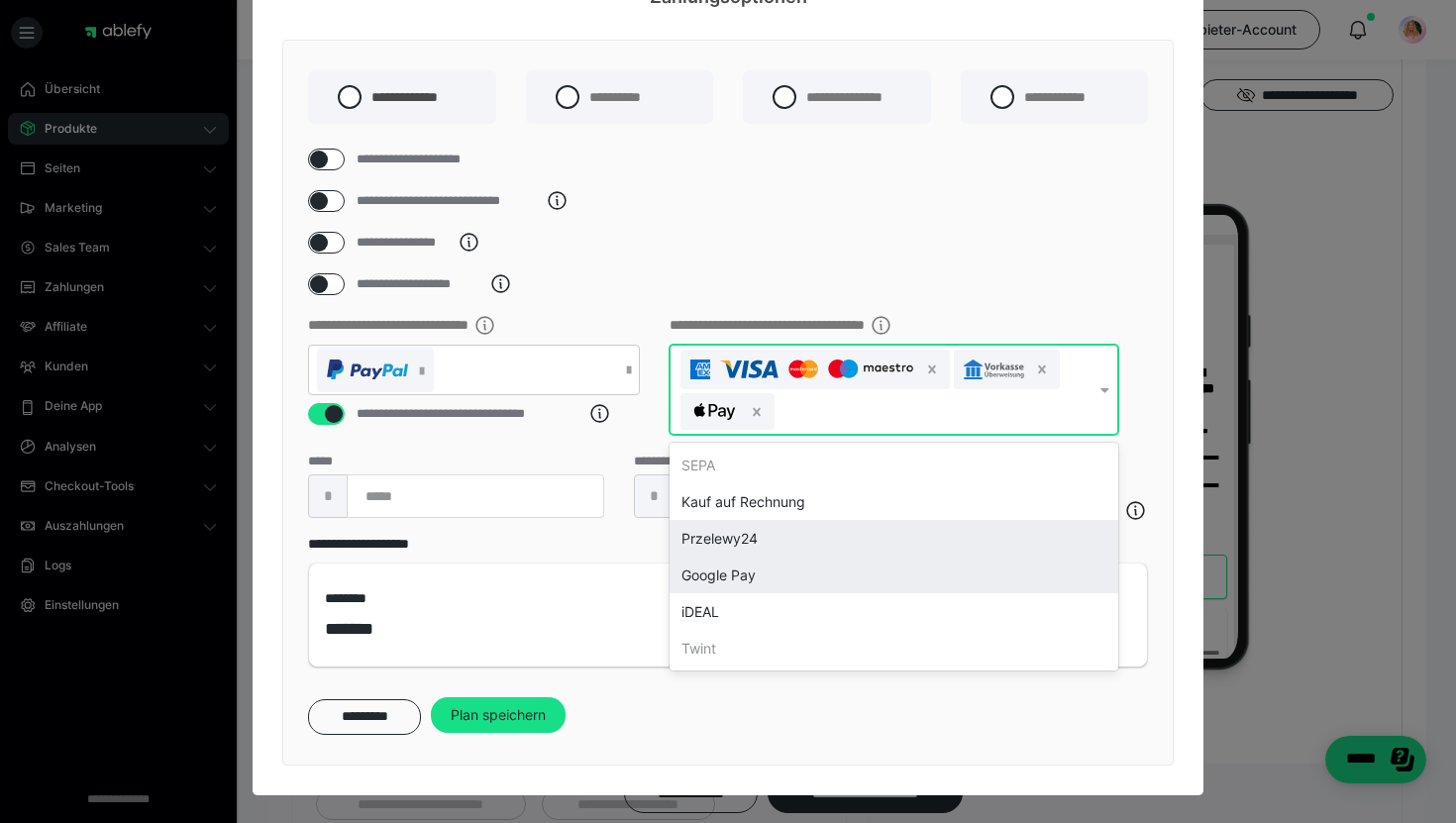 drag, startPoint x: 897, startPoint y: 542, endPoint x: 779, endPoint y: 579, distance: 123.66487 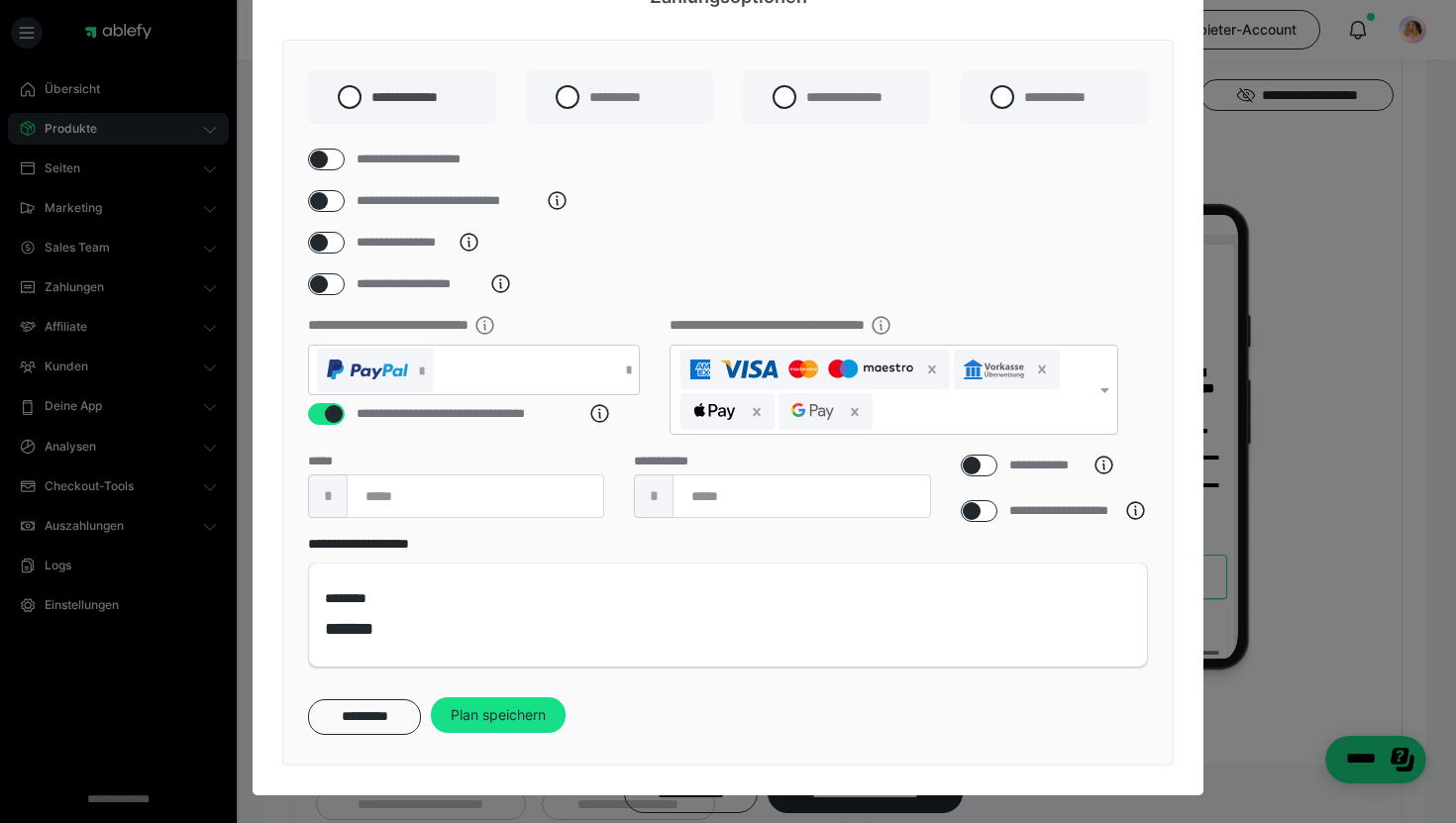 click on "Plan speichern" at bounding box center (498, 715) 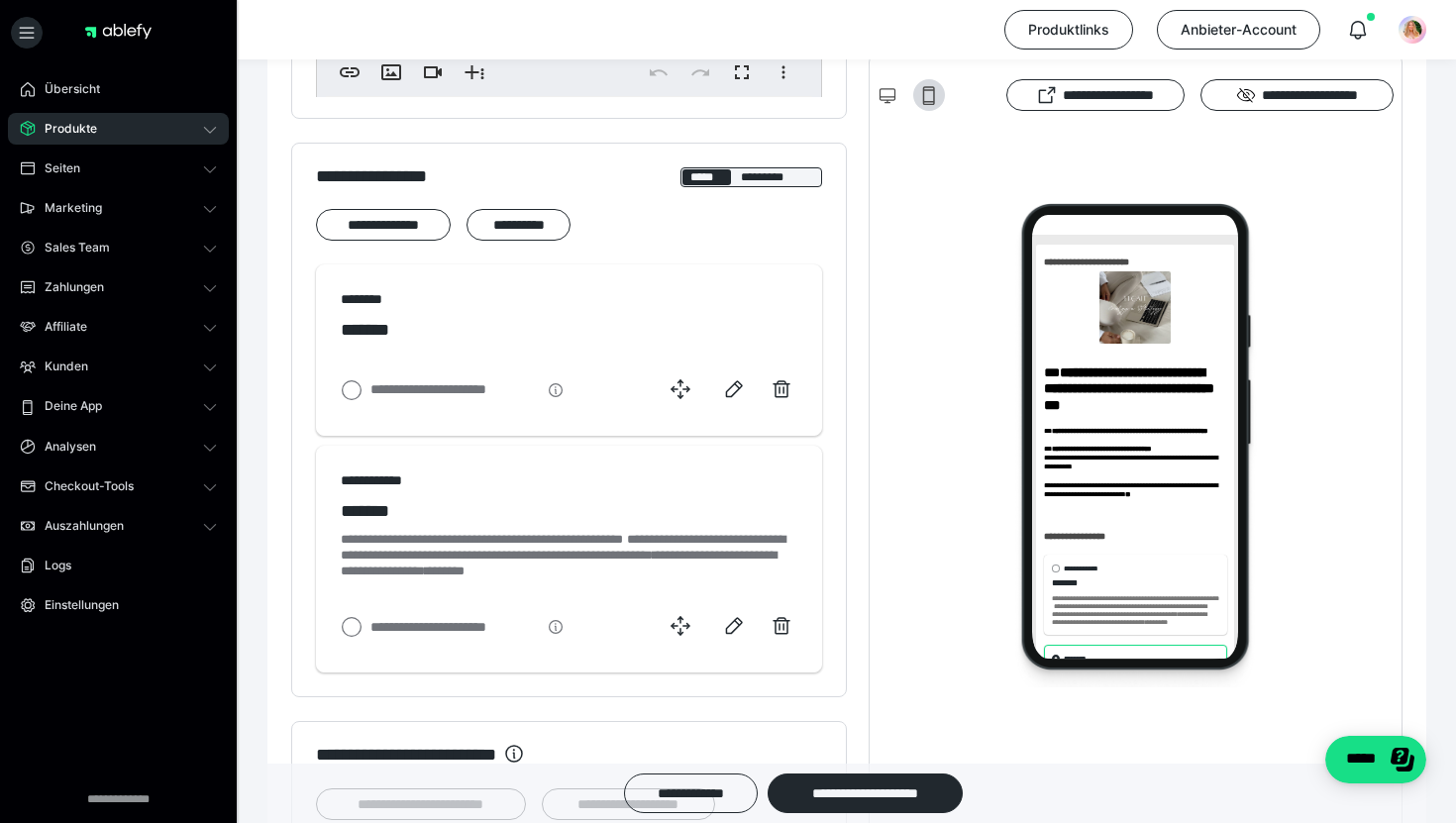 click on "**********" at bounding box center [865, 793] 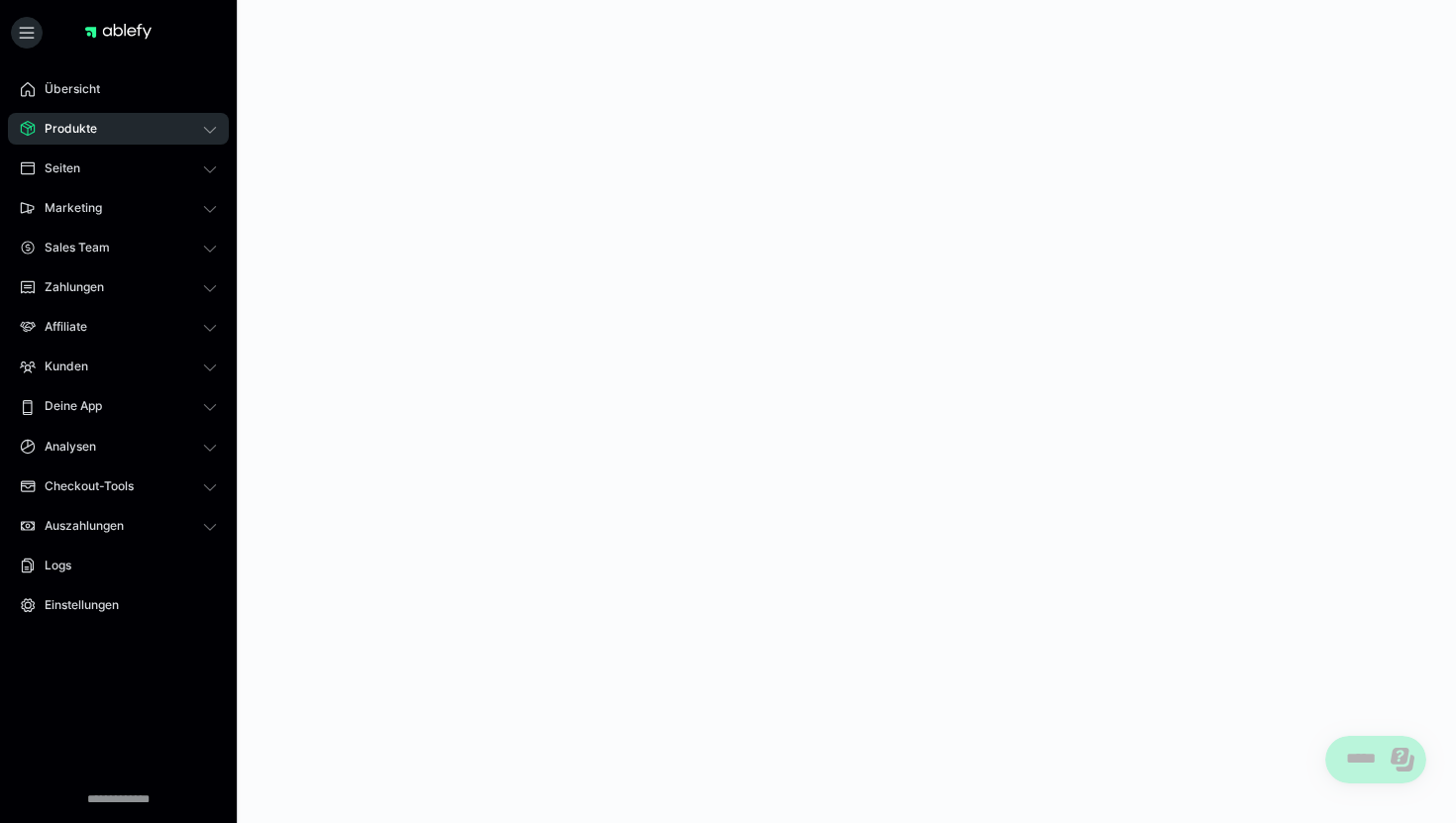 scroll, scrollTop: 0, scrollLeft: 0, axis: both 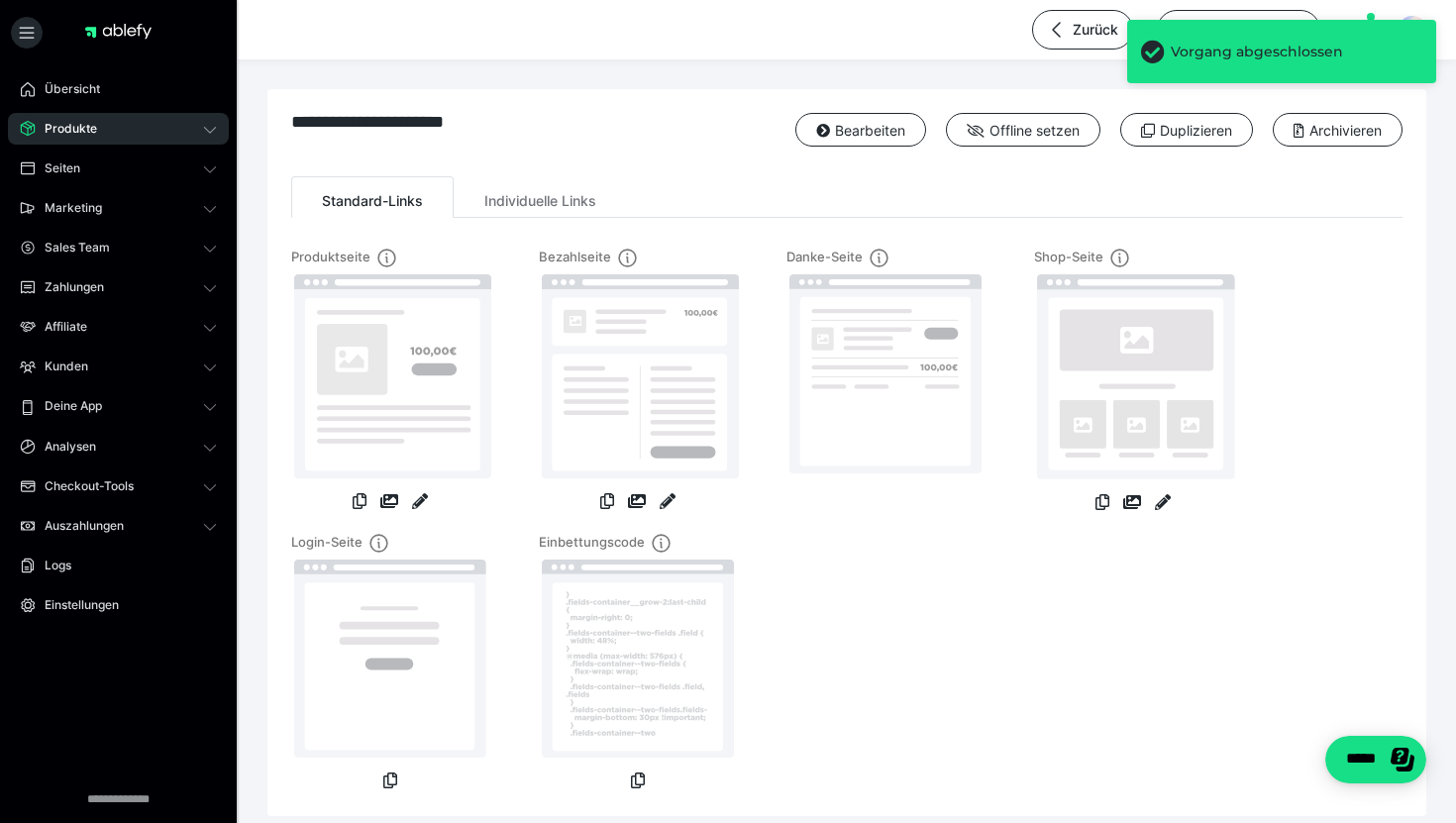 click at bounding box center (420, 501) 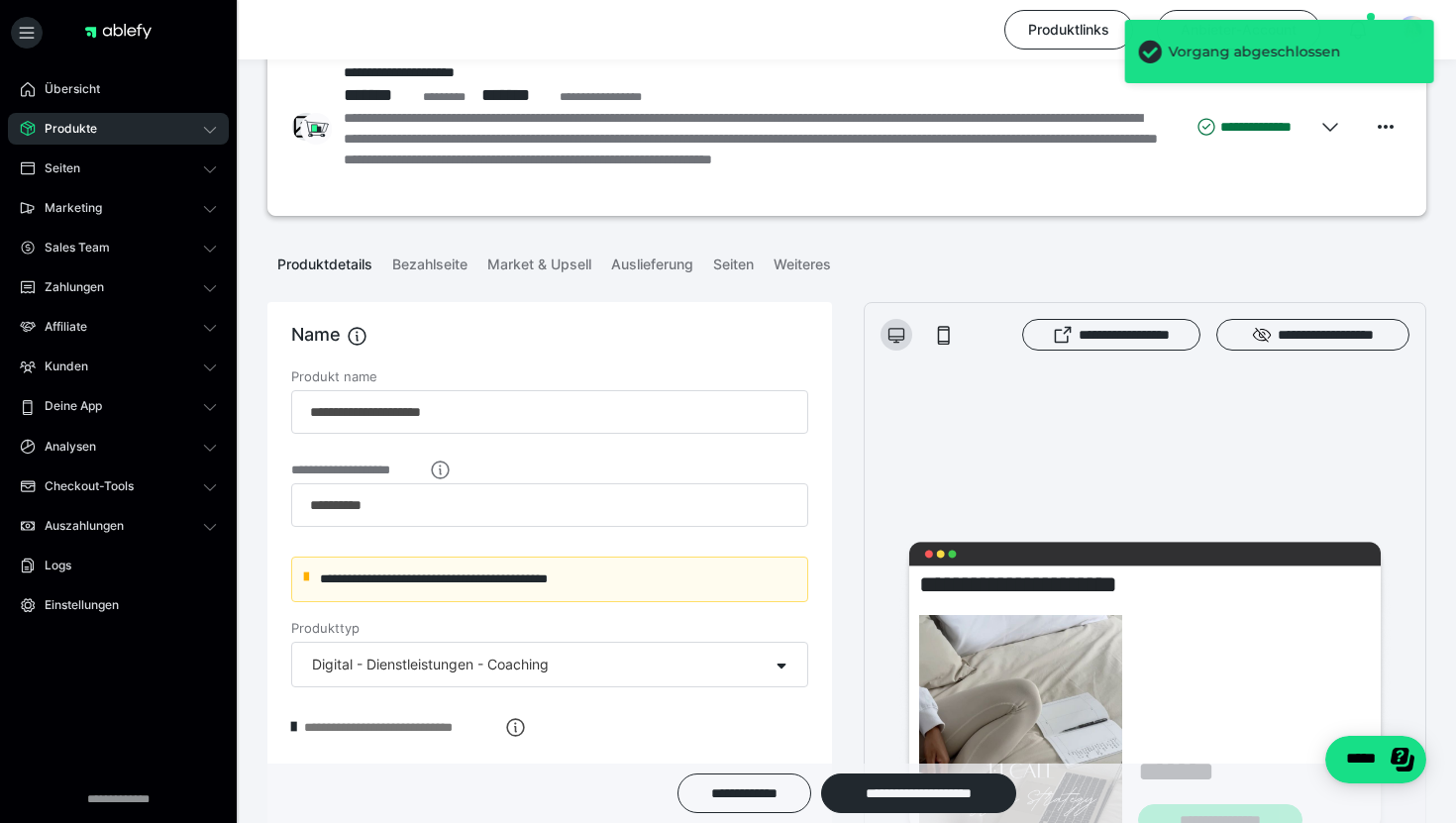 scroll, scrollTop: 41, scrollLeft: 0, axis: vertical 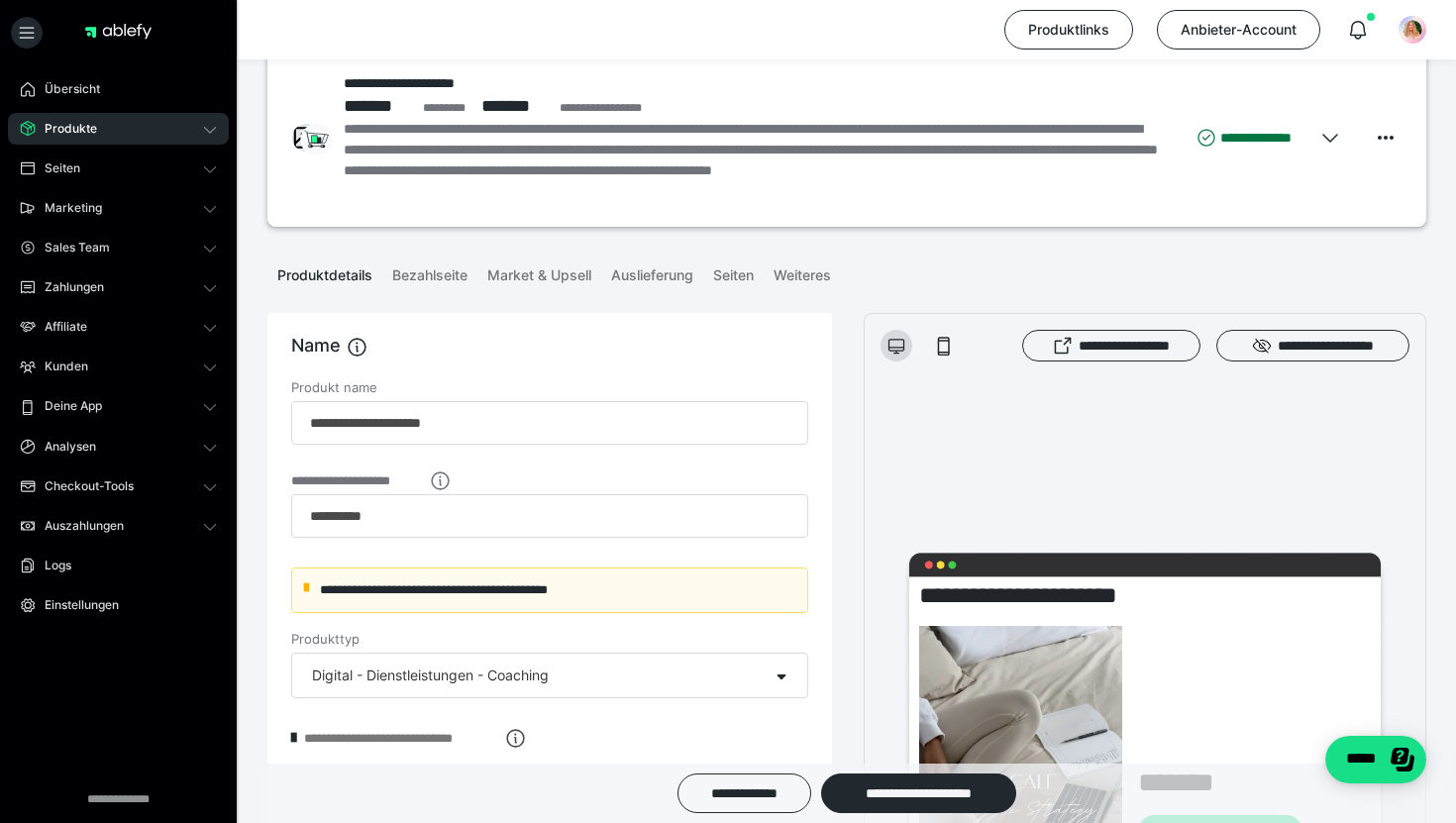 click on "Bezahlseite" at bounding box center [430, 271] 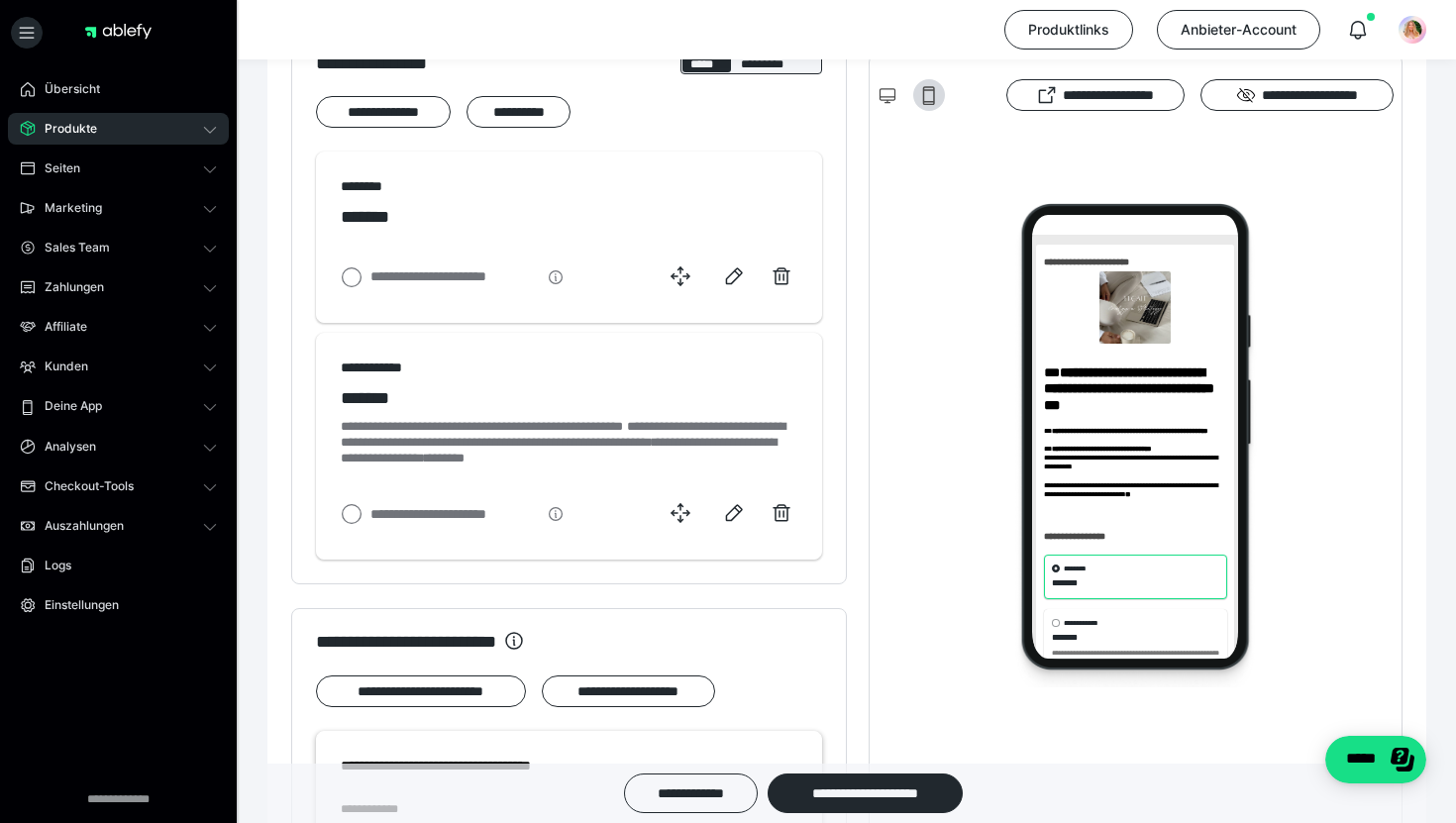 scroll, scrollTop: 1103, scrollLeft: 0, axis: vertical 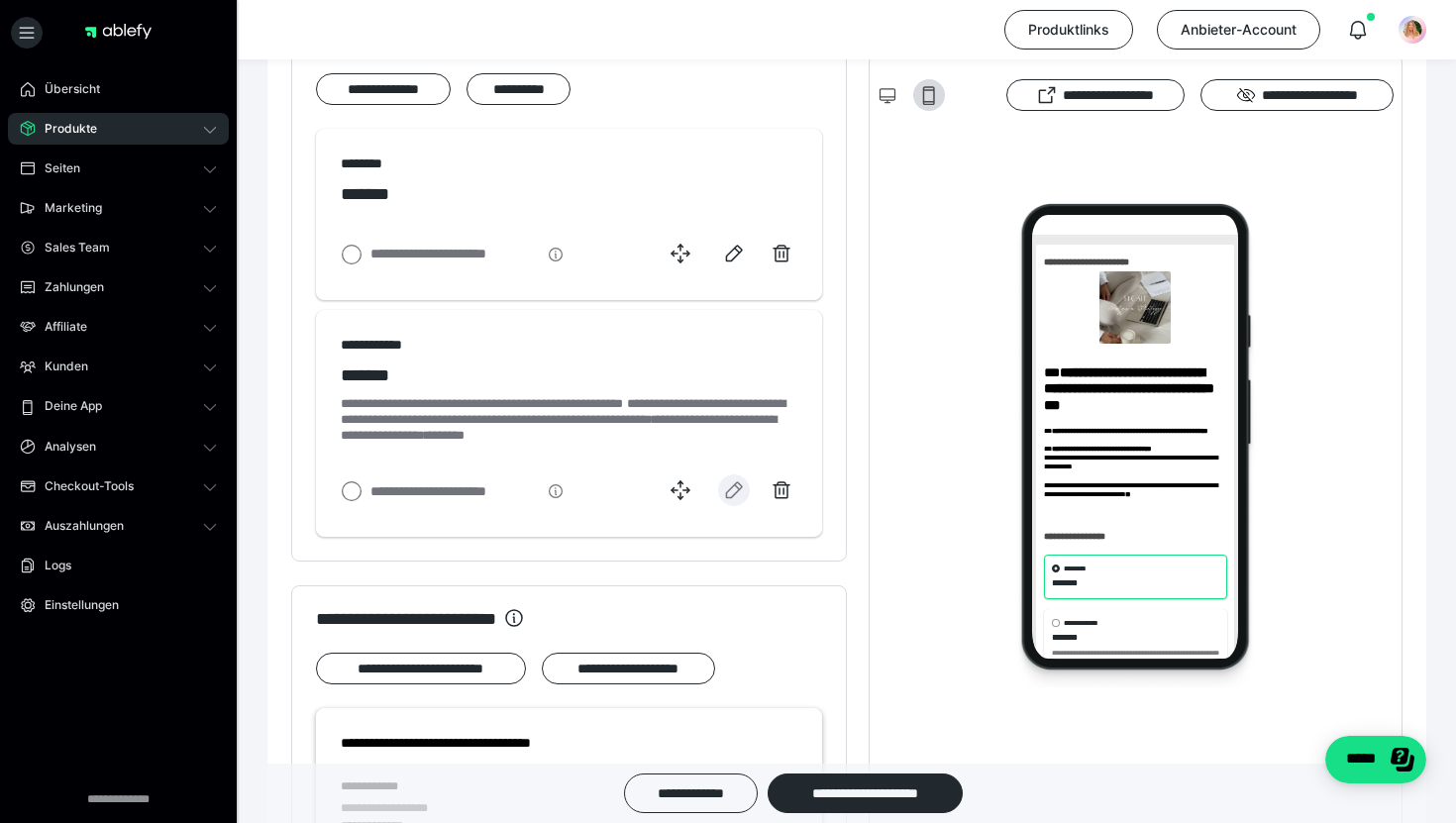 click 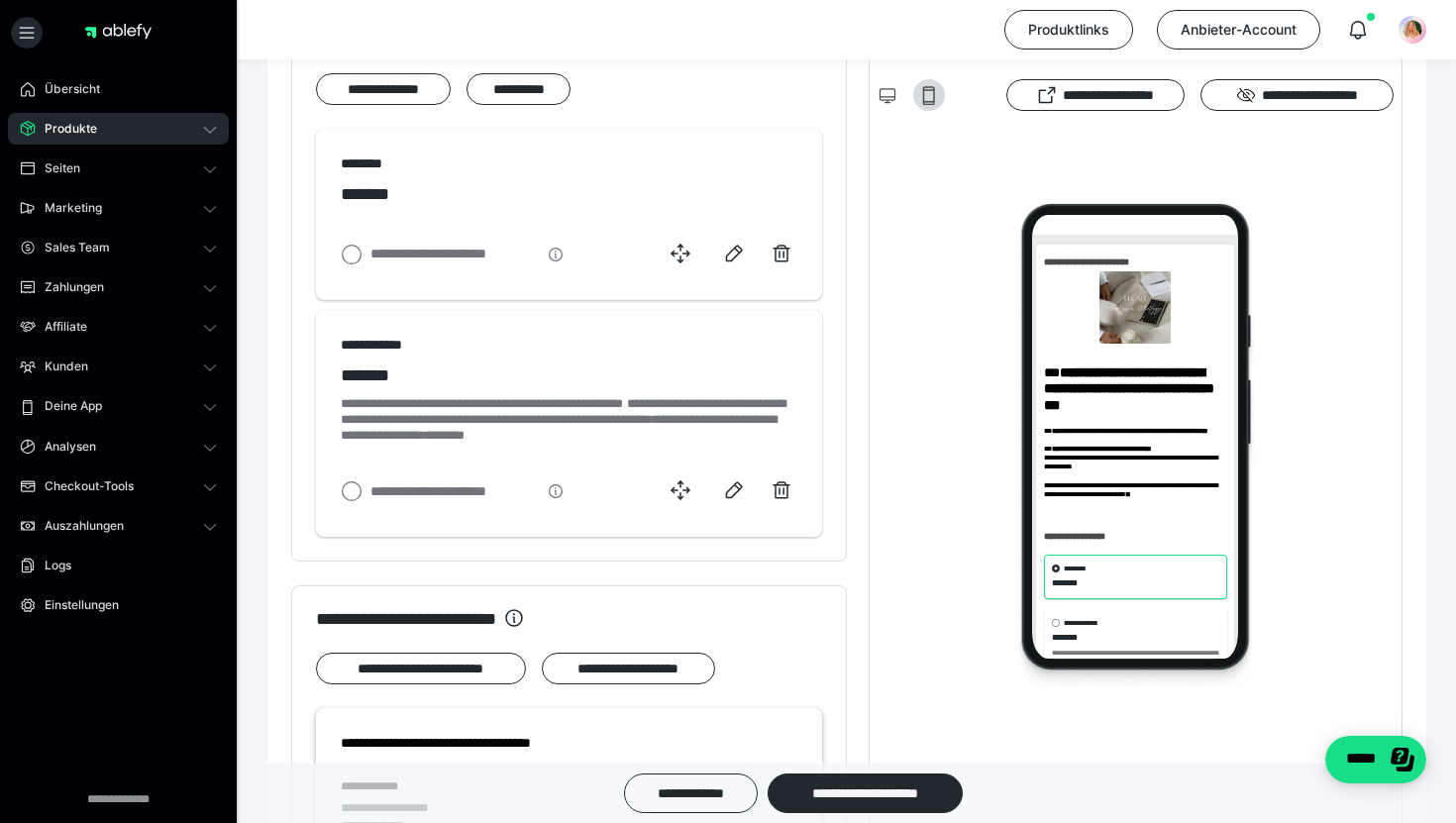 select on "**" 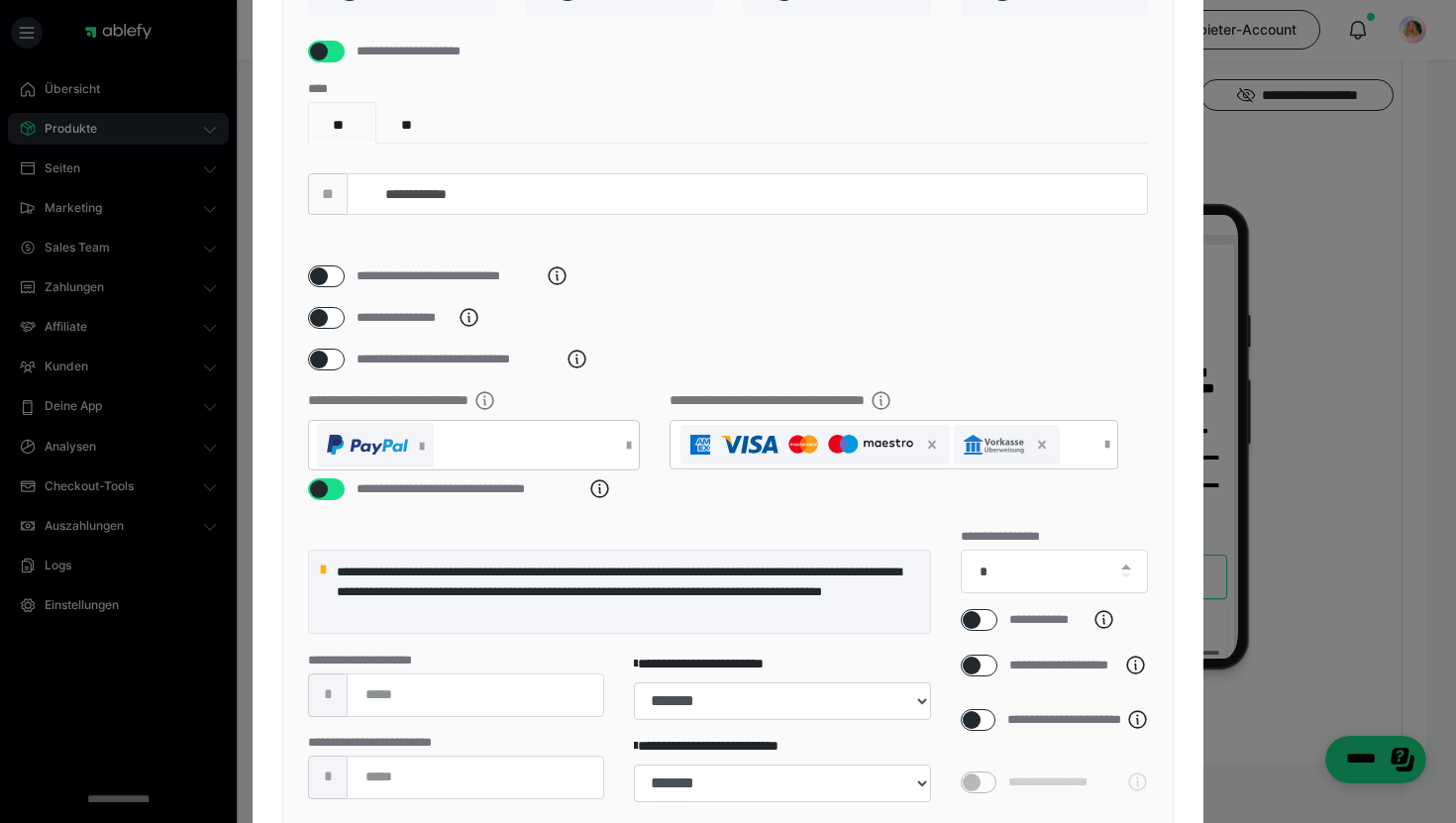 scroll, scrollTop: 221, scrollLeft: 0, axis: vertical 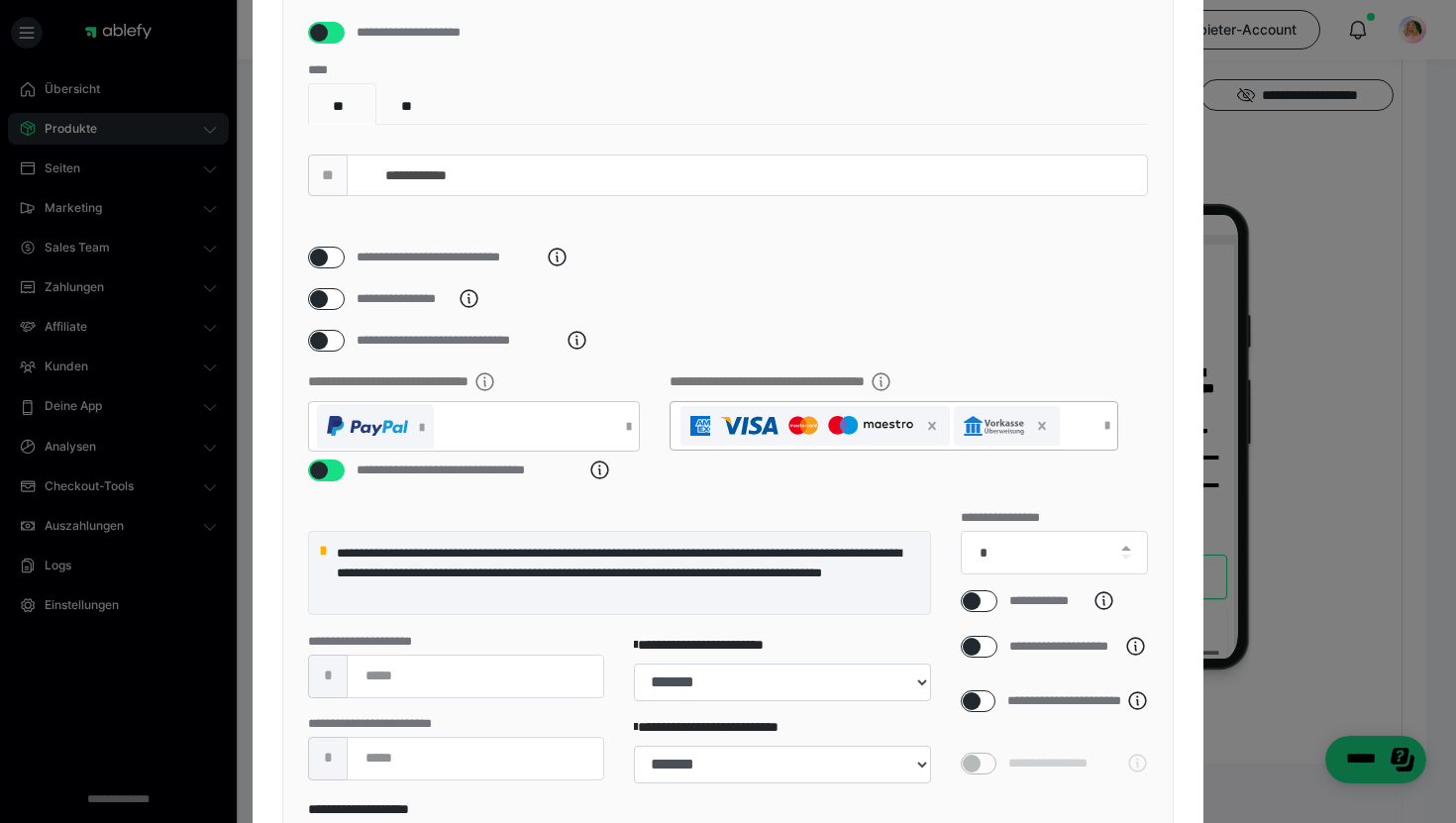 drag, startPoint x: 779, startPoint y: 579, endPoint x: 1104, endPoint y: 454, distance: 348.20971 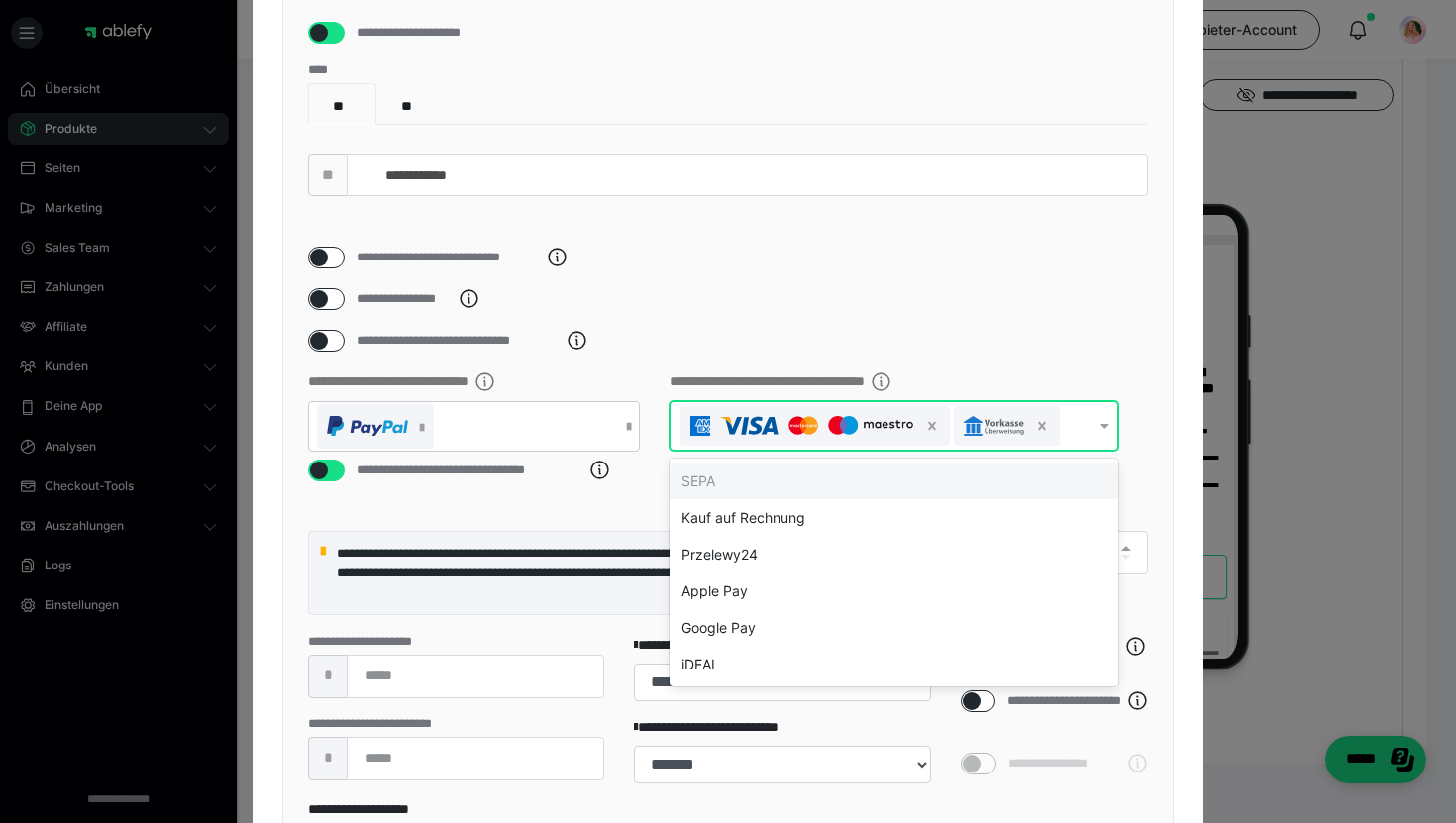 click on "Apple Pay" at bounding box center [893, 590] 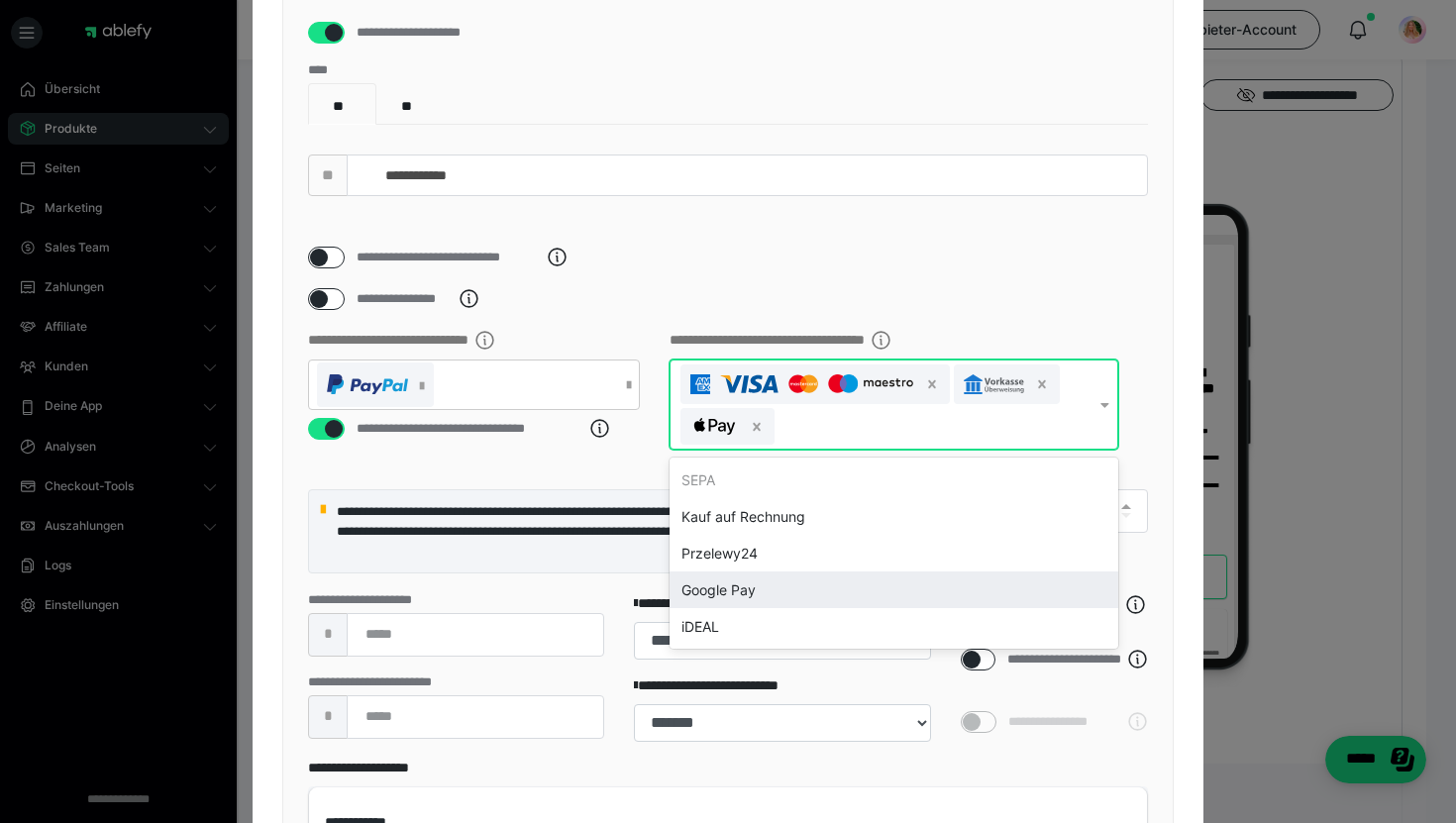 drag, startPoint x: 1104, startPoint y: 454, endPoint x: 760, endPoint y: 619, distance: 381.52457 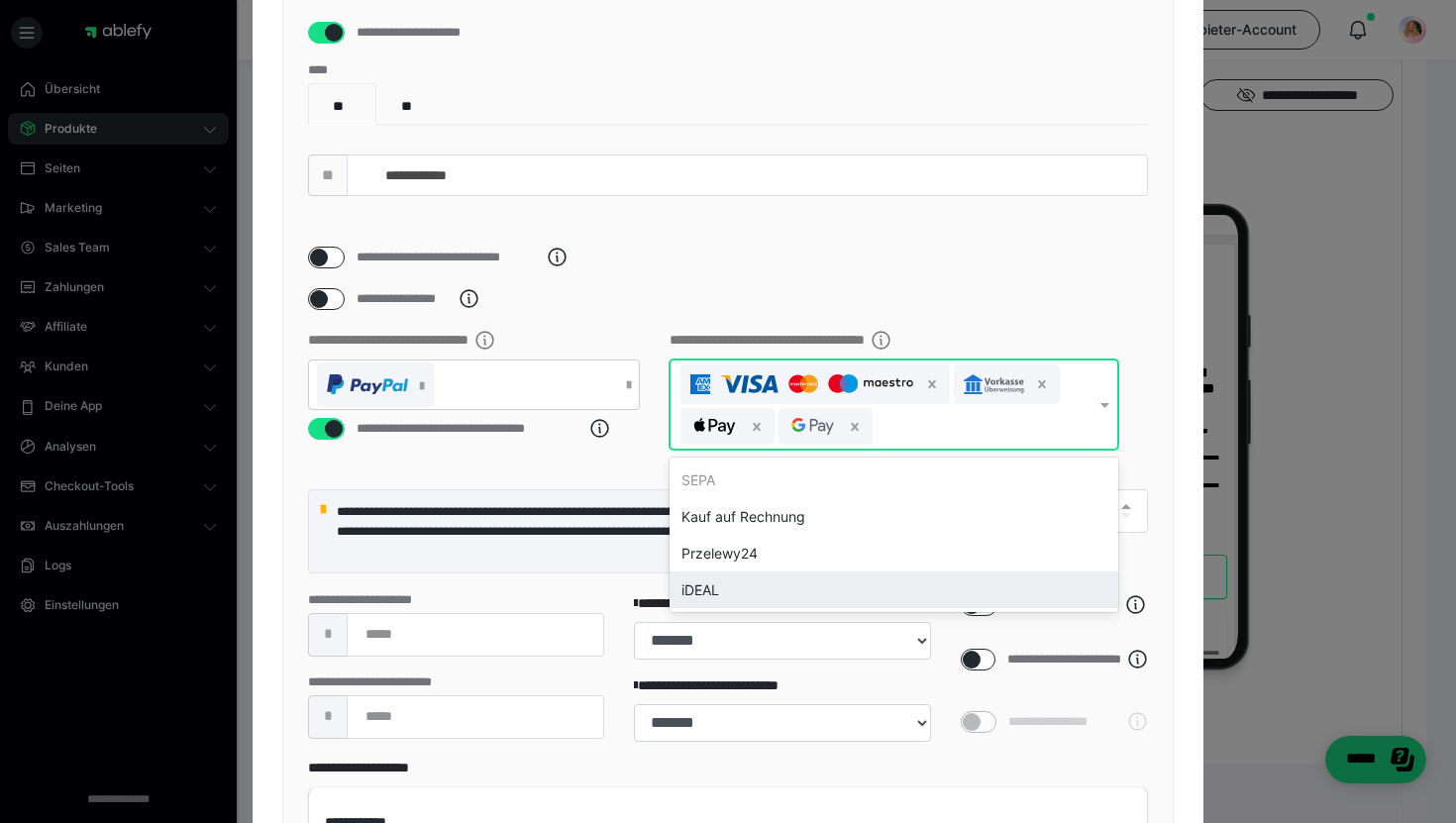 click on "**********" at bounding box center [728, 476] 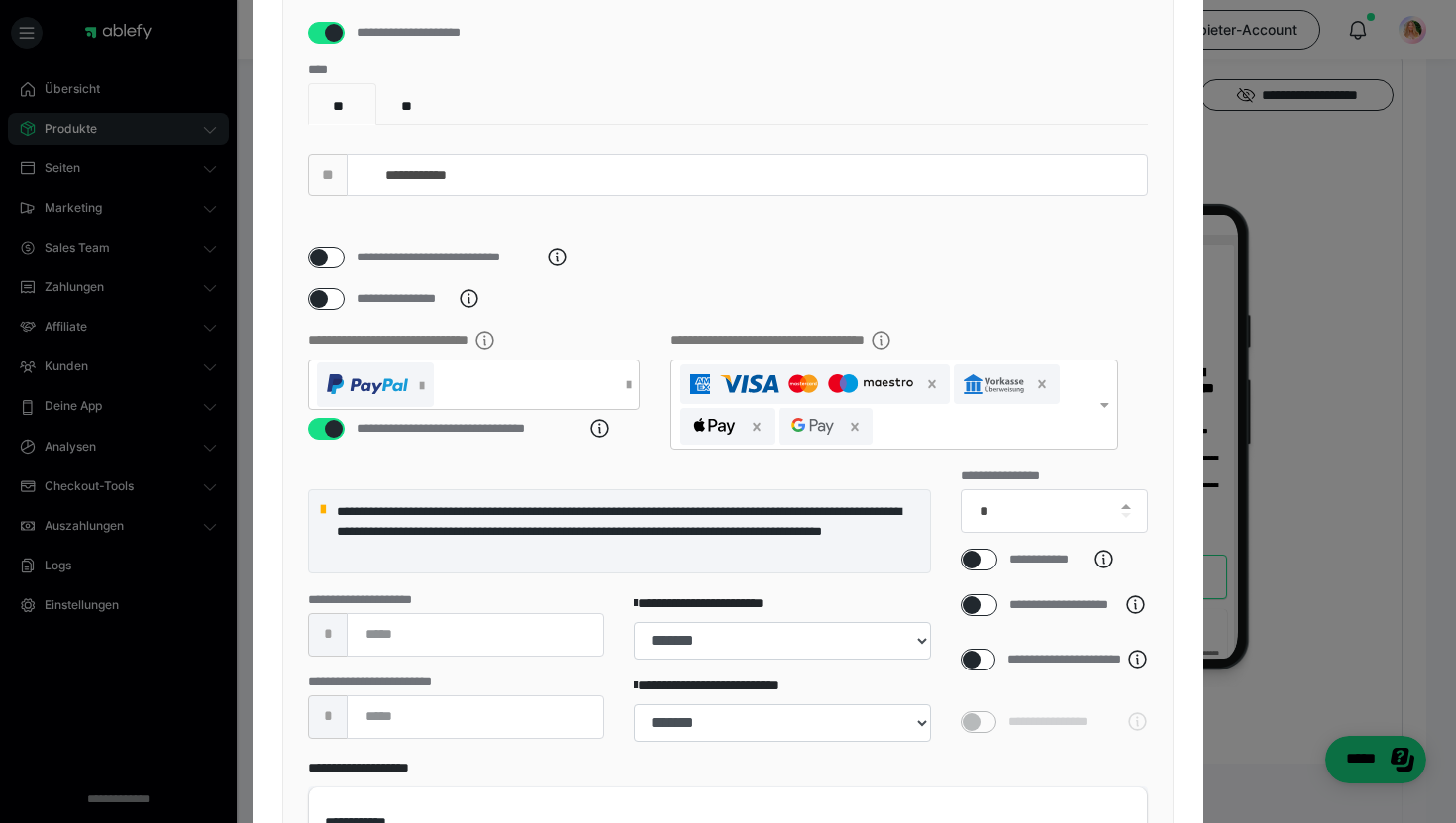 scroll, scrollTop: 506, scrollLeft: 0, axis: vertical 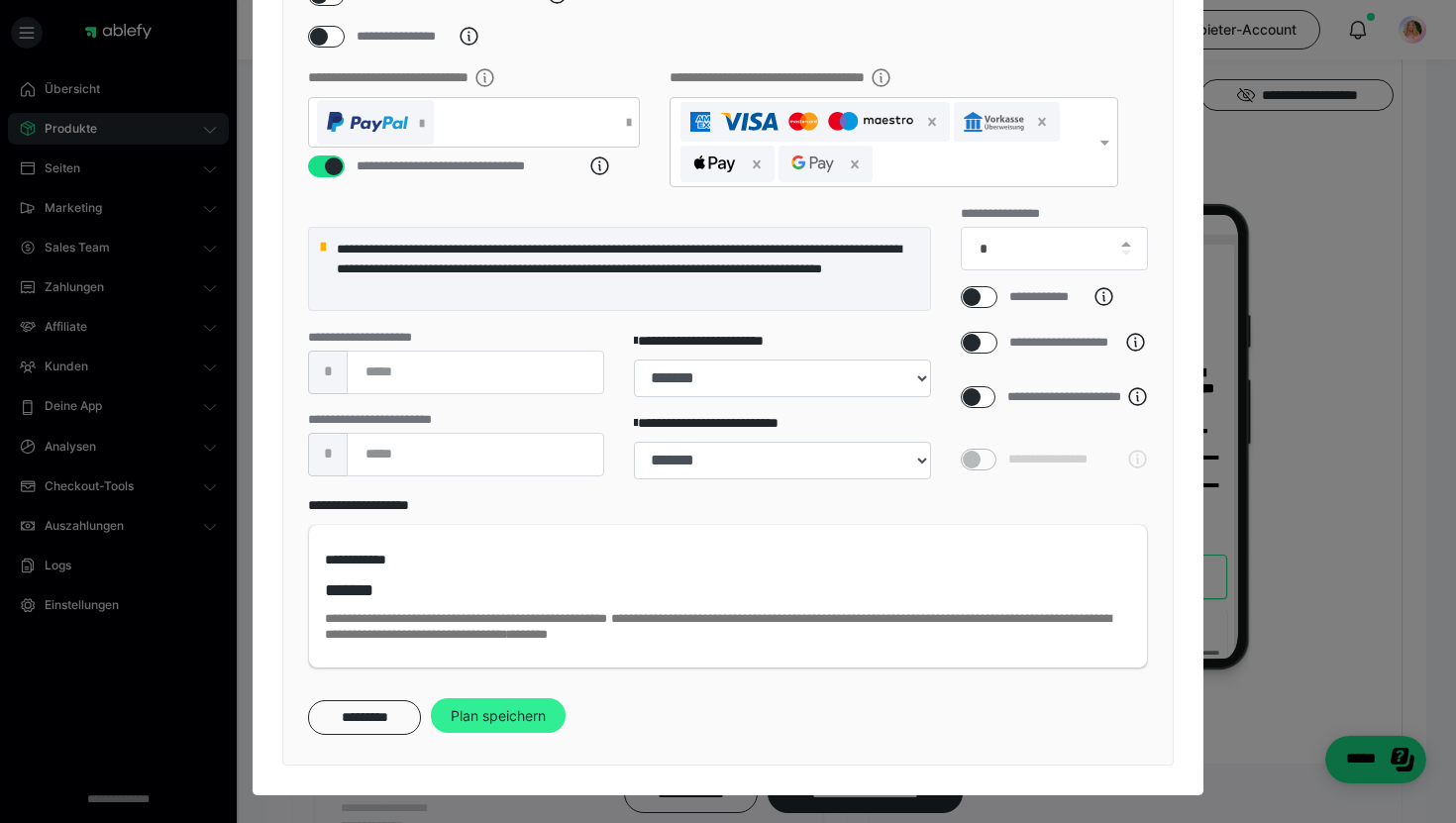 drag, startPoint x: 760, startPoint y: 619, endPoint x: 514, endPoint y: 724, distance: 267.47149 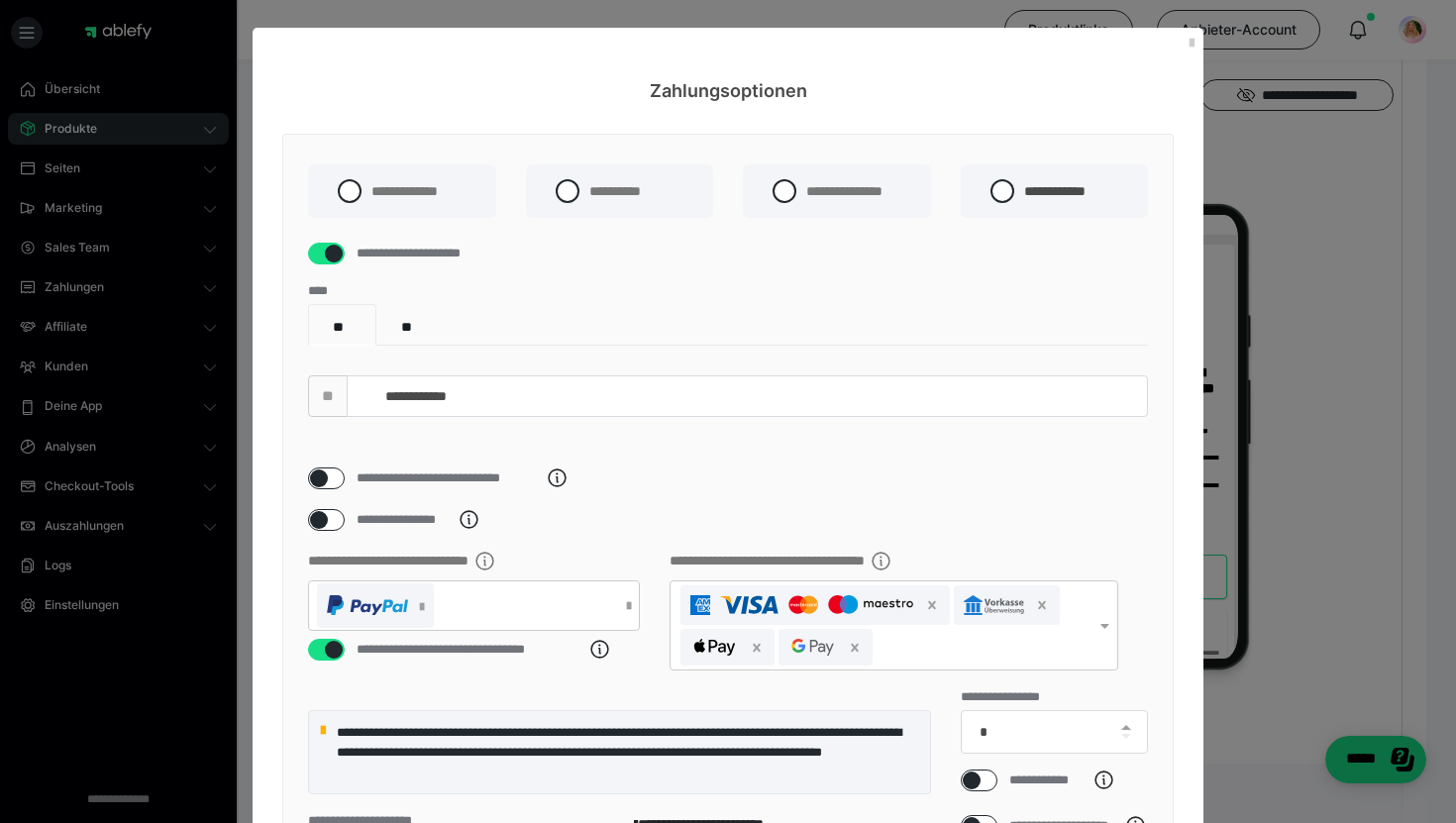 select on "**" 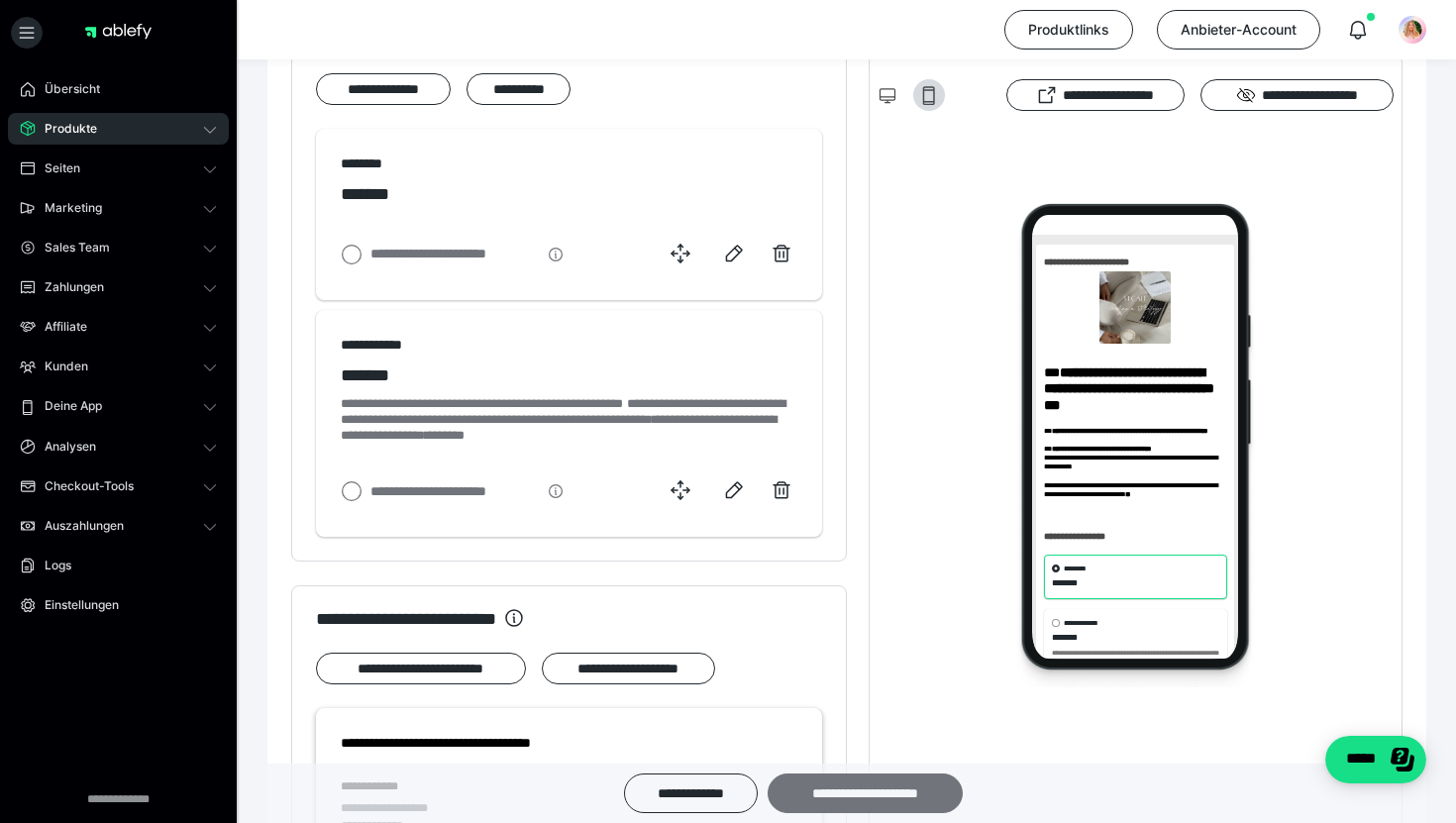 drag, startPoint x: 514, startPoint y: 724, endPoint x: 858, endPoint y: 774, distance: 347.6147 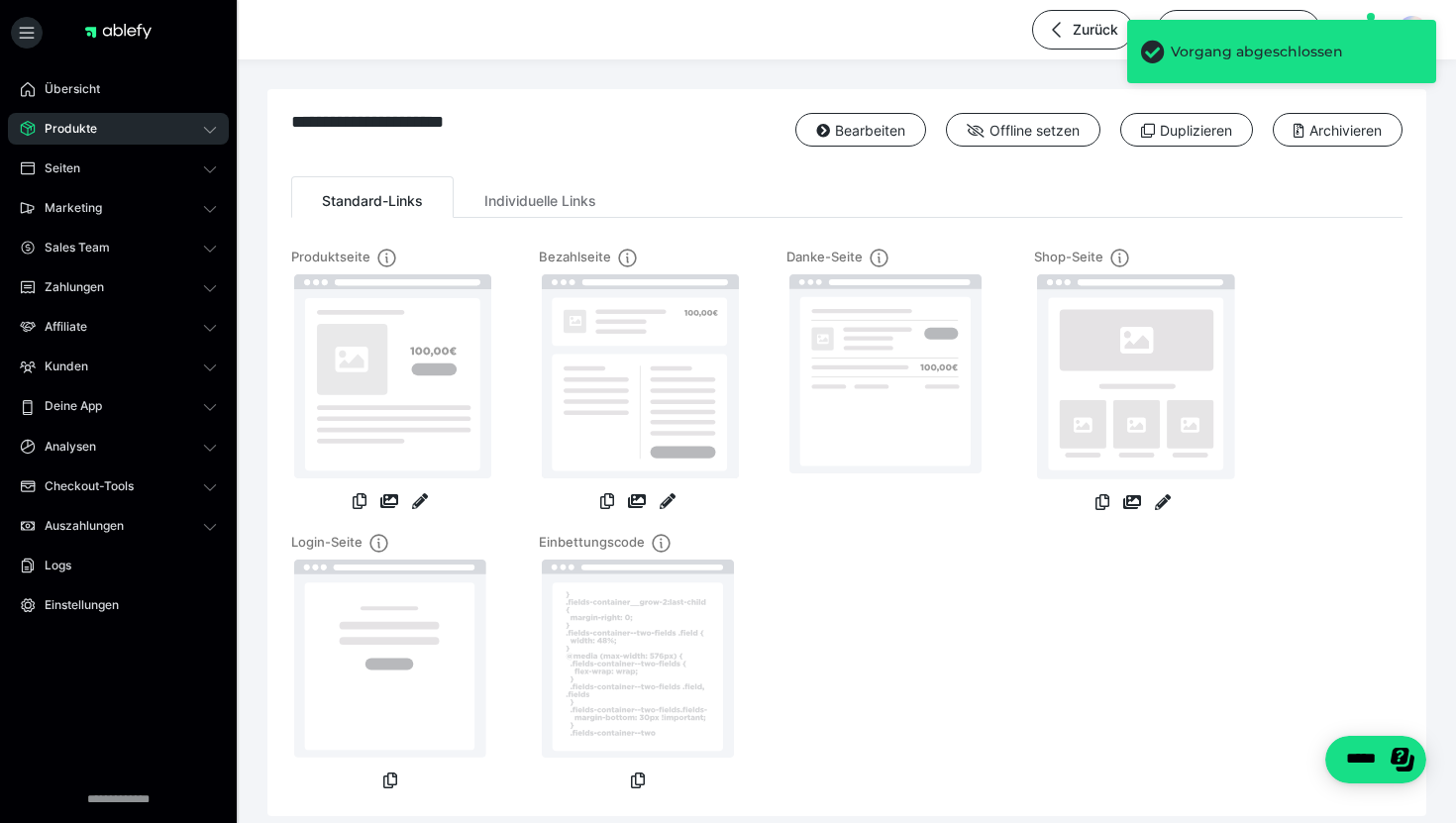 click on "Produkte" at bounding box center [118, 129] 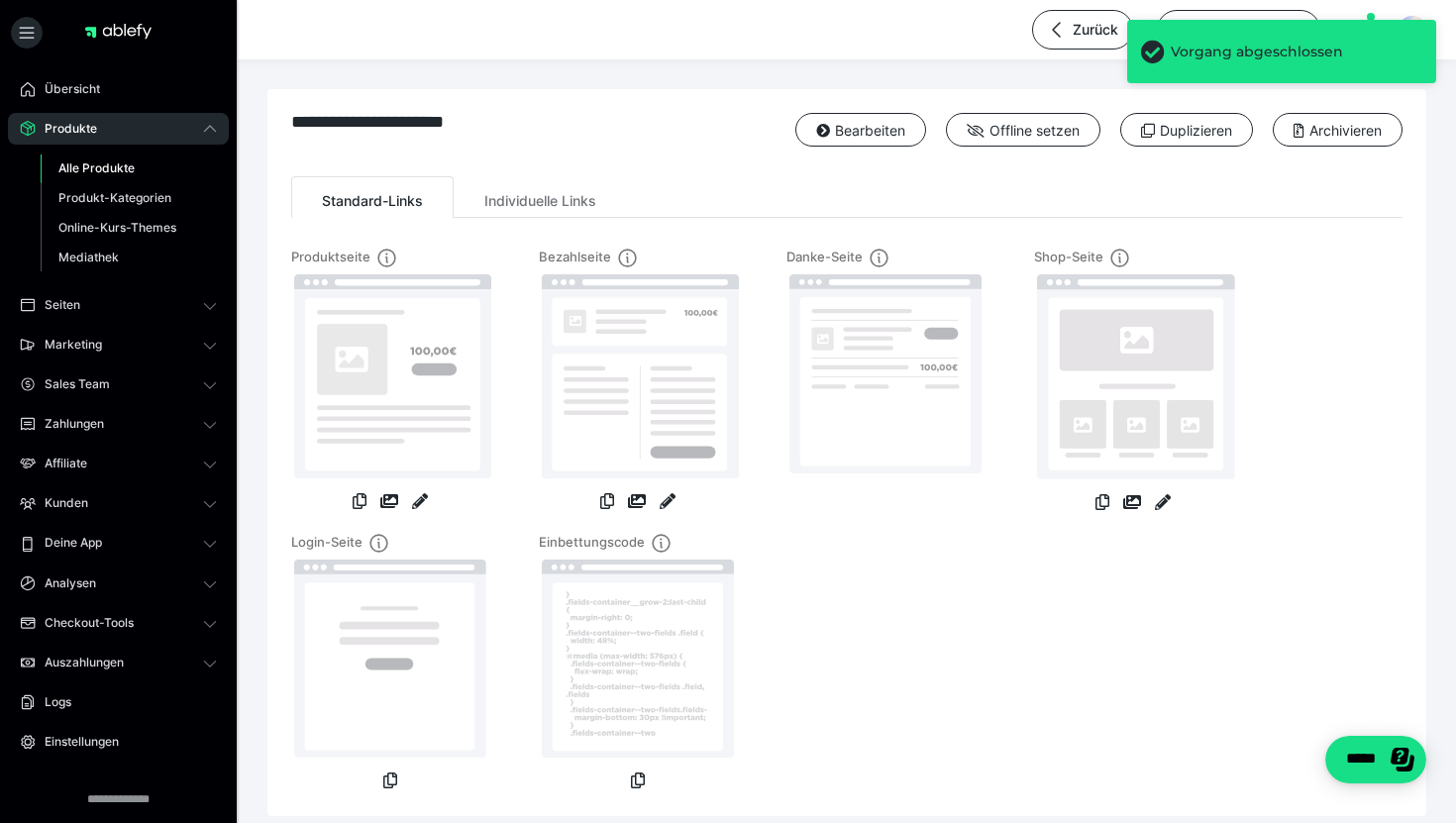 click on "Alle Produkte" at bounding box center (96, 167) 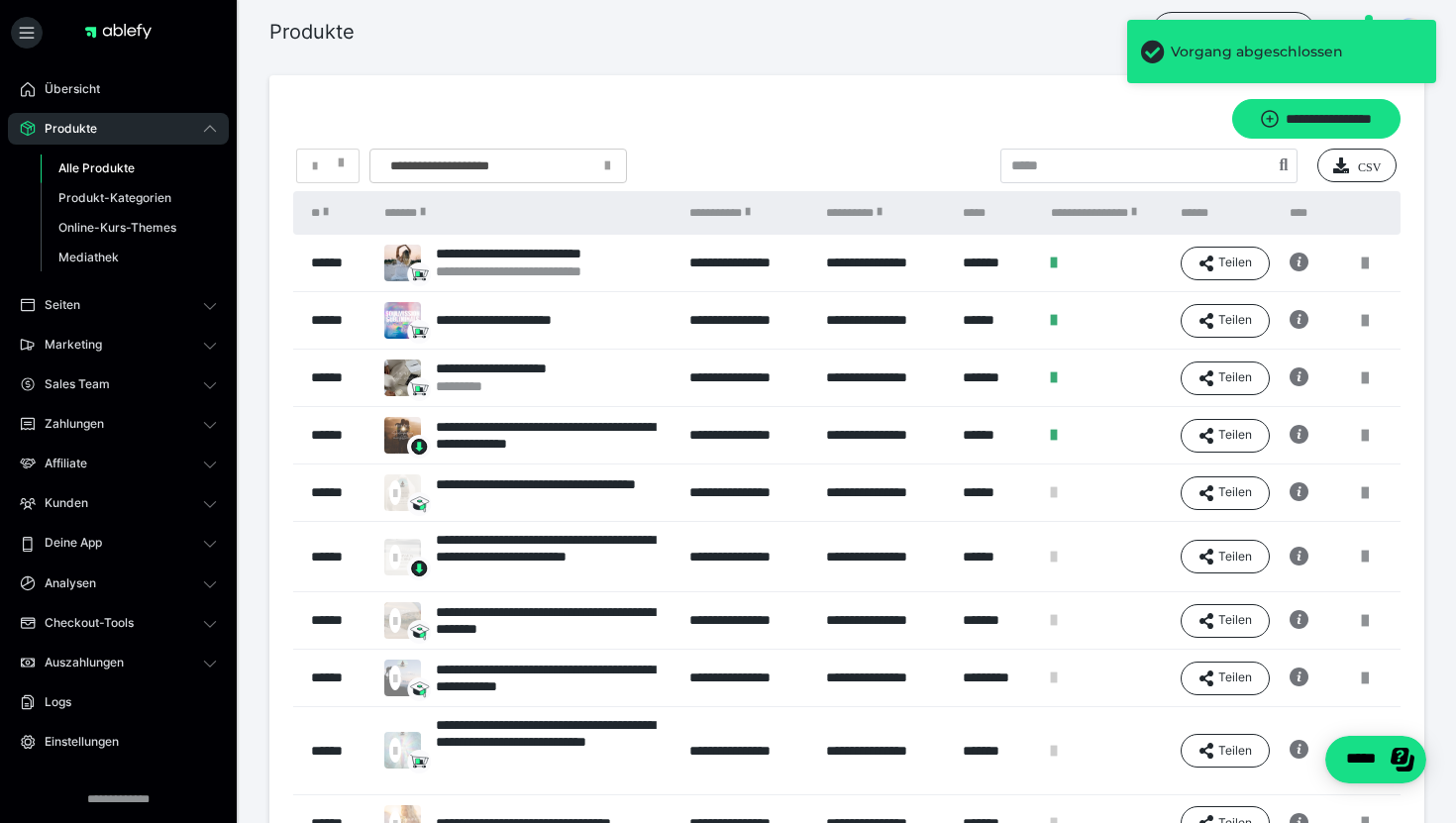 click on "**********" at bounding box center (537, 254) 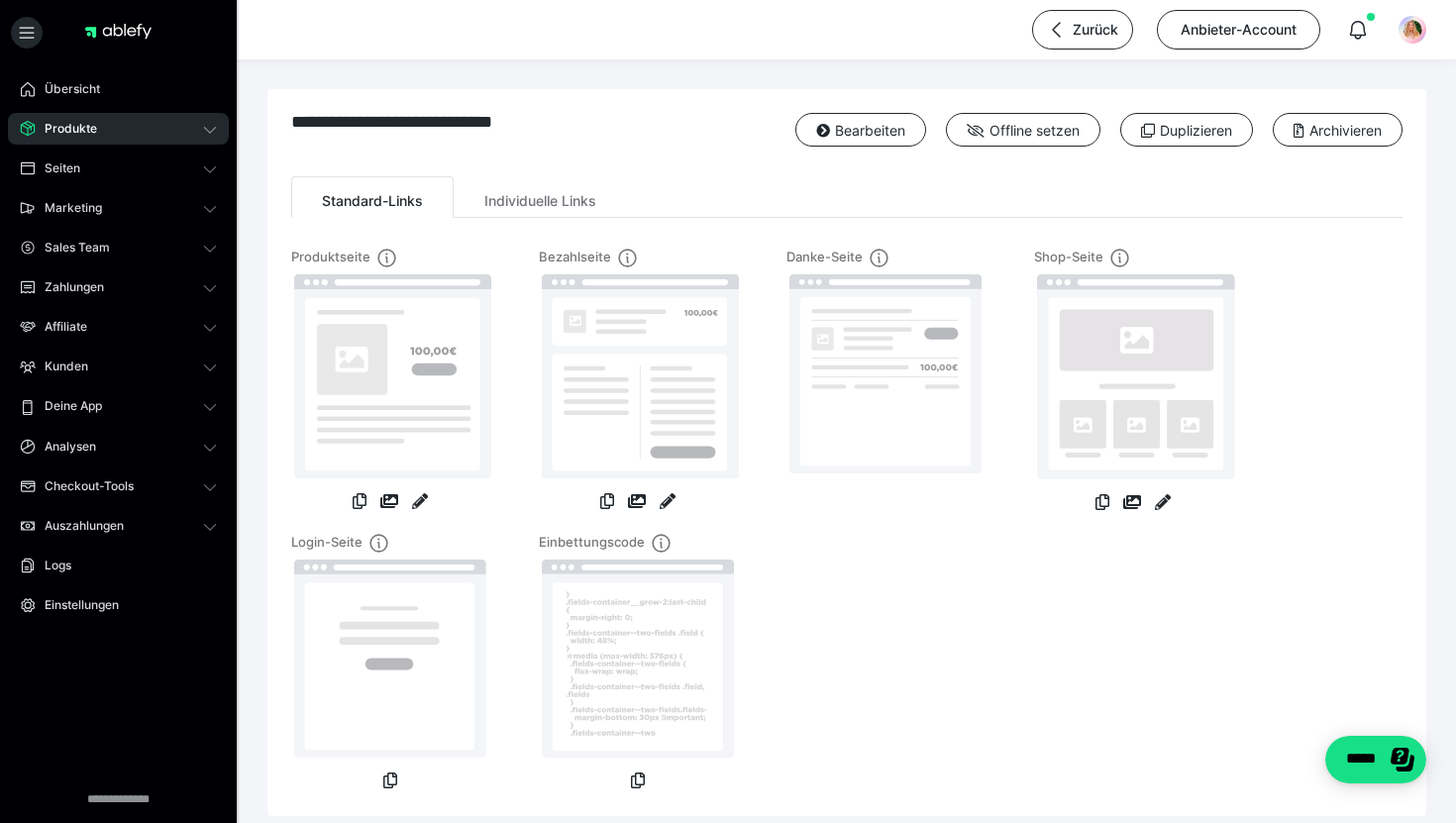 click at bounding box center (420, 501) 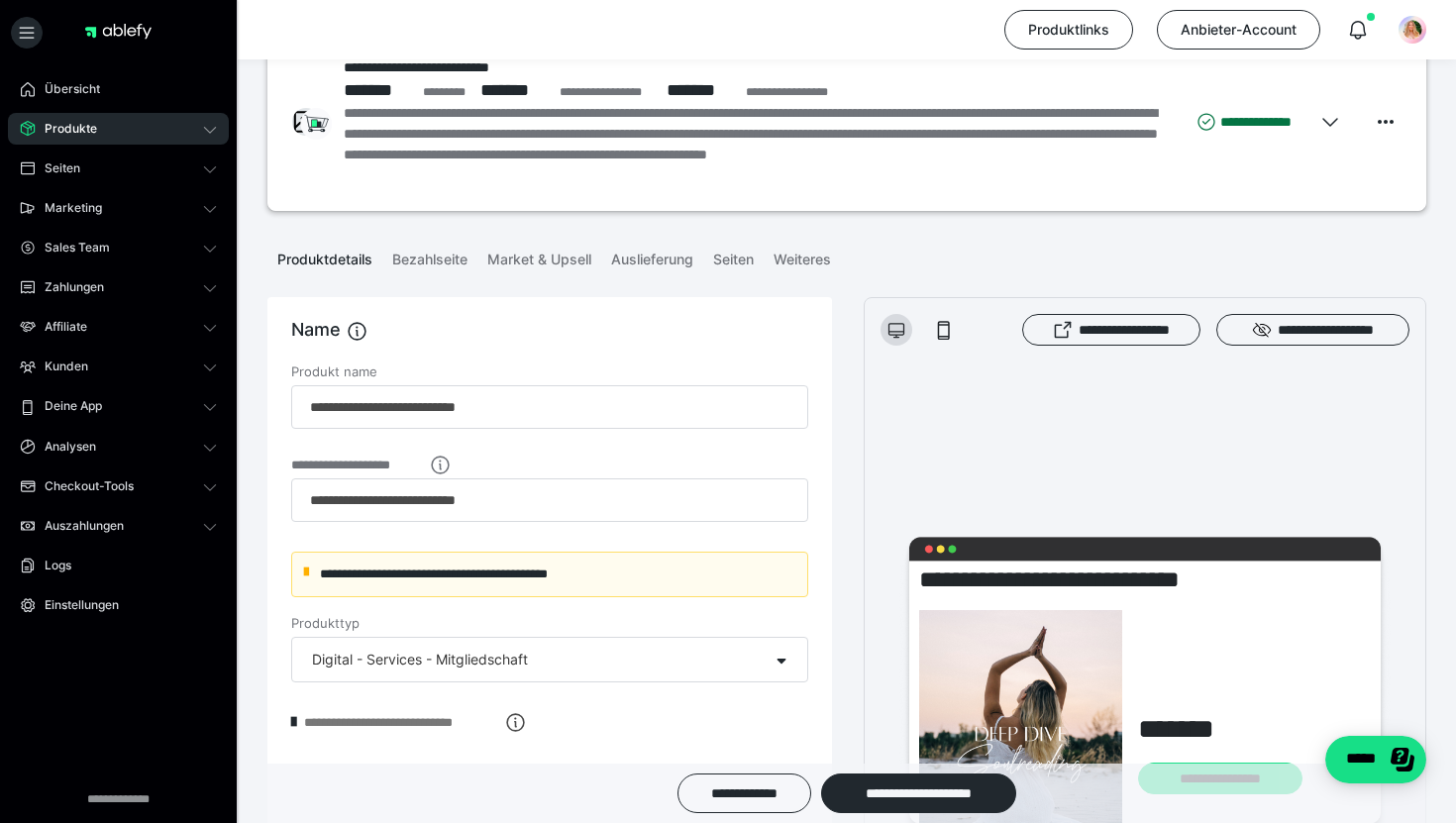 scroll, scrollTop: 11, scrollLeft: 0, axis: vertical 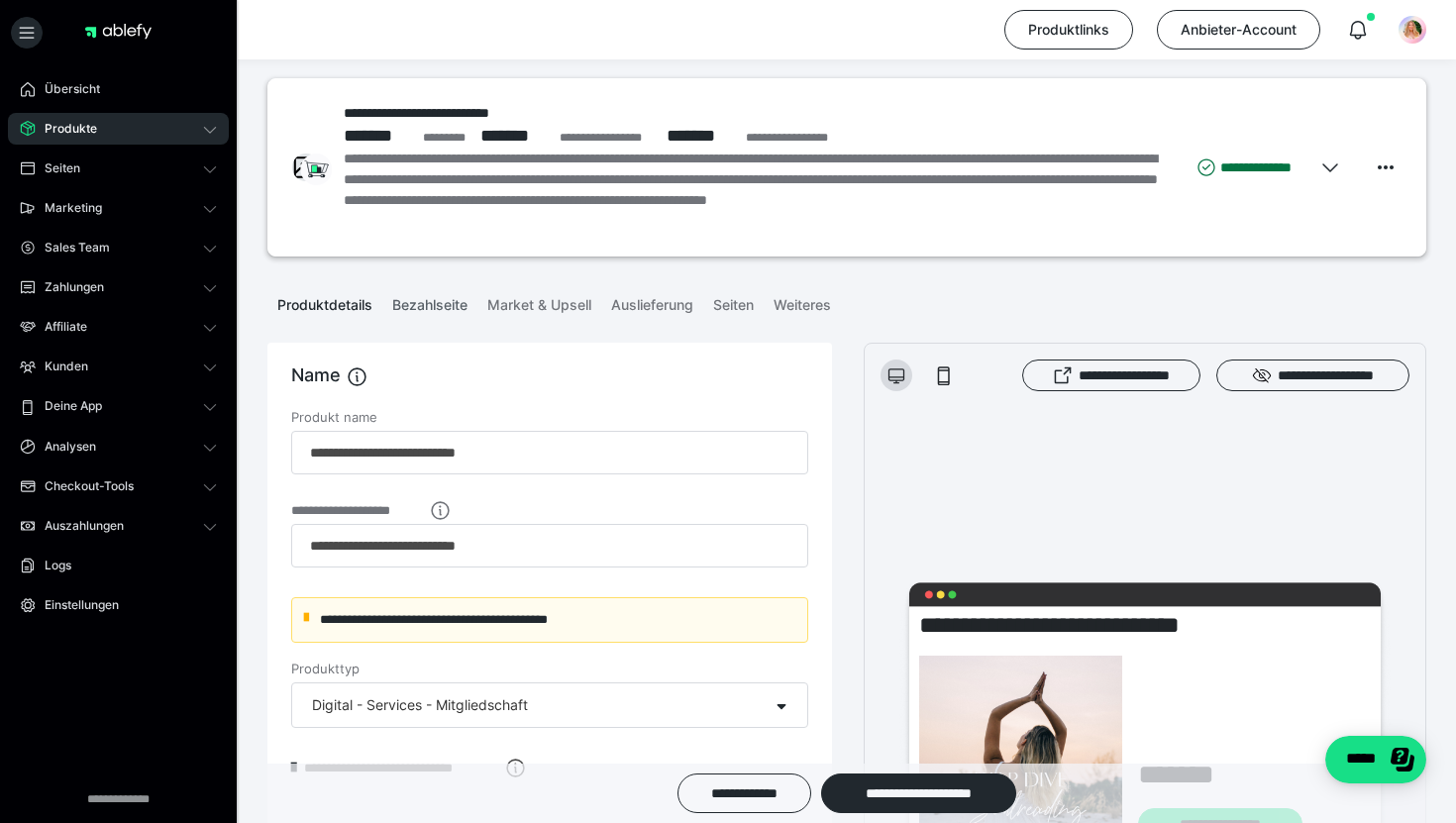 drag, startPoint x: 858, startPoint y: 774, endPoint x: 440, endPoint y: 293, distance: 637.248 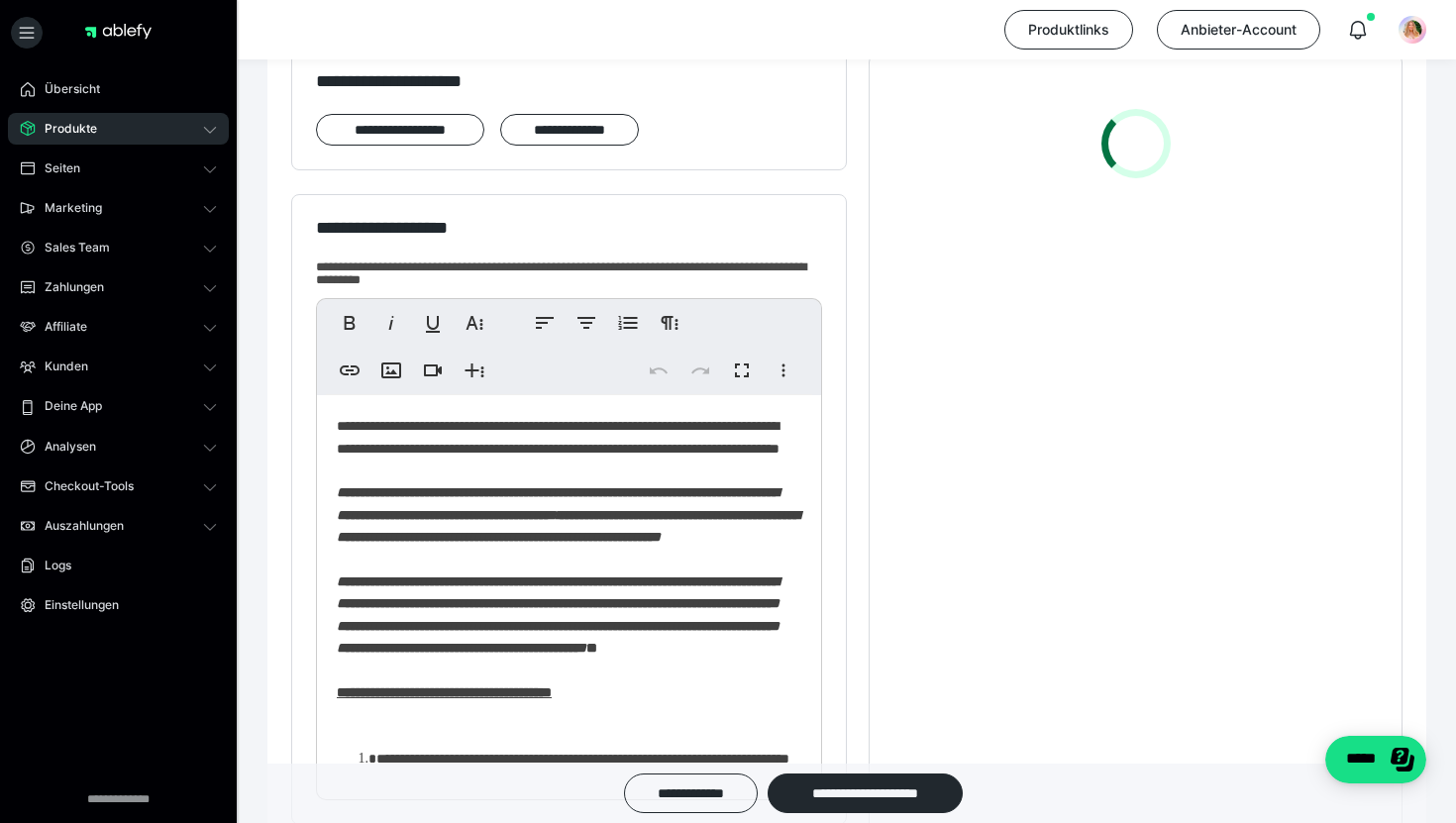 scroll, scrollTop: 540, scrollLeft: 0, axis: vertical 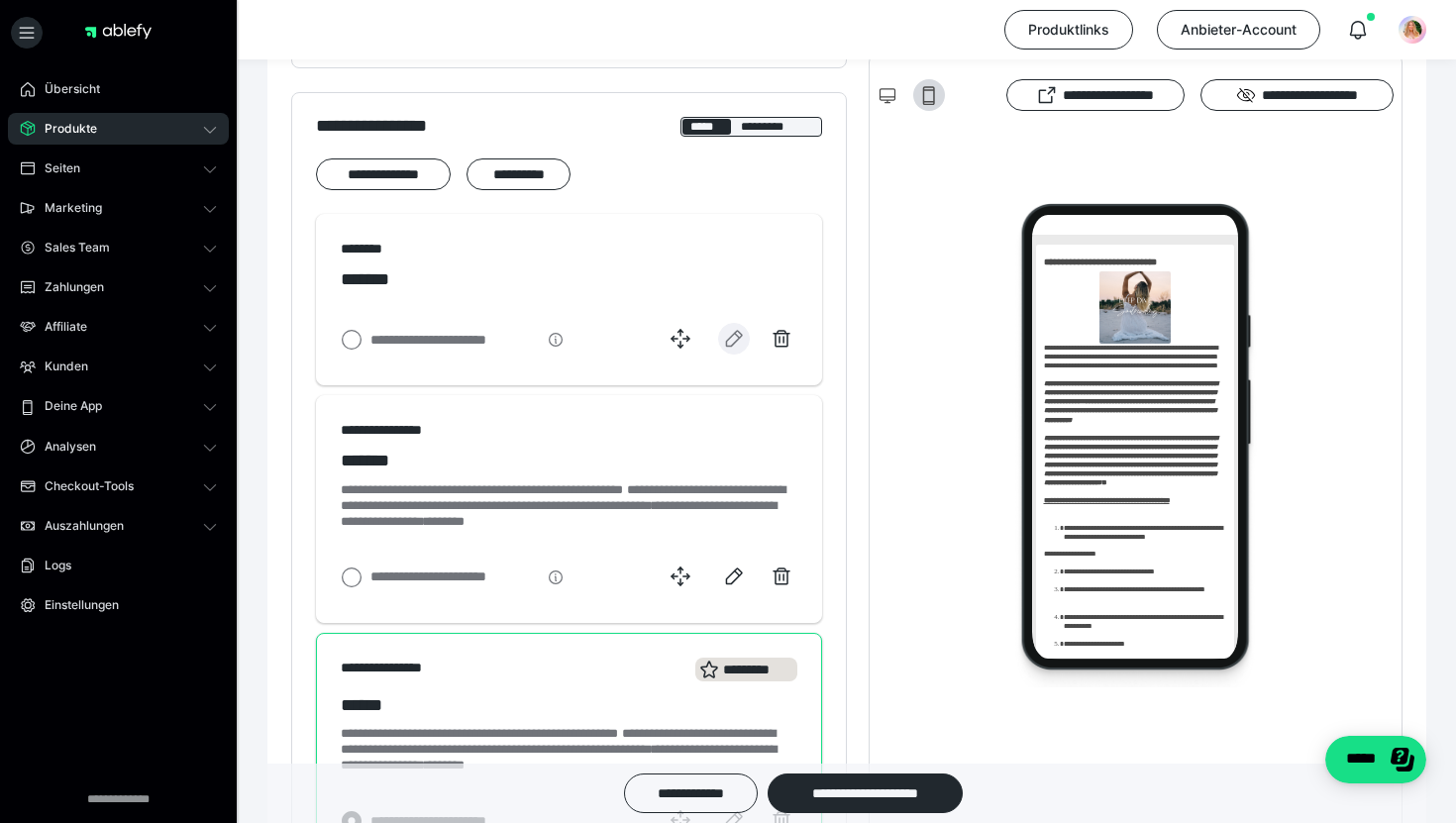 click 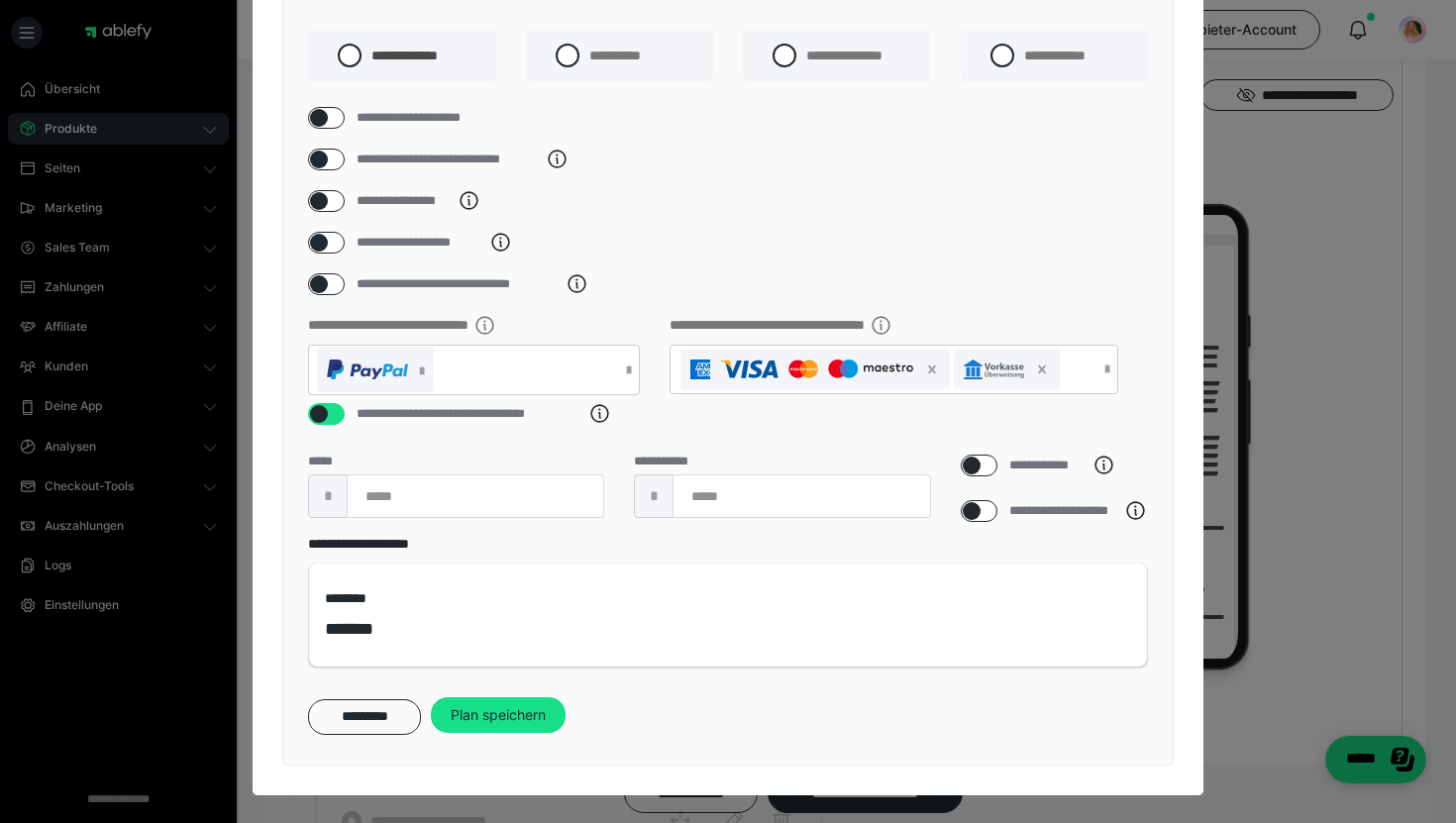 scroll, scrollTop: 62, scrollLeft: 0, axis: vertical 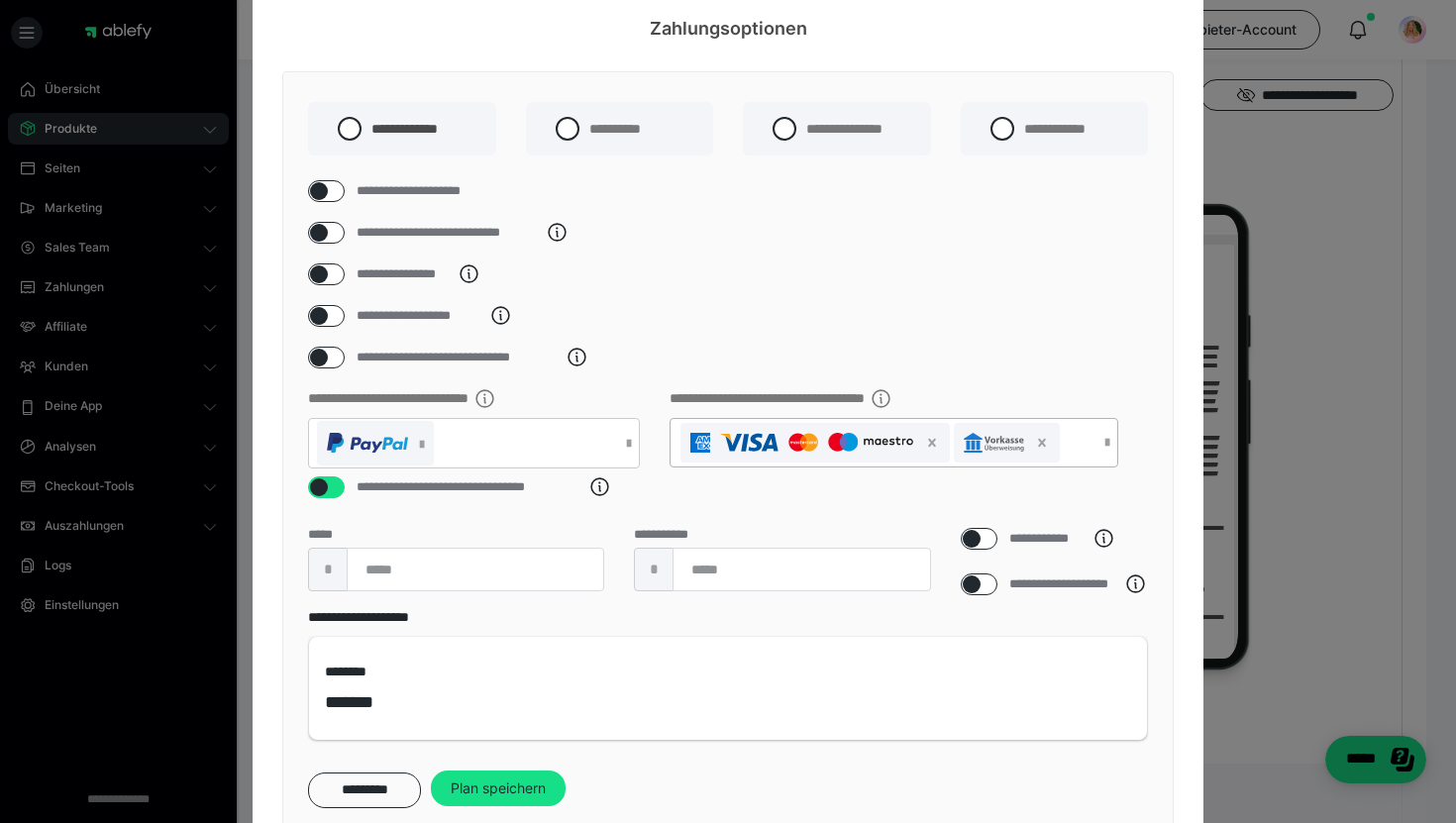 drag, startPoint x: 440, startPoint y: 293, endPoint x: 1110, endPoint y: 463, distance: 691.23079 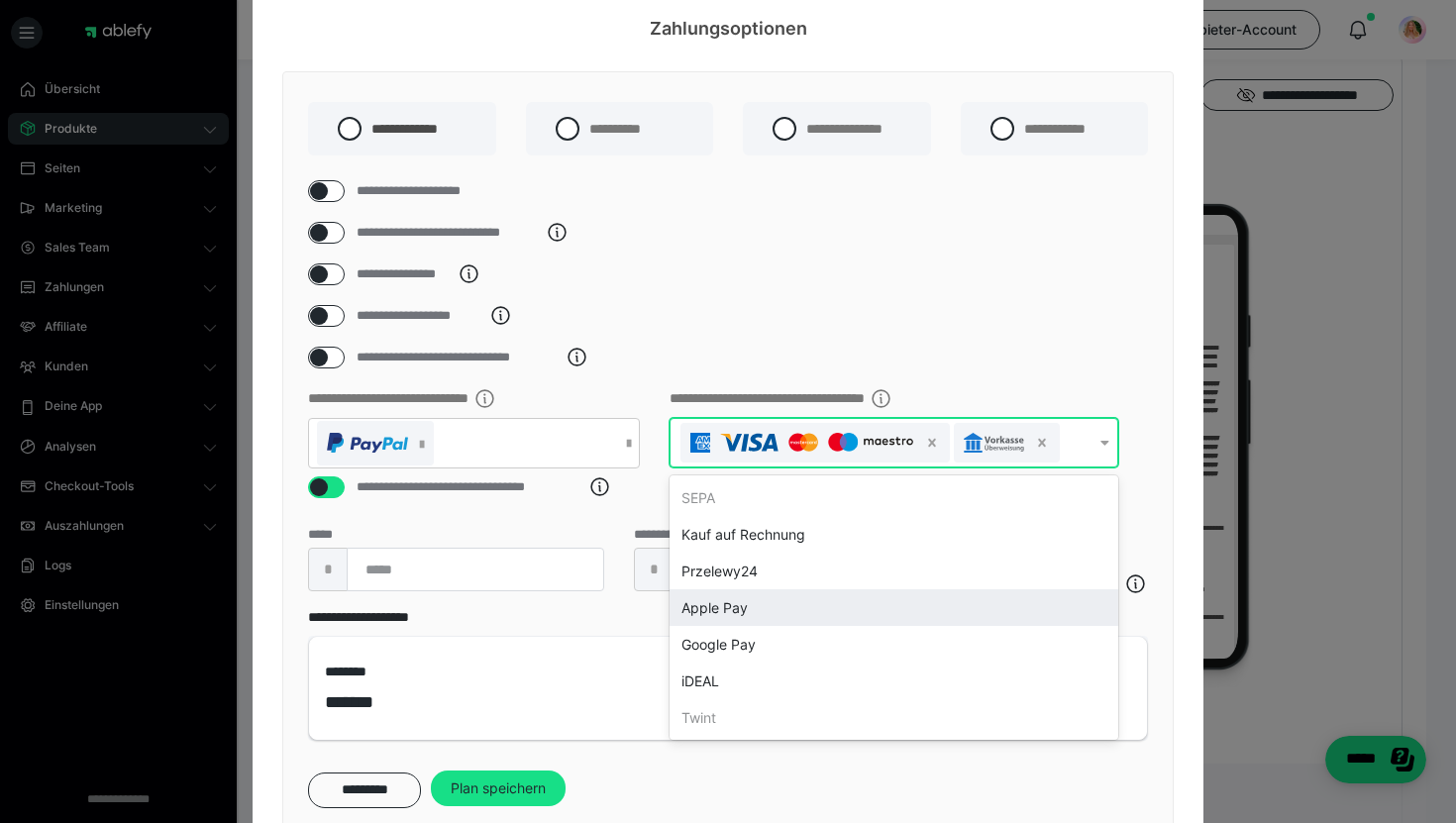 drag, startPoint x: 1110, startPoint y: 463, endPoint x: 824, endPoint y: 644, distance: 338.4627 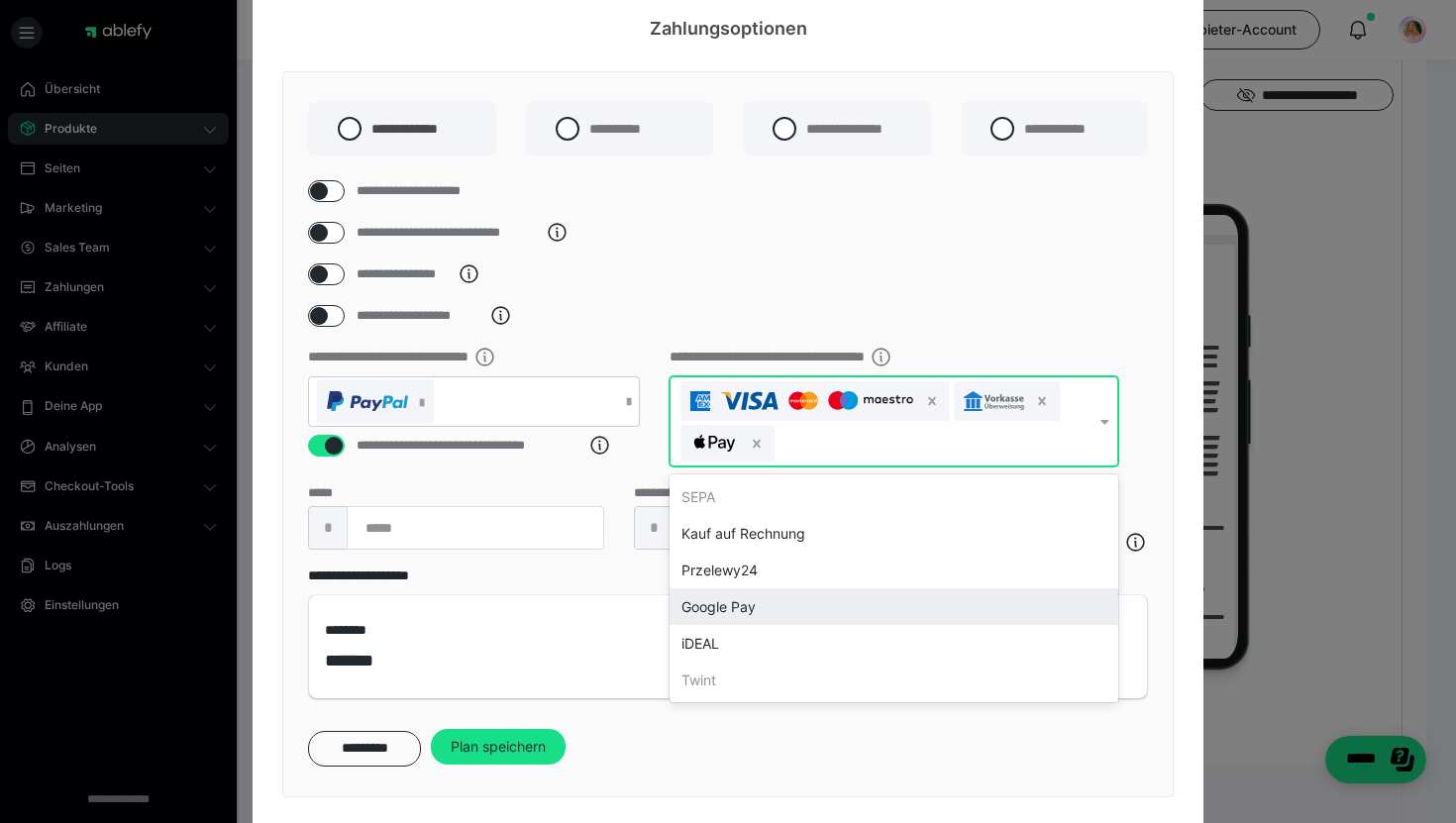 click on "Google Pay" at bounding box center [893, 606] 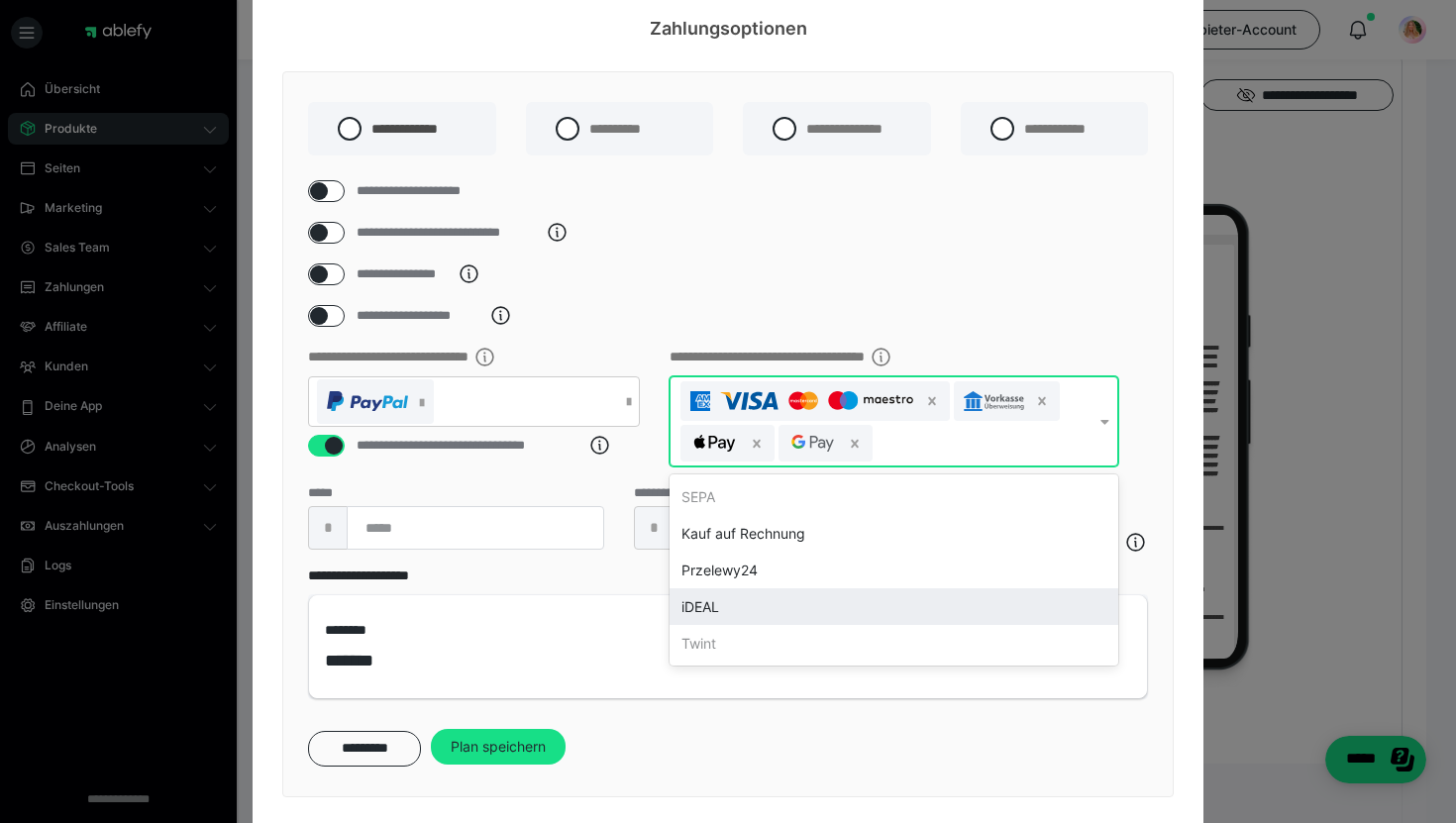 click on "Plan speichern" at bounding box center (498, 747) 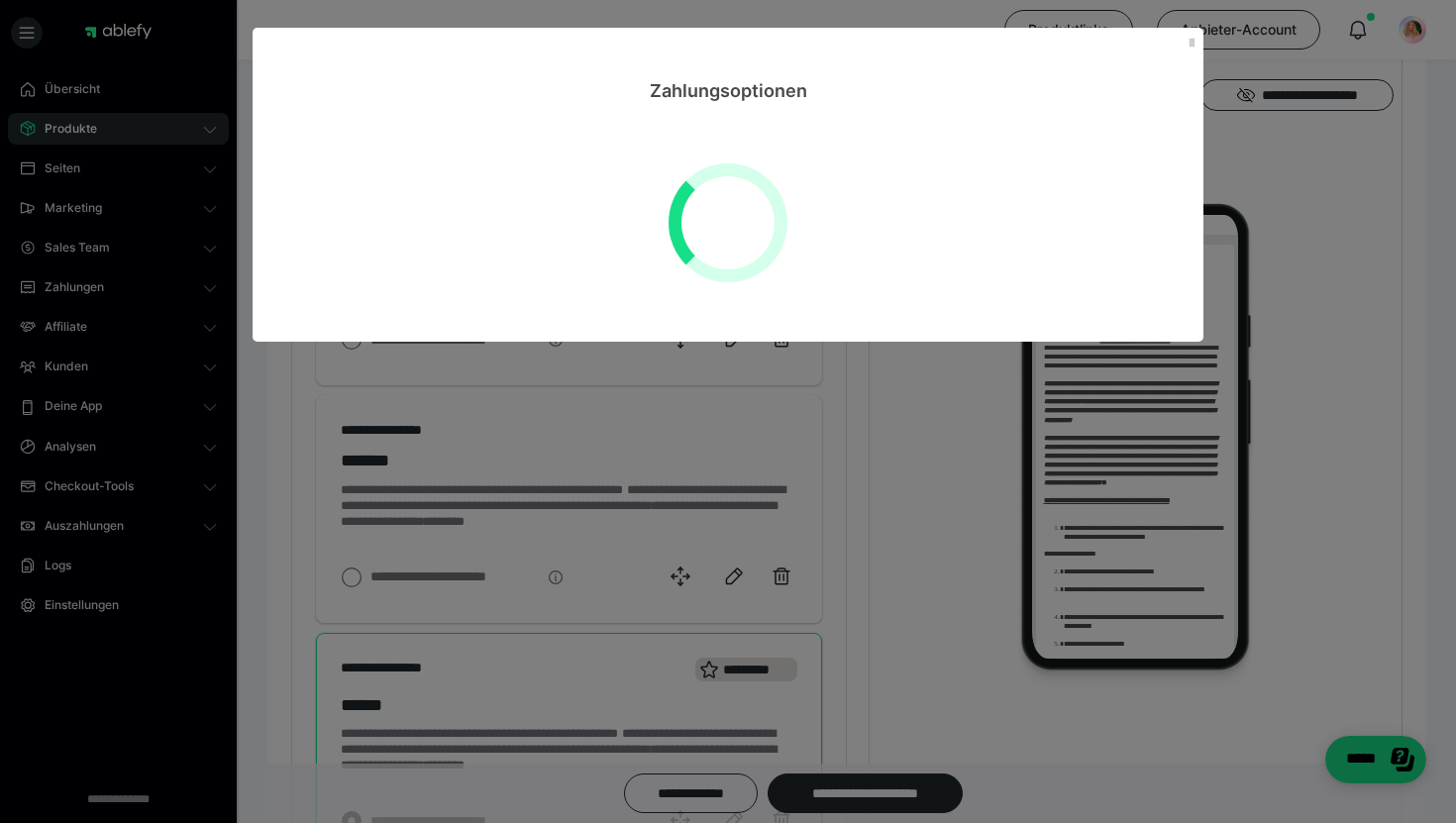 scroll, scrollTop: 0, scrollLeft: 0, axis: both 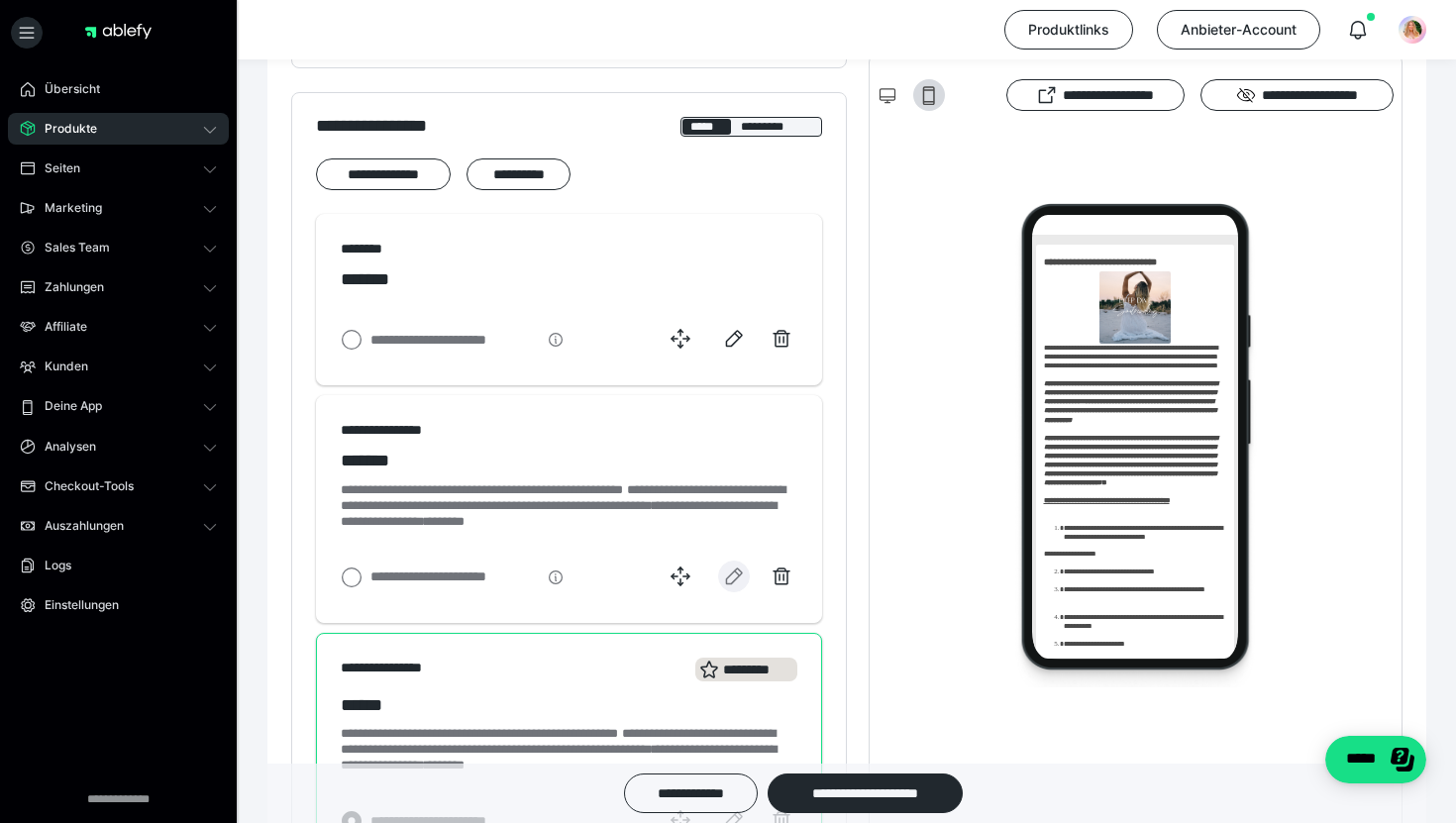 click 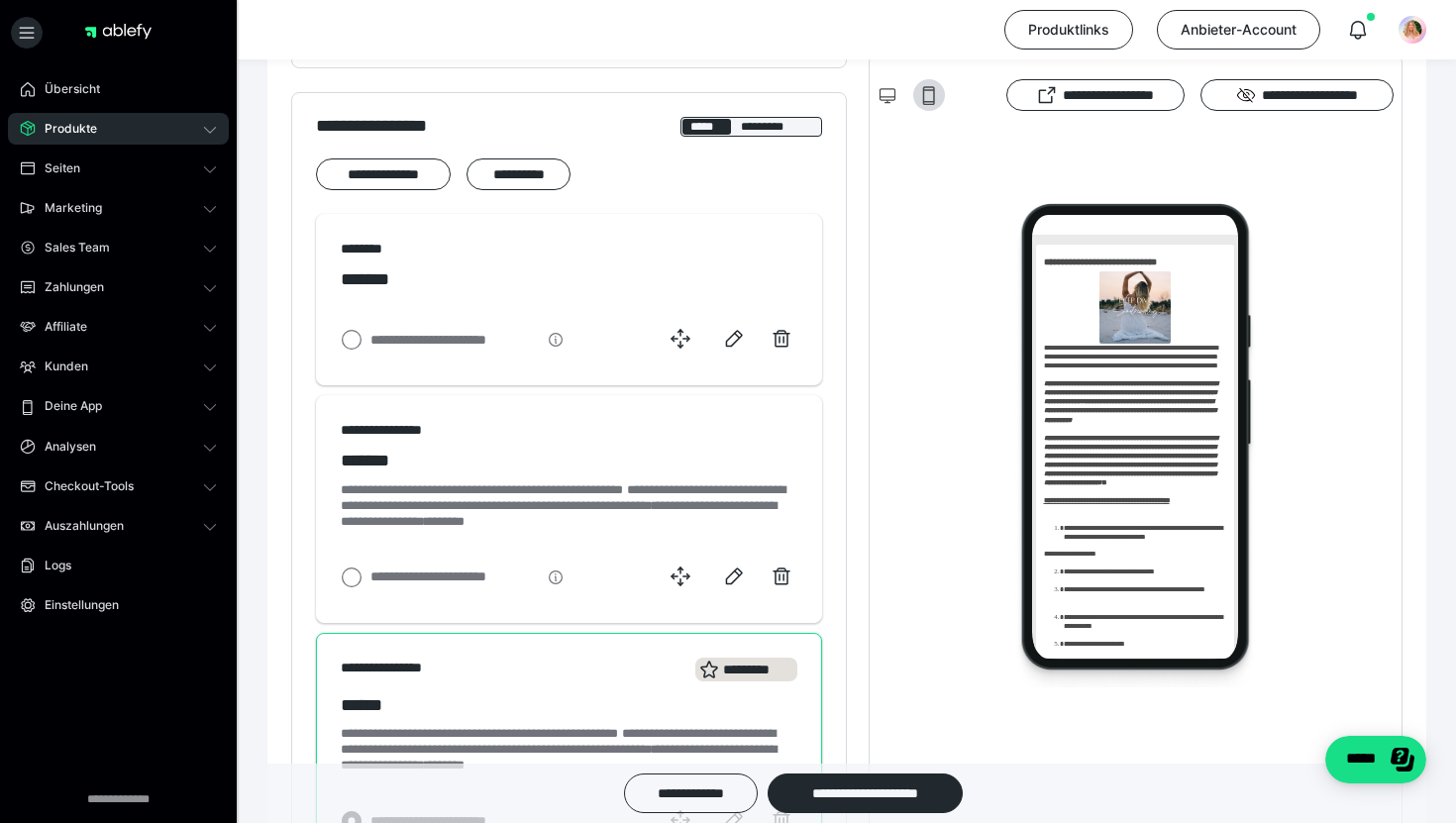 select on "**" 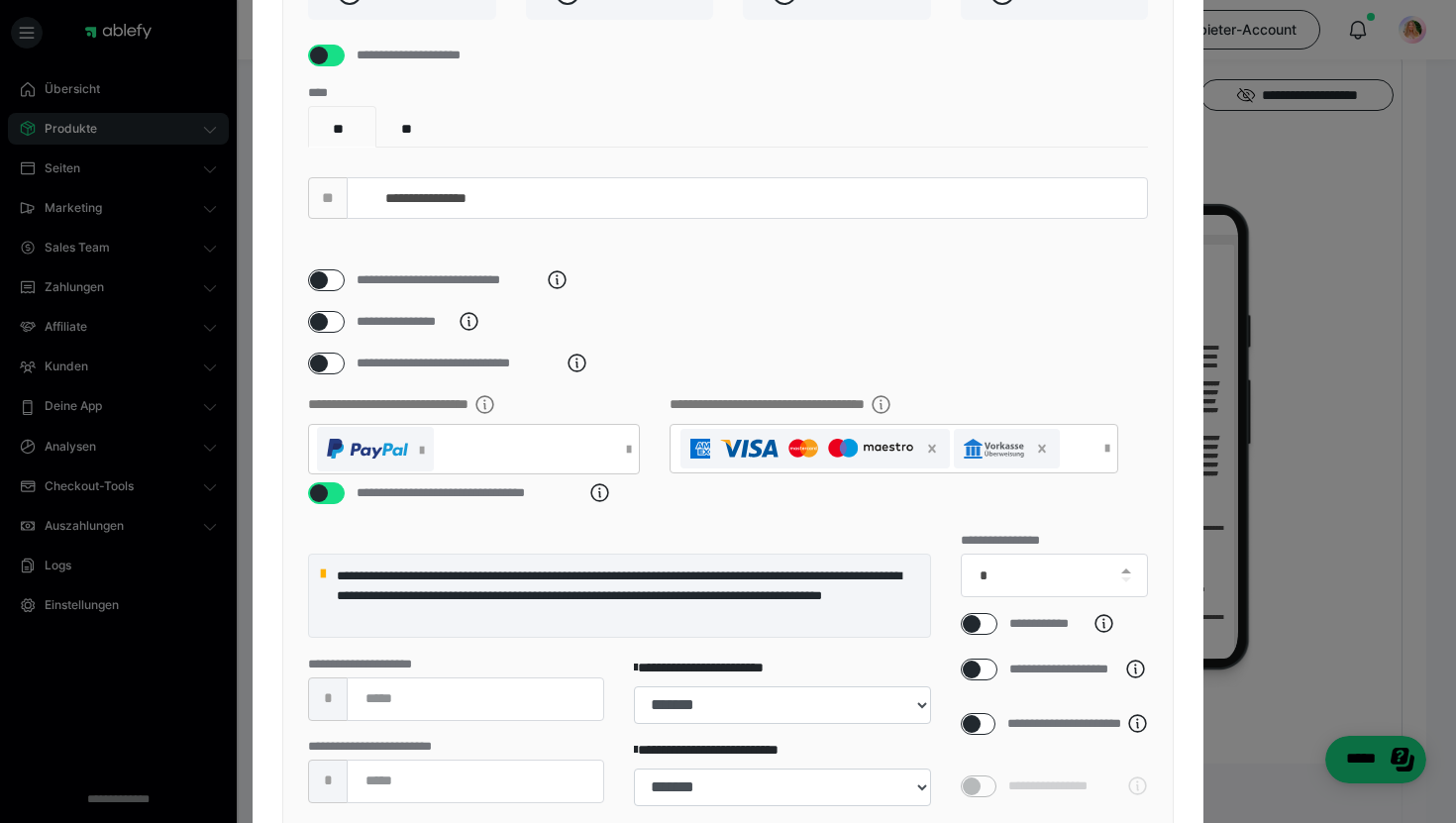 scroll, scrollTop: 246, scrollLeft: 0, axis: vertical 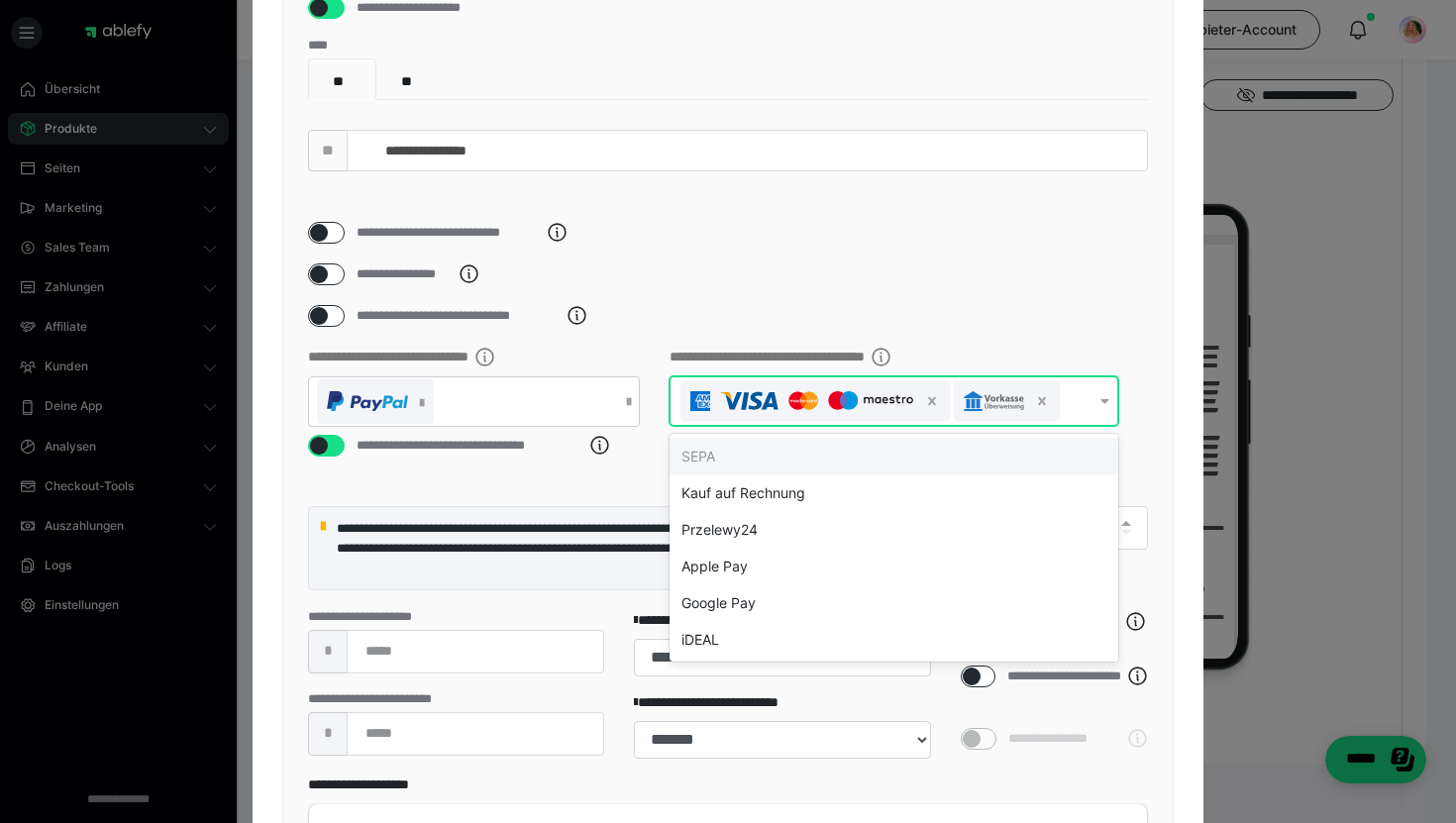 drag, startPoint x: 824, startPoint y: 644, endPoint x: 1093, endPoint y: 424, distance: 347.50683 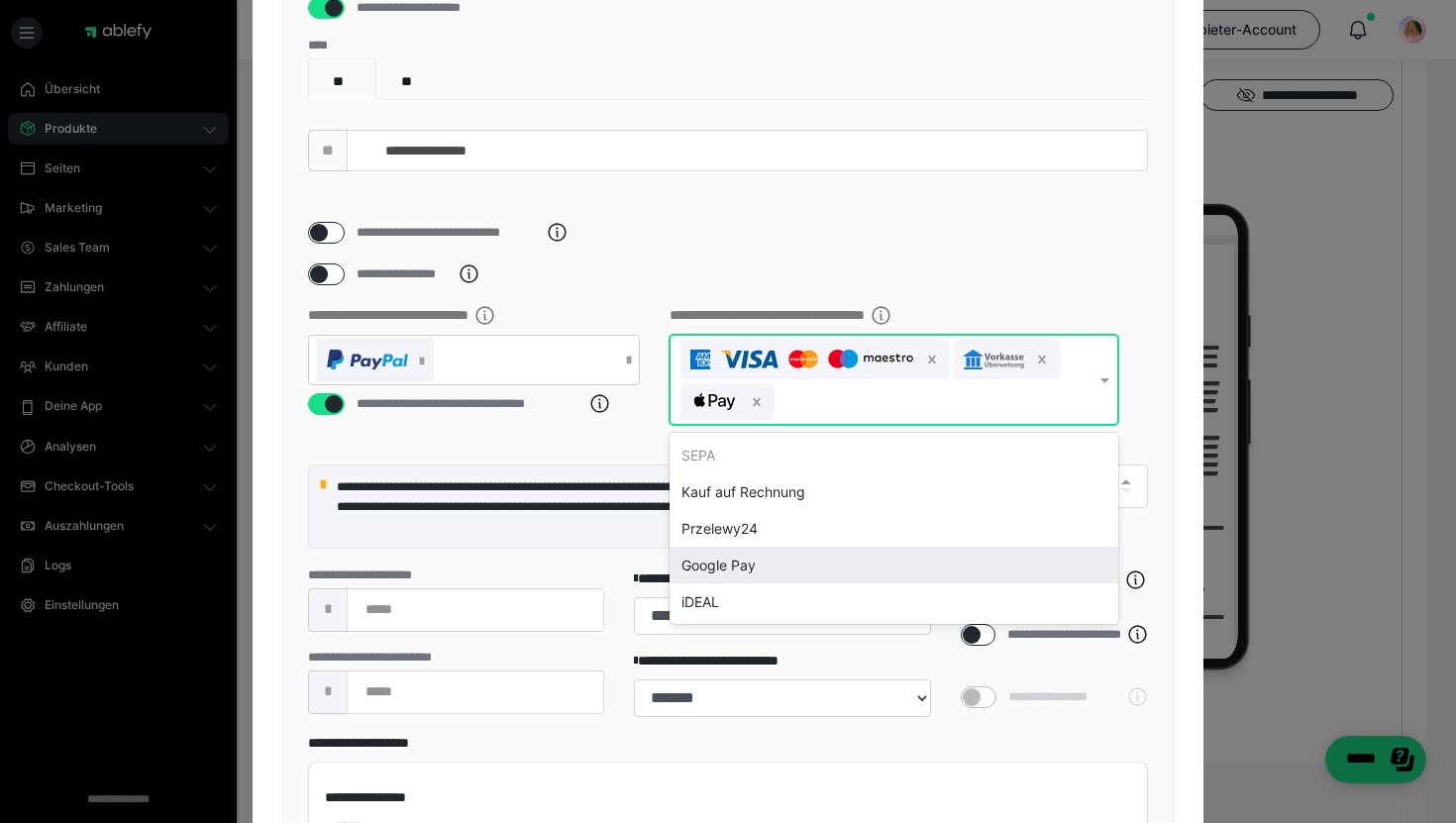 click on "Google Pay" at bounding box center (893, 565) 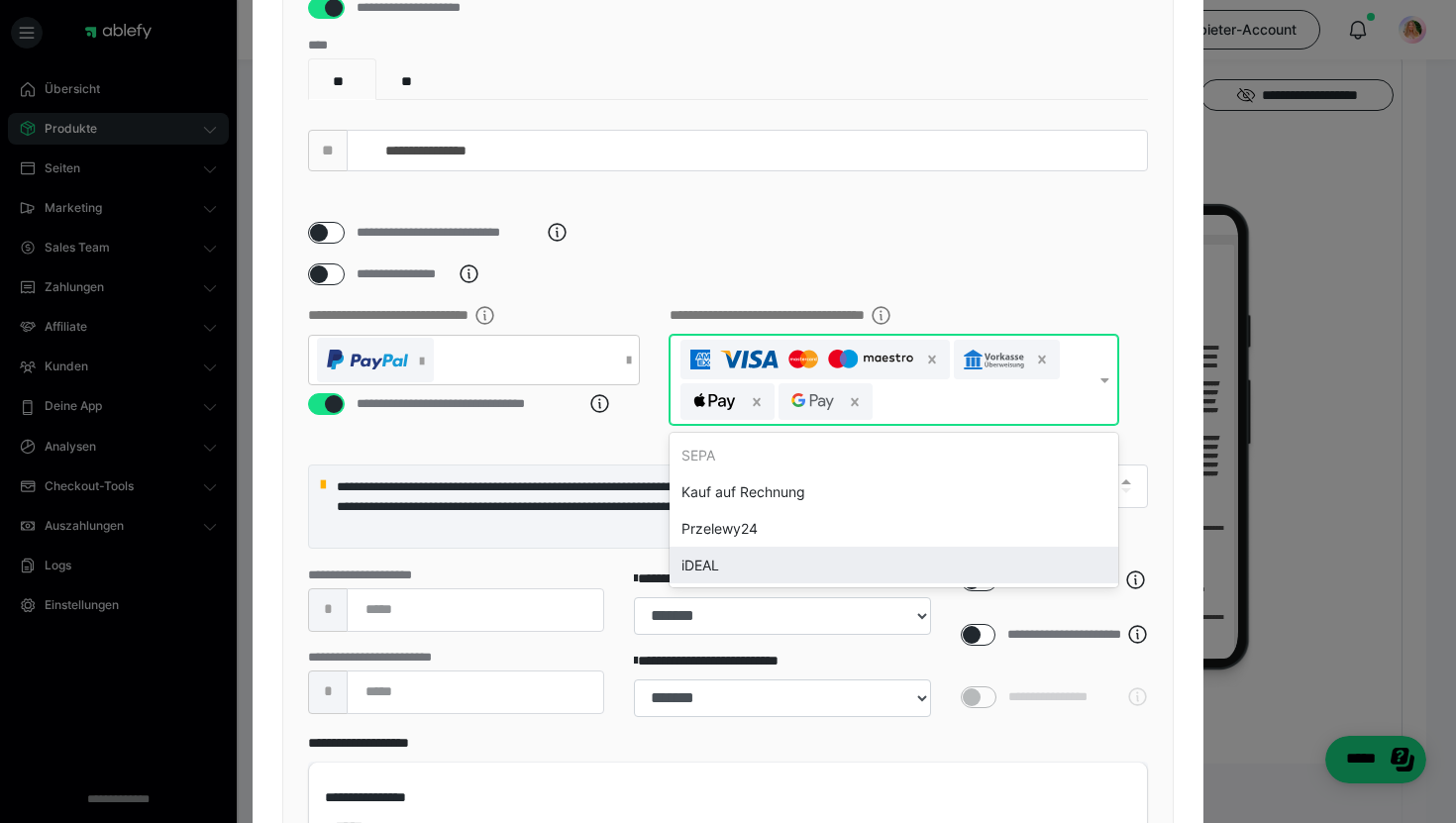 scroll, scrollTop: 506, scrollLeft: 0, axis: vertical 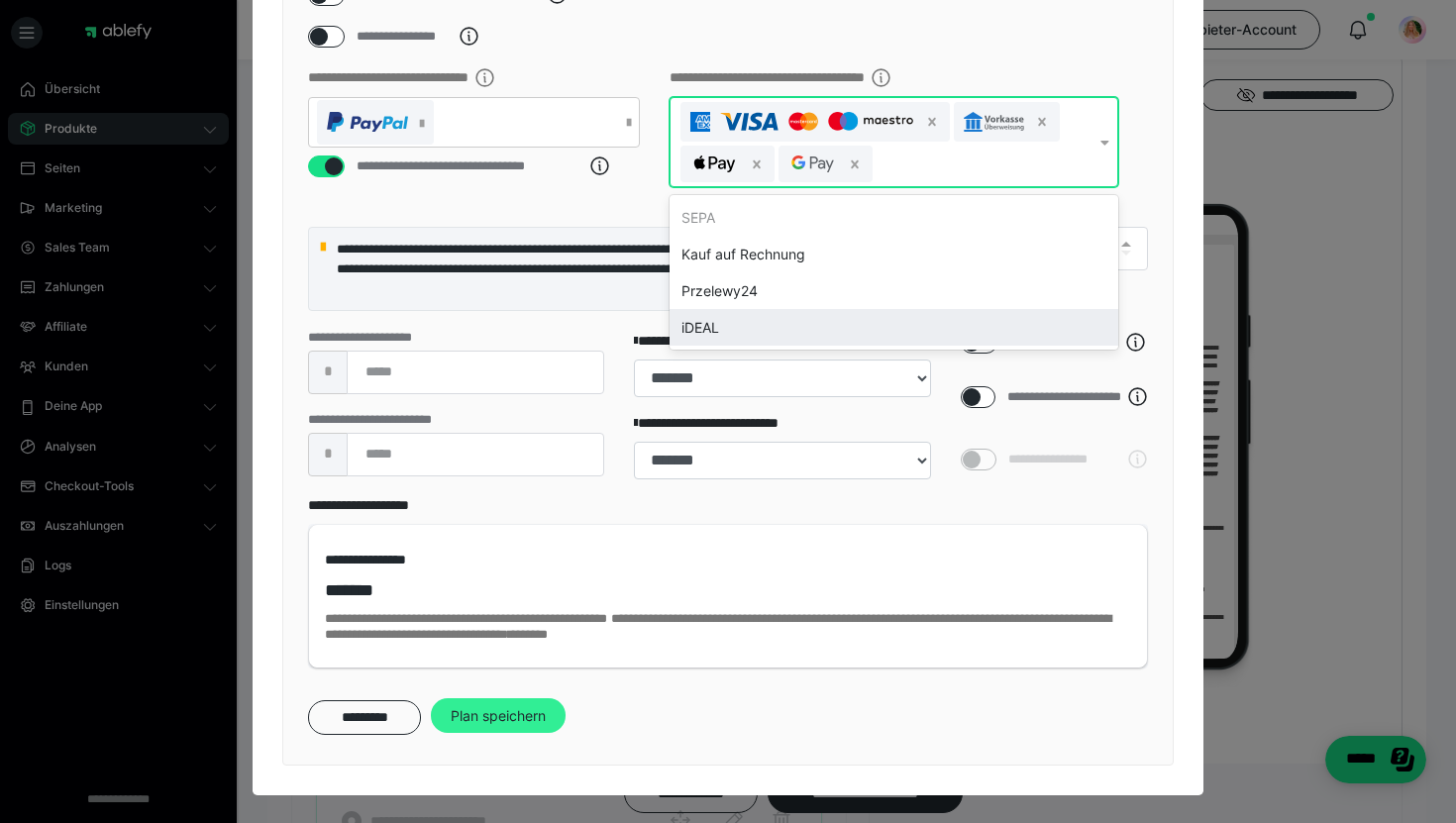 drag, startPoint x: 1093, startPoint y: 424, endPoint x: 547, endPoint y: 717, distance: 619.64909 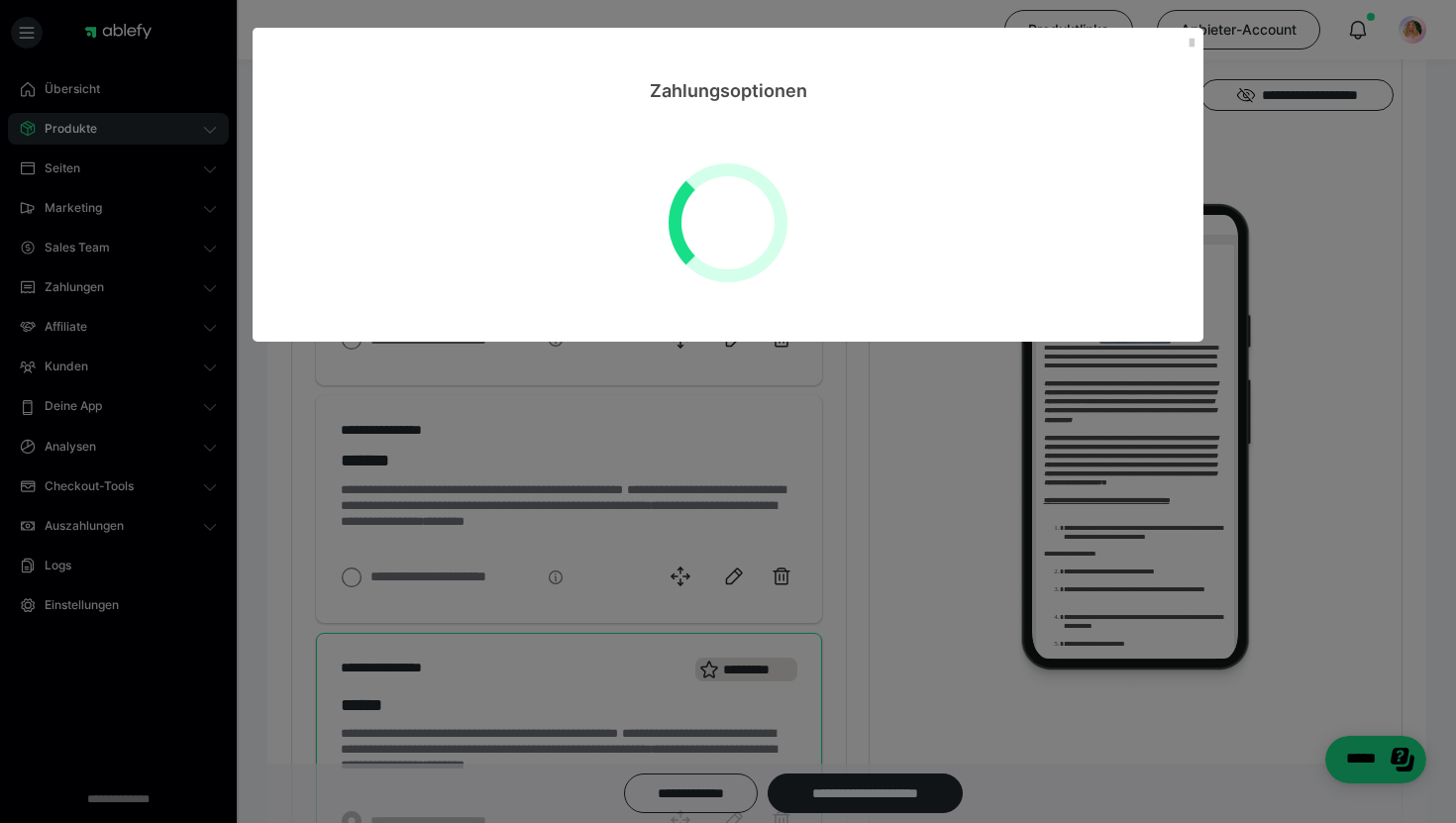 scroll, scrollTop: 0, scrollLeft: 0, axis: both 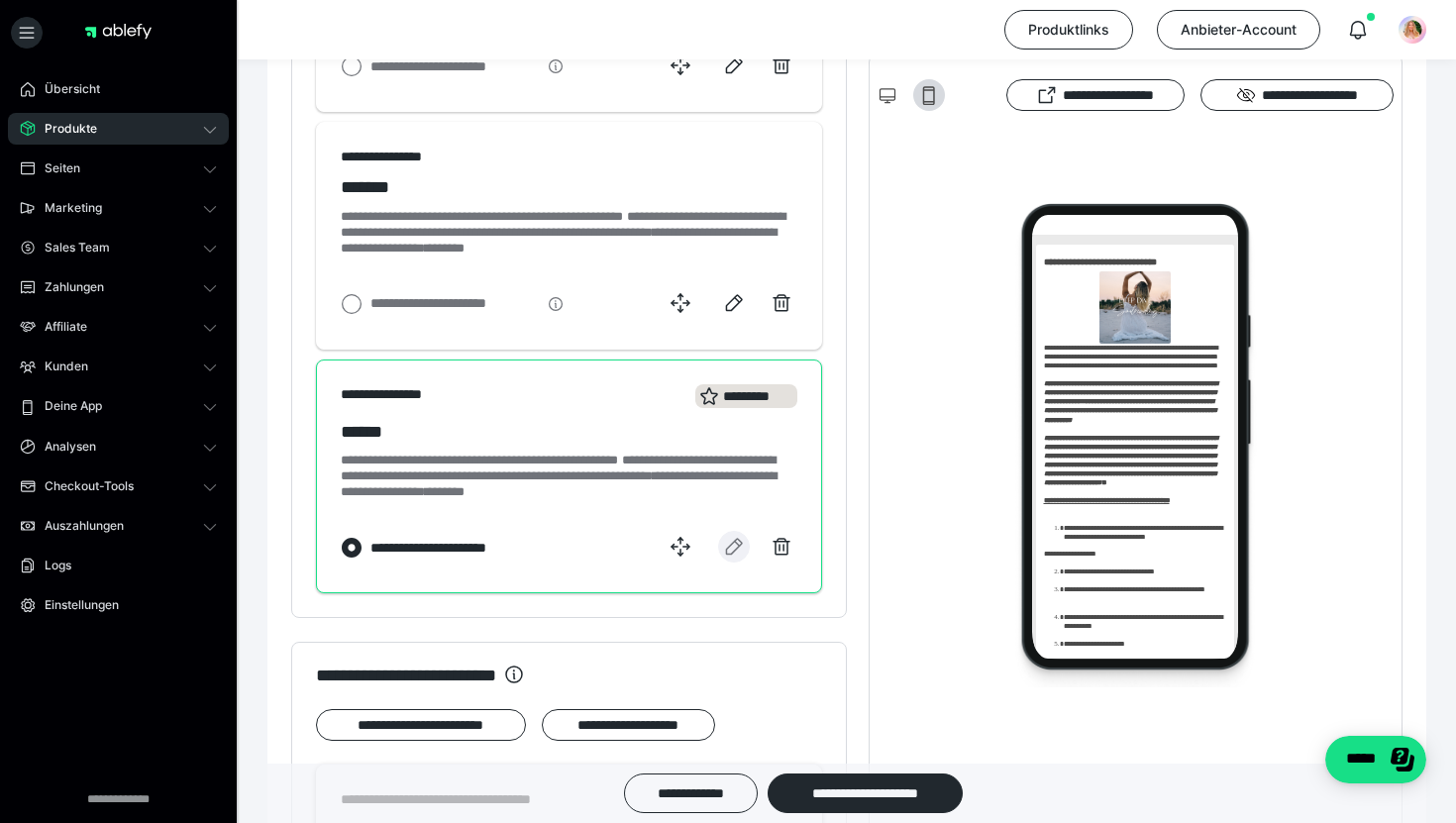 click 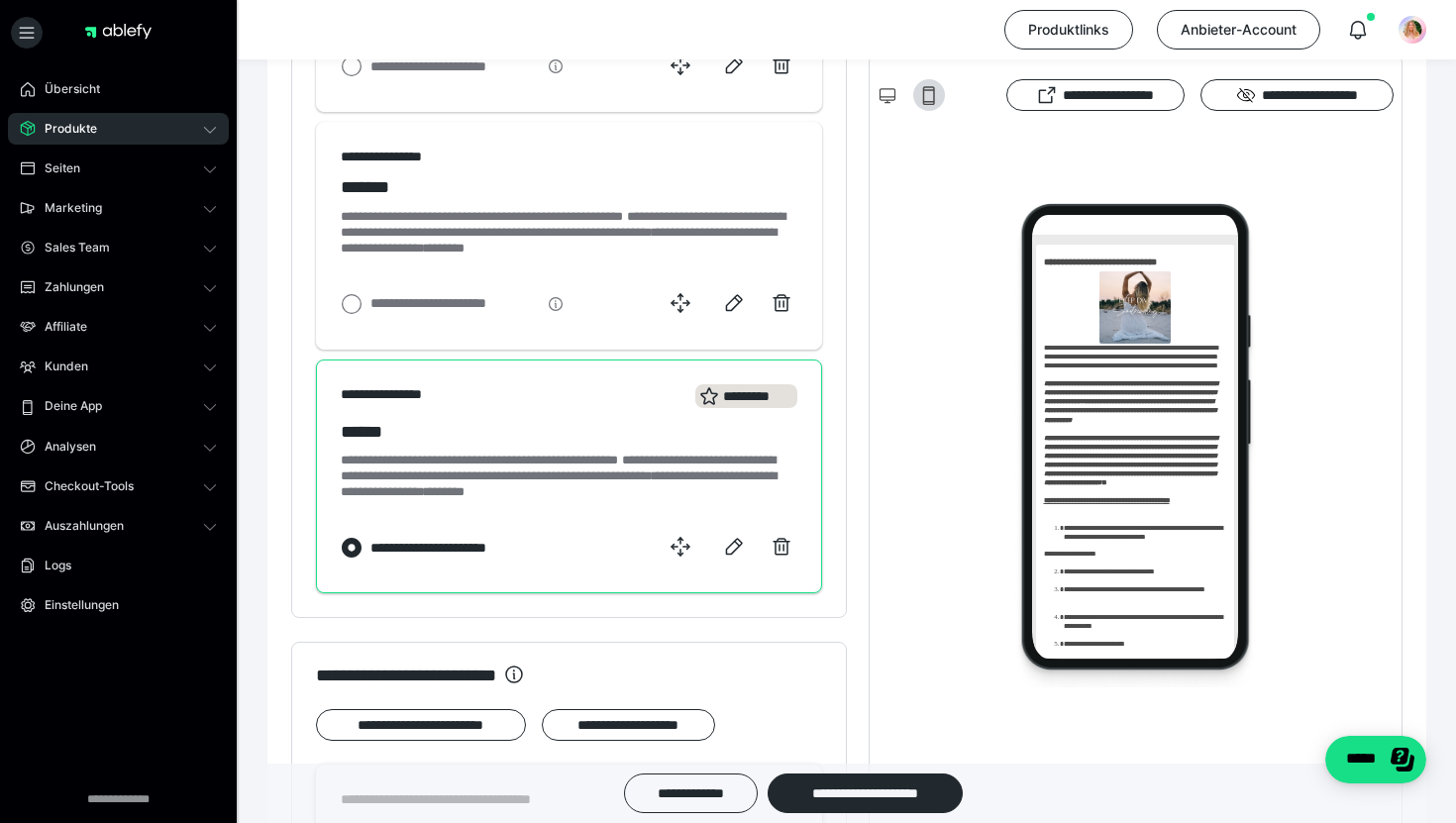 select on "**" 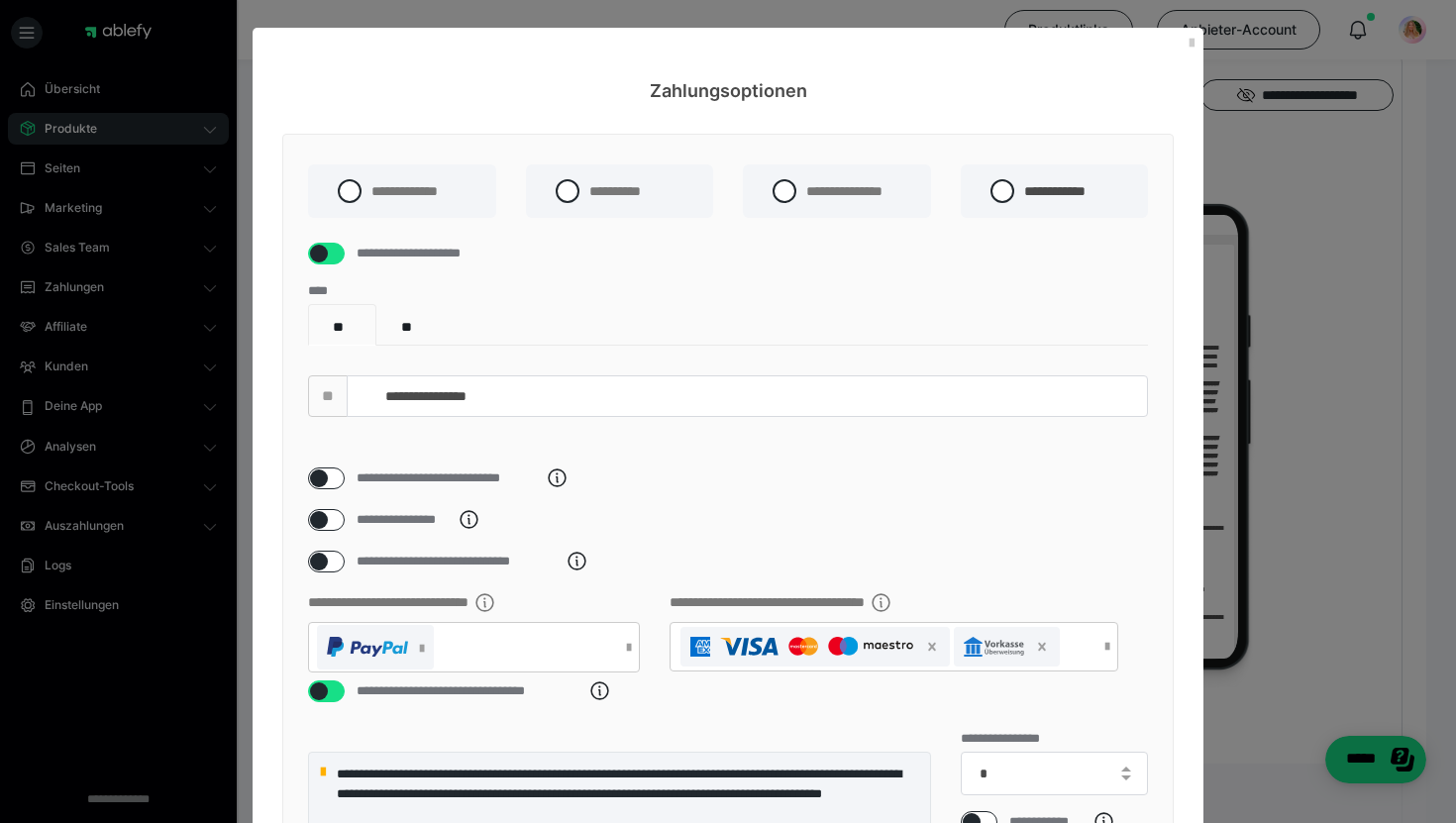 scroll, scrollTop: 0, scrollLeft: 0, axis: both 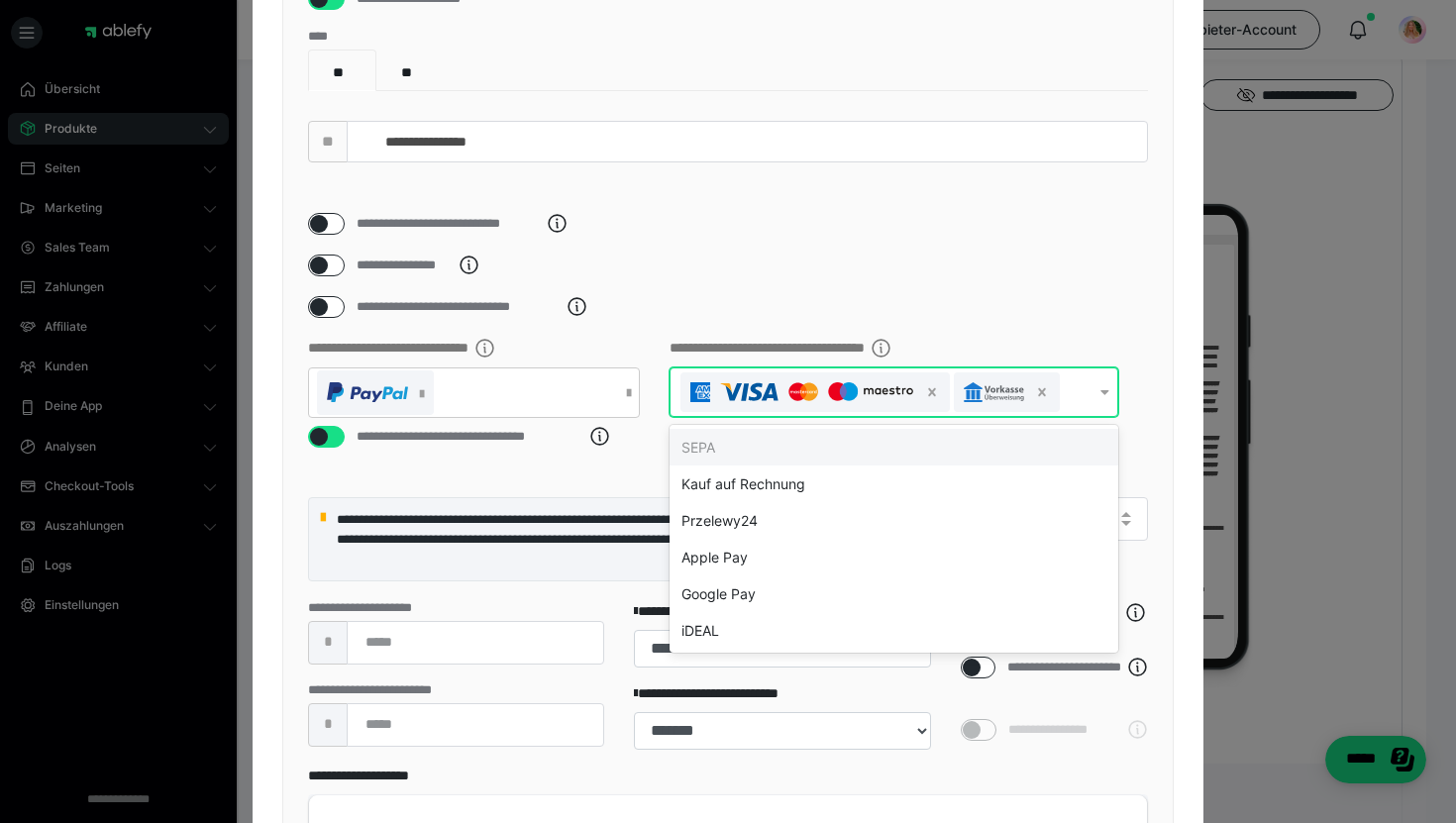 drag, startPoint x: 547, startPoint y: 717, endPoint x: 1104, endPoint y: 425, distance: 628.8982 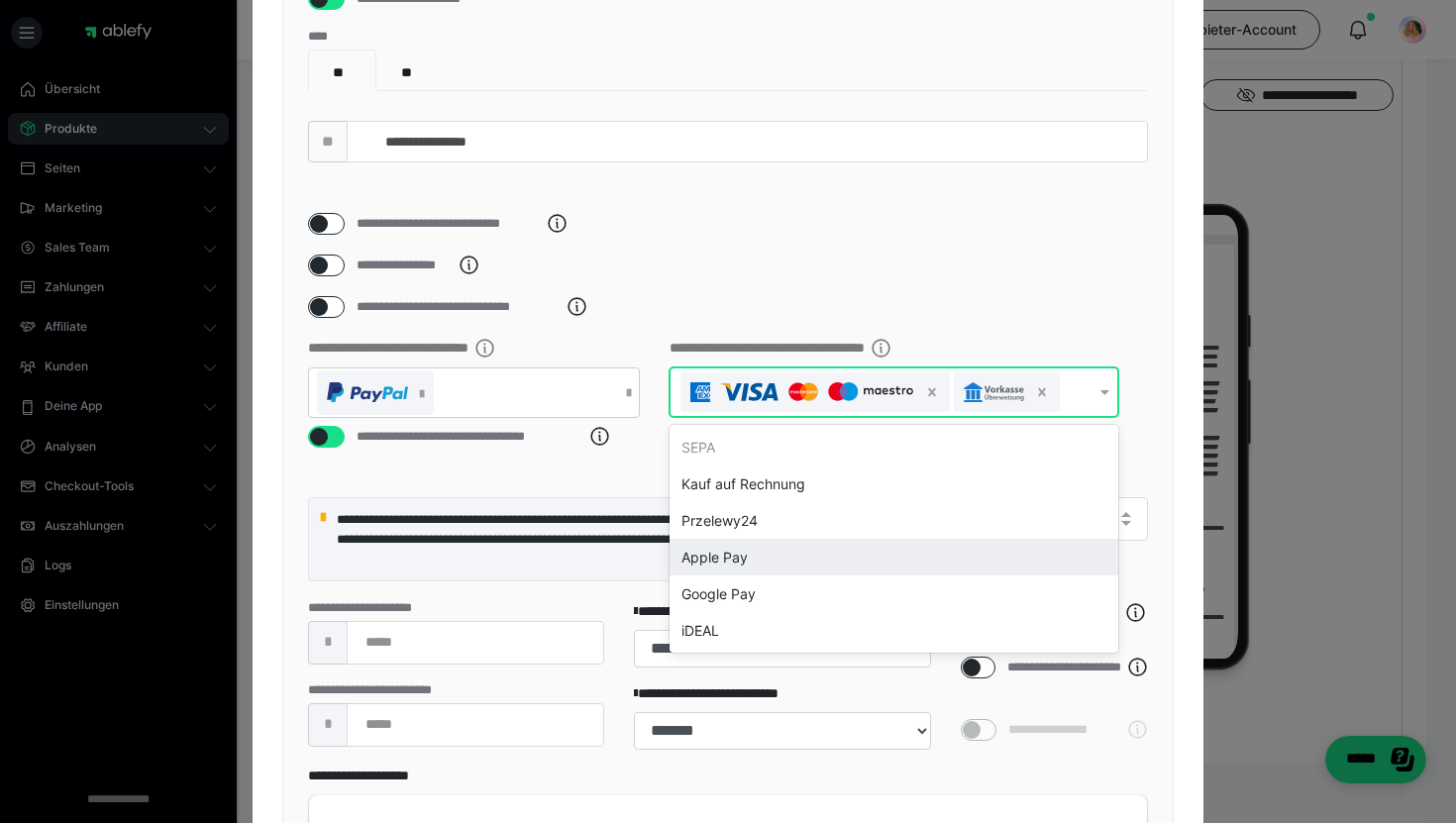drag, startPoint x: 1104, startPoint y: 425, endPoint x: 757, endPoint y: 581, distance: 380.45368 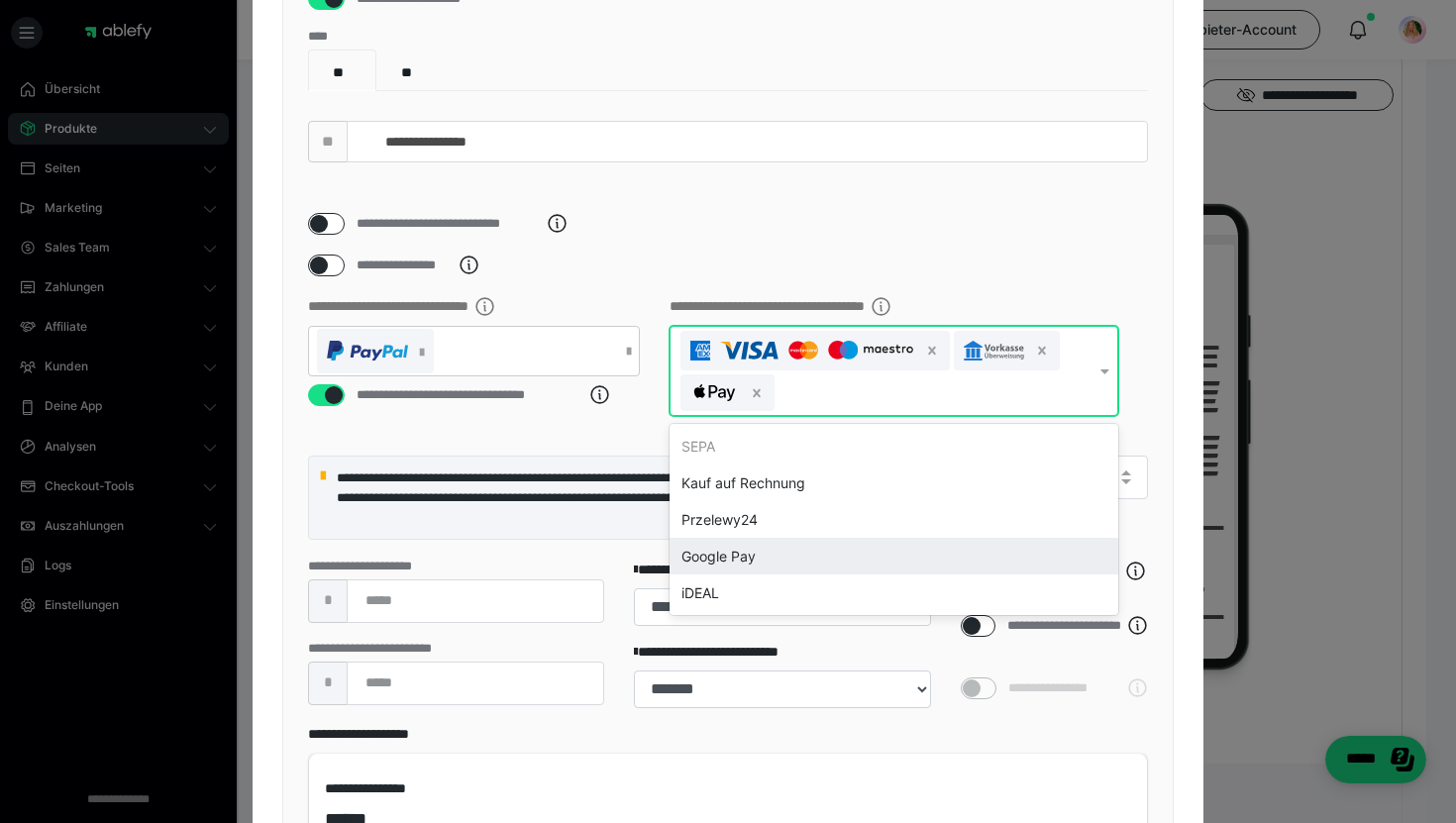 click on "Google Pay" at bounding box center (893, 556) 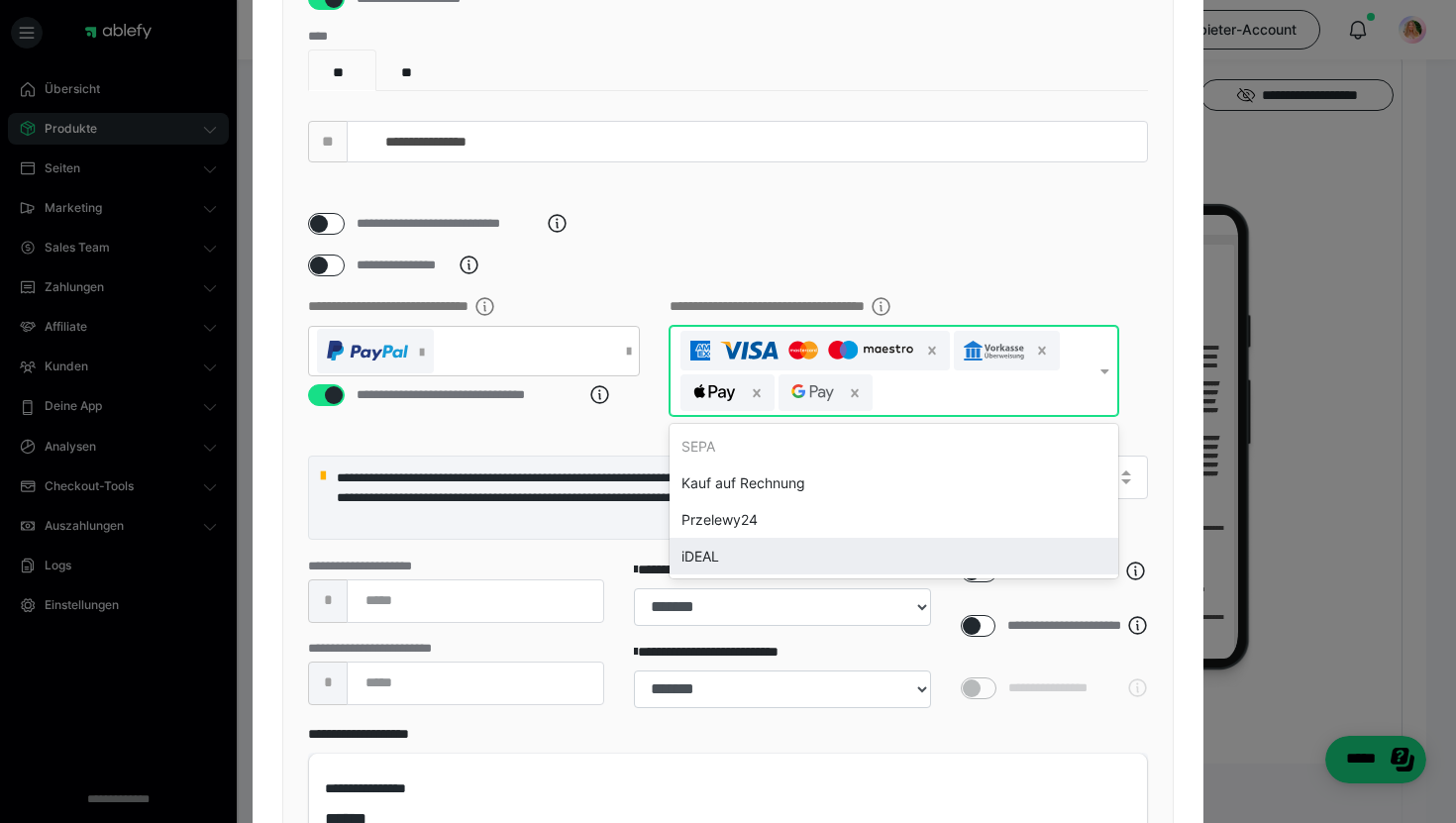 click on "**********" at bounding box center (728, 224) 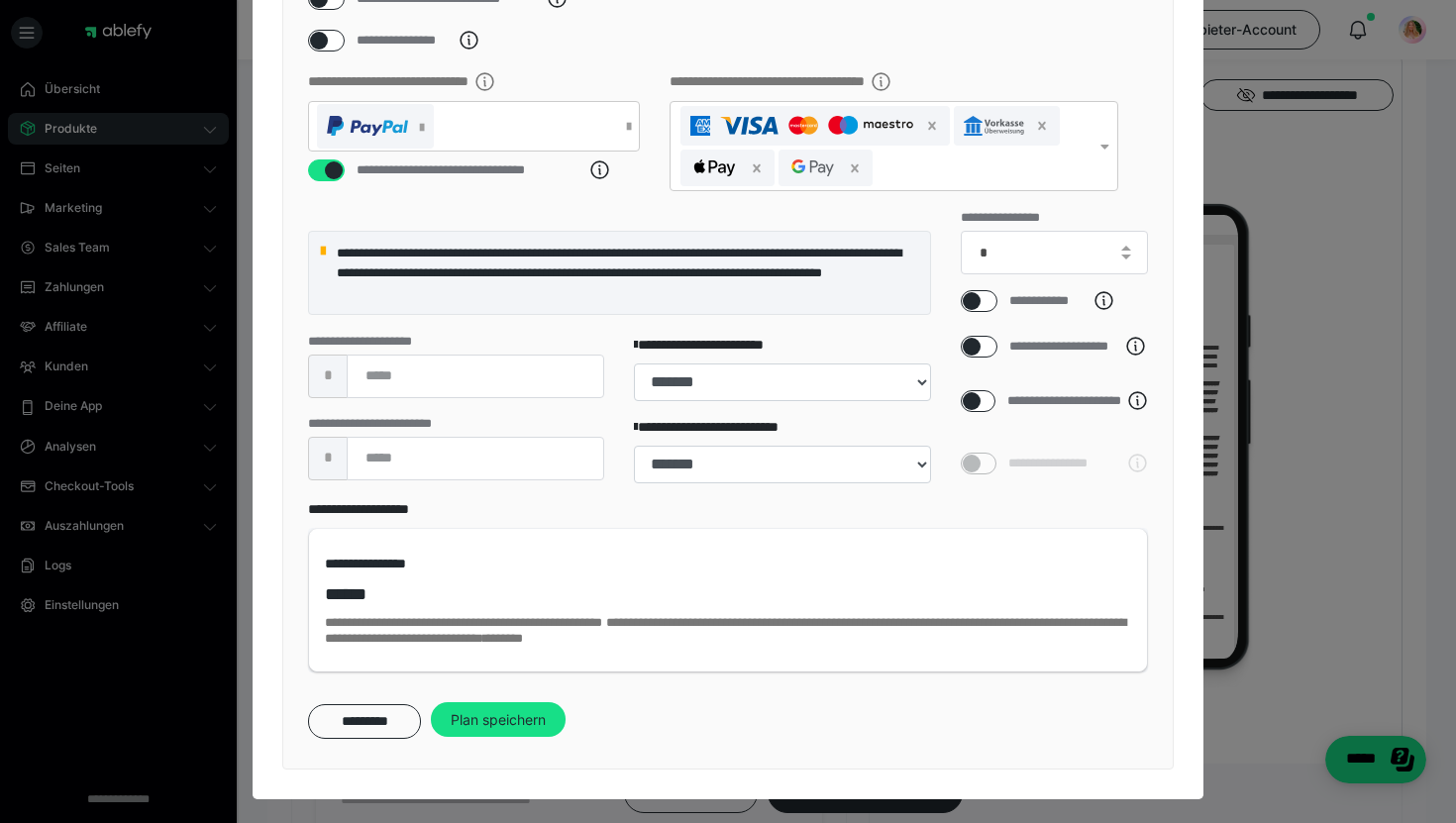scroll, scrollTop: 506, scrollLeft: 0, axis: vertical 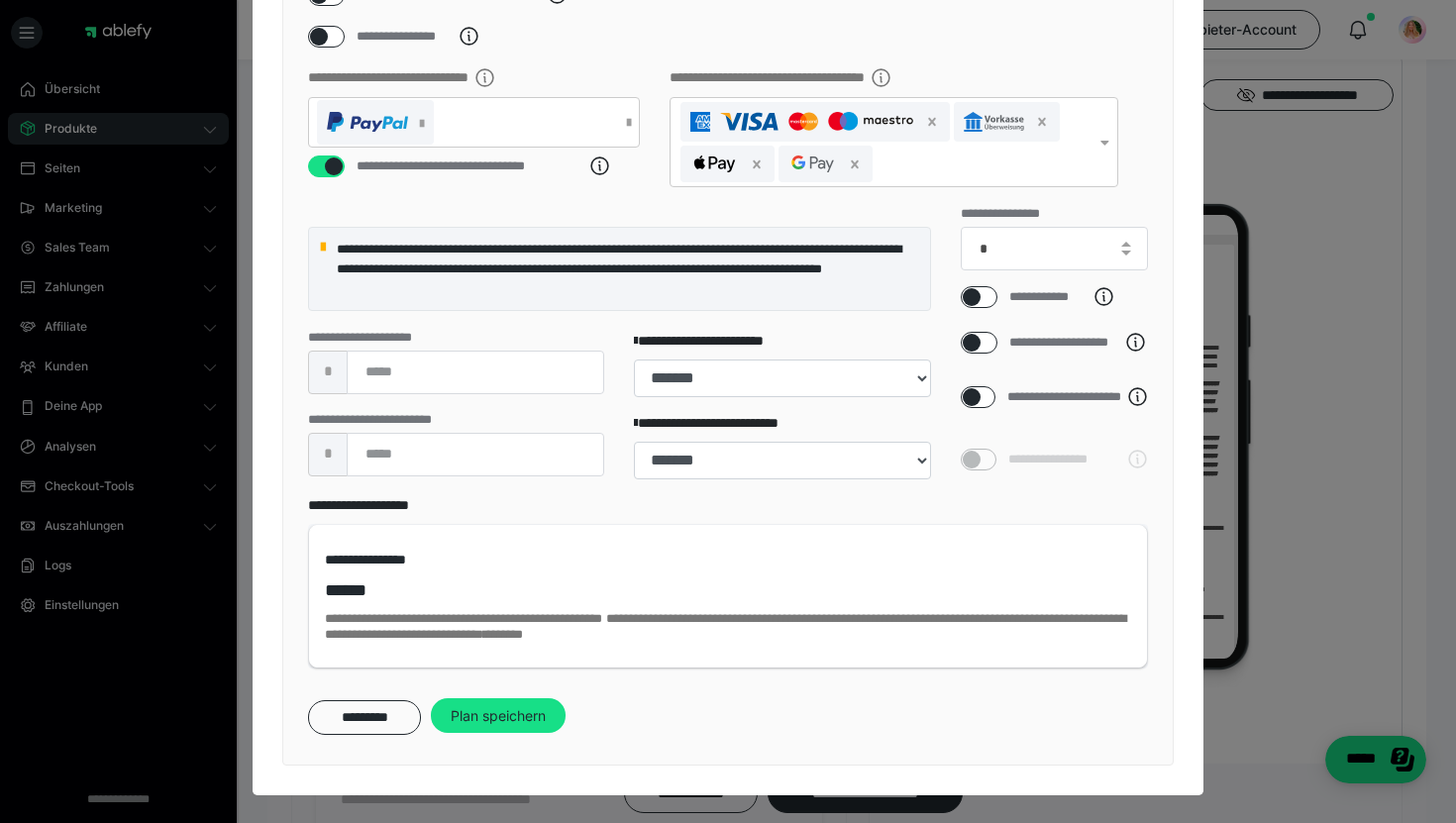 click on "Plan speichern" at bounding box center [498, 716] 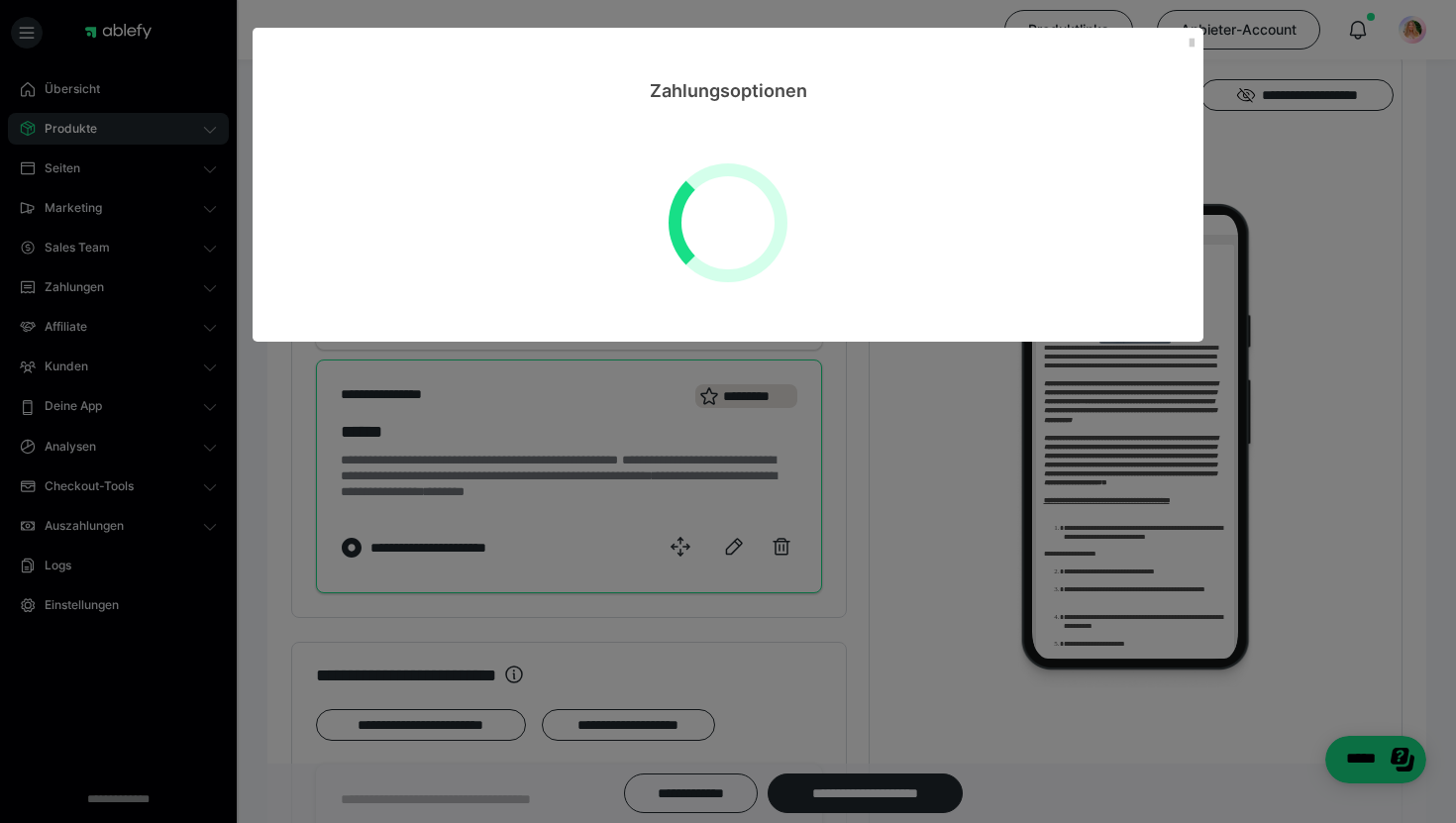 scroll, scrollTop: 0, scrollLeft: 0, axis: both 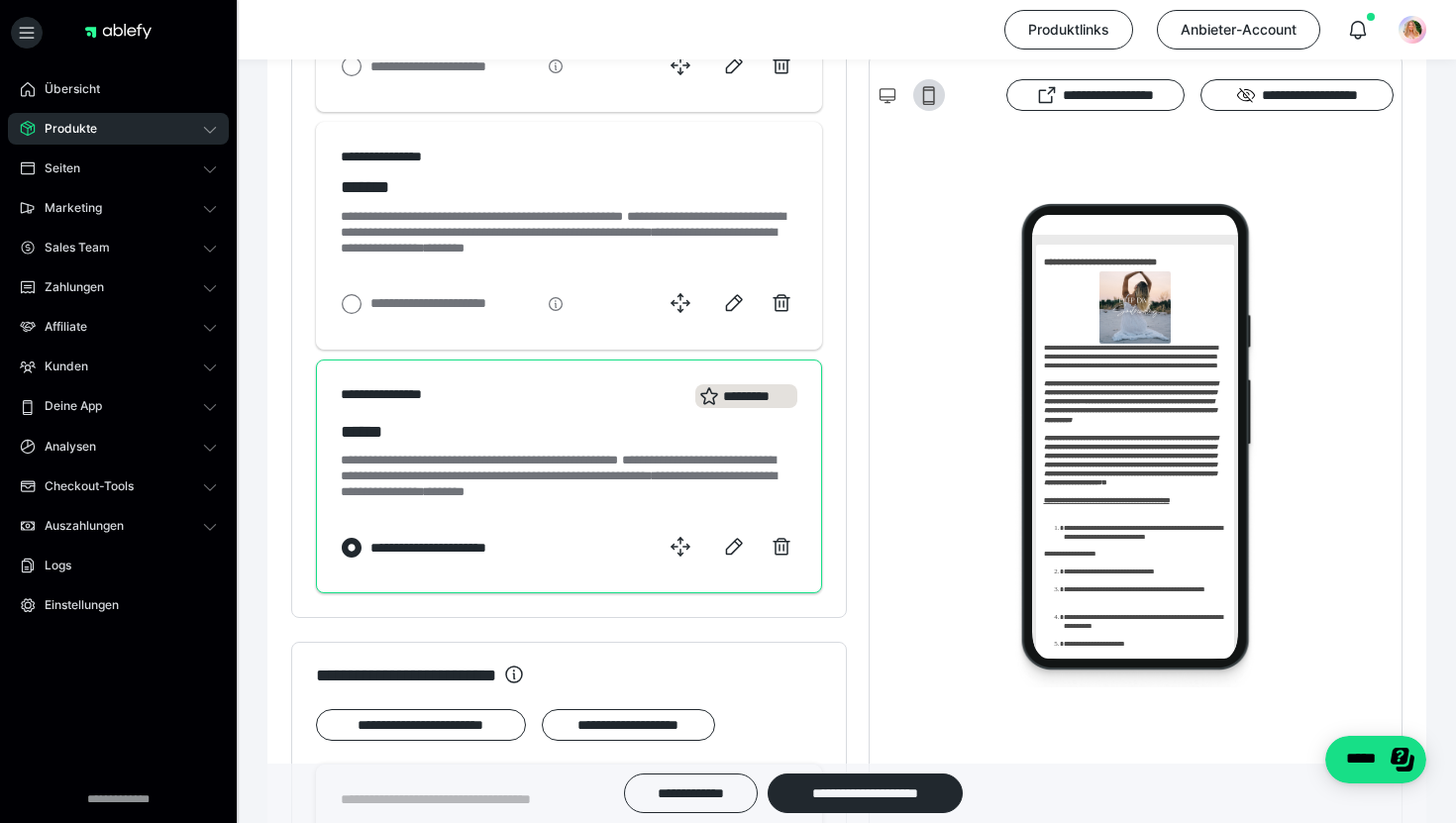 click on "**********" at bounding box center (865, 793) 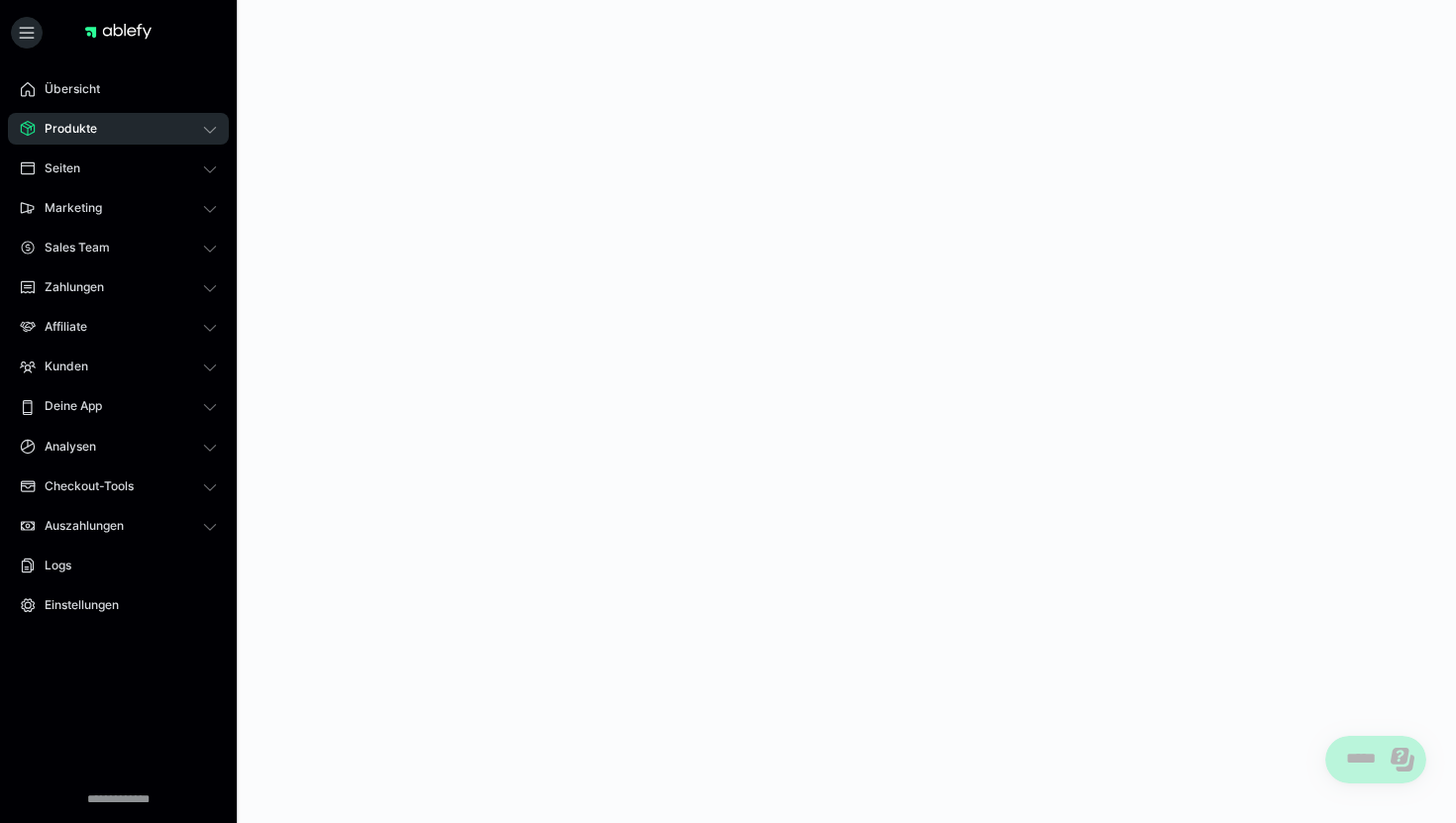 scroll, scrollTop: 0, scrollLeft: 0, axis: both 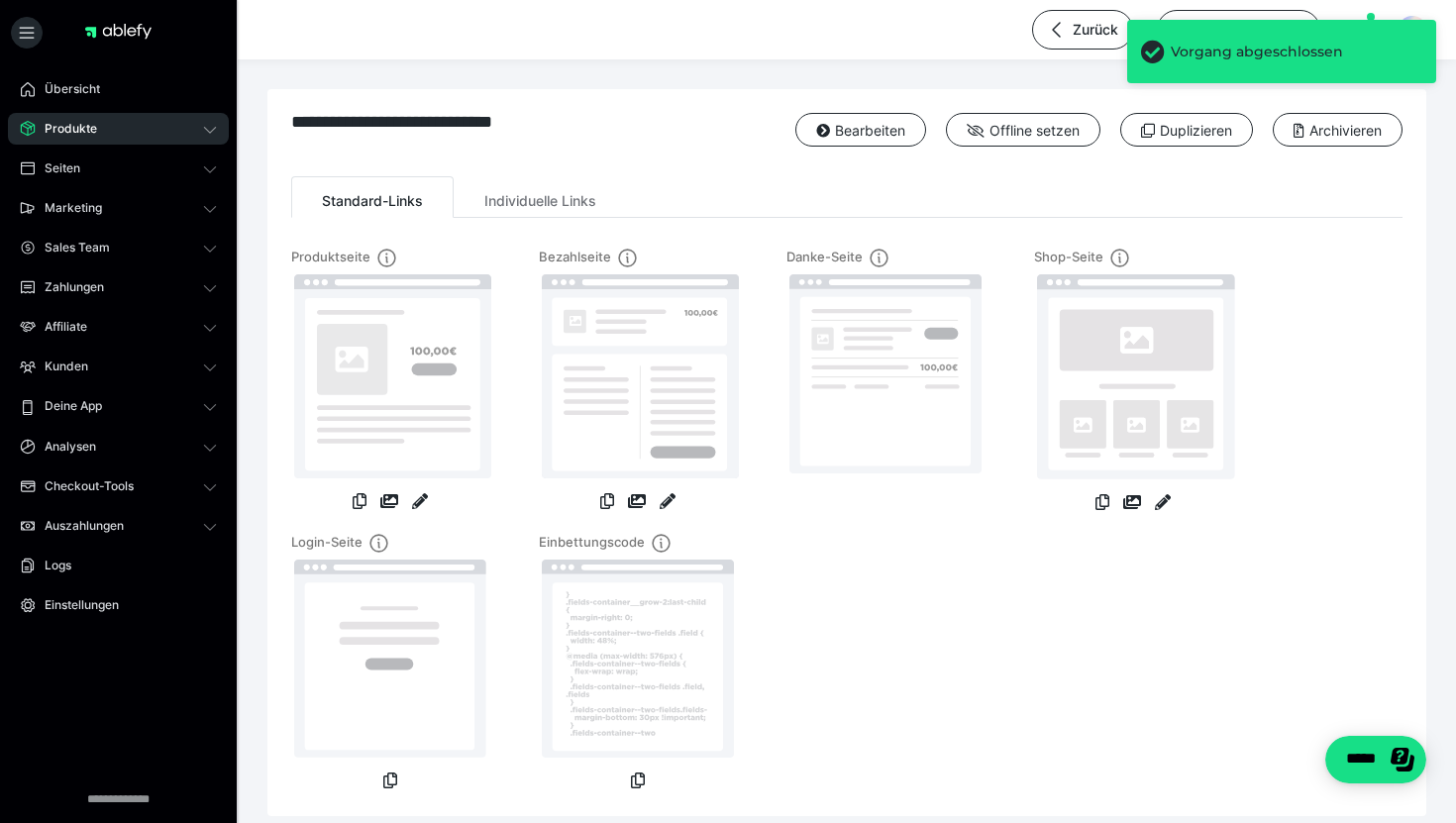 click on "Produkte" at bounding box center (118, 129) 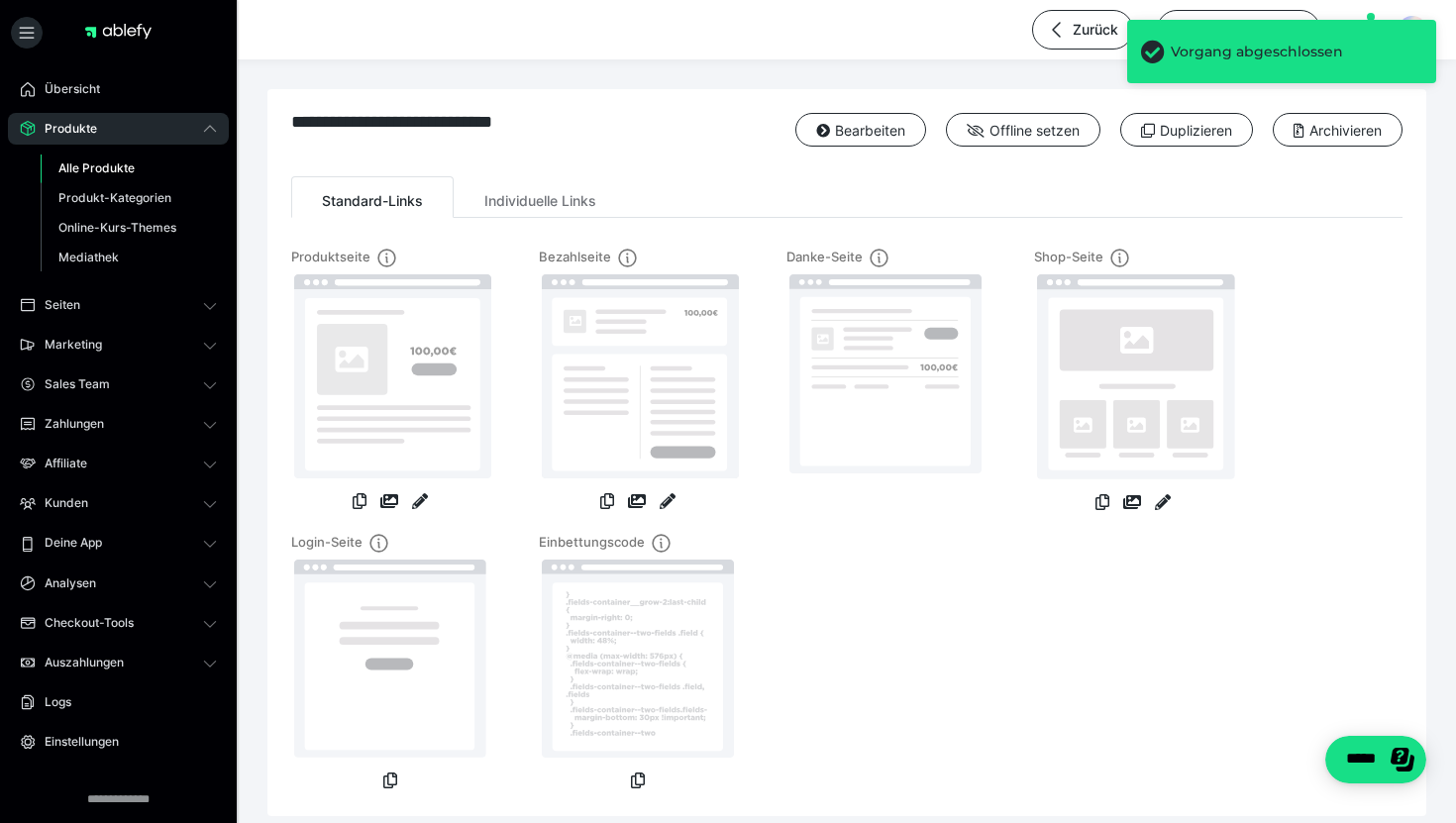 drag, startPoint x: 757, startPoint y: 581, endPoint x: 127, endPoint y: 149, distance: 763.88743 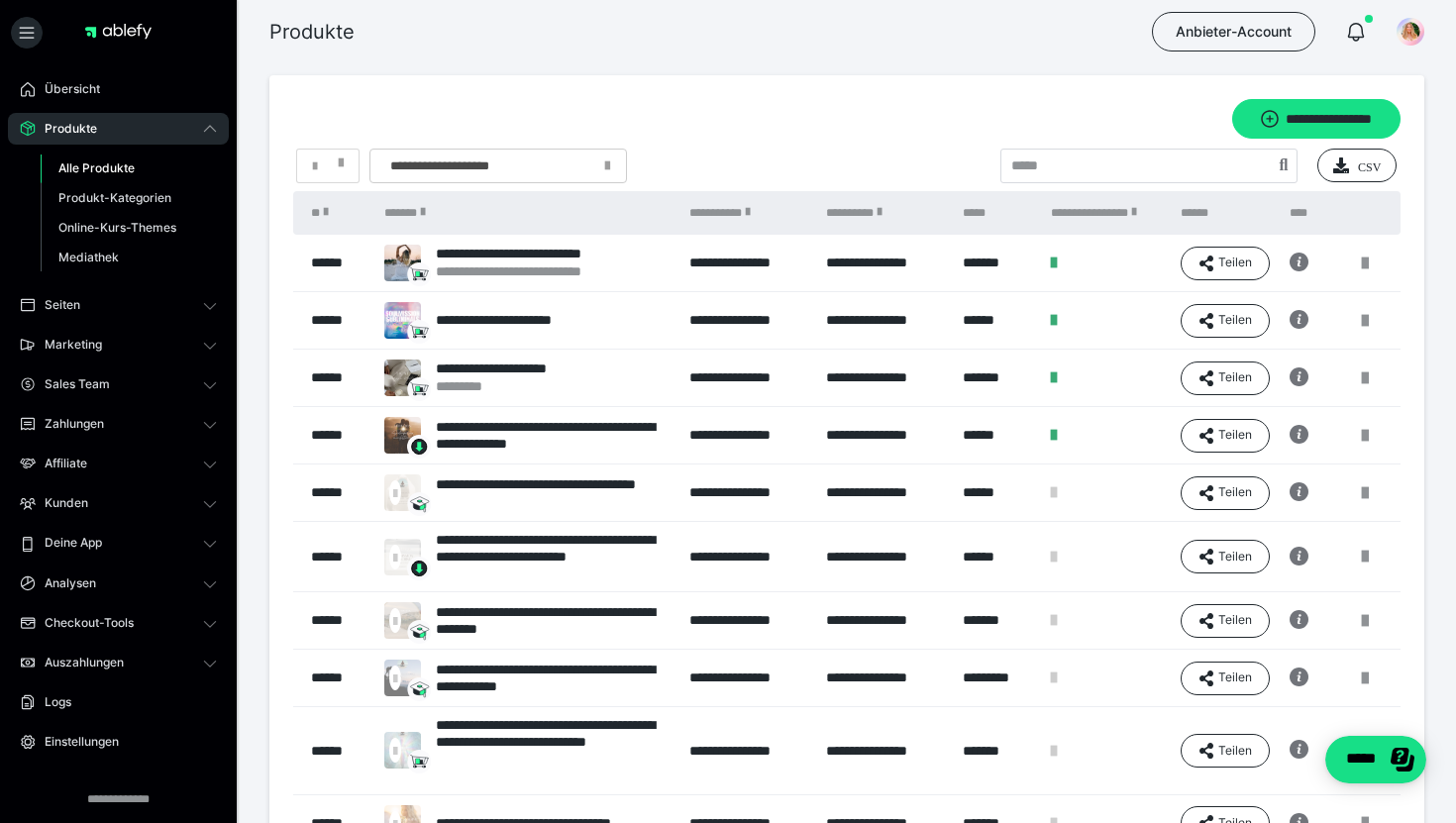 click on "**********" at bounding box center (553, 436) 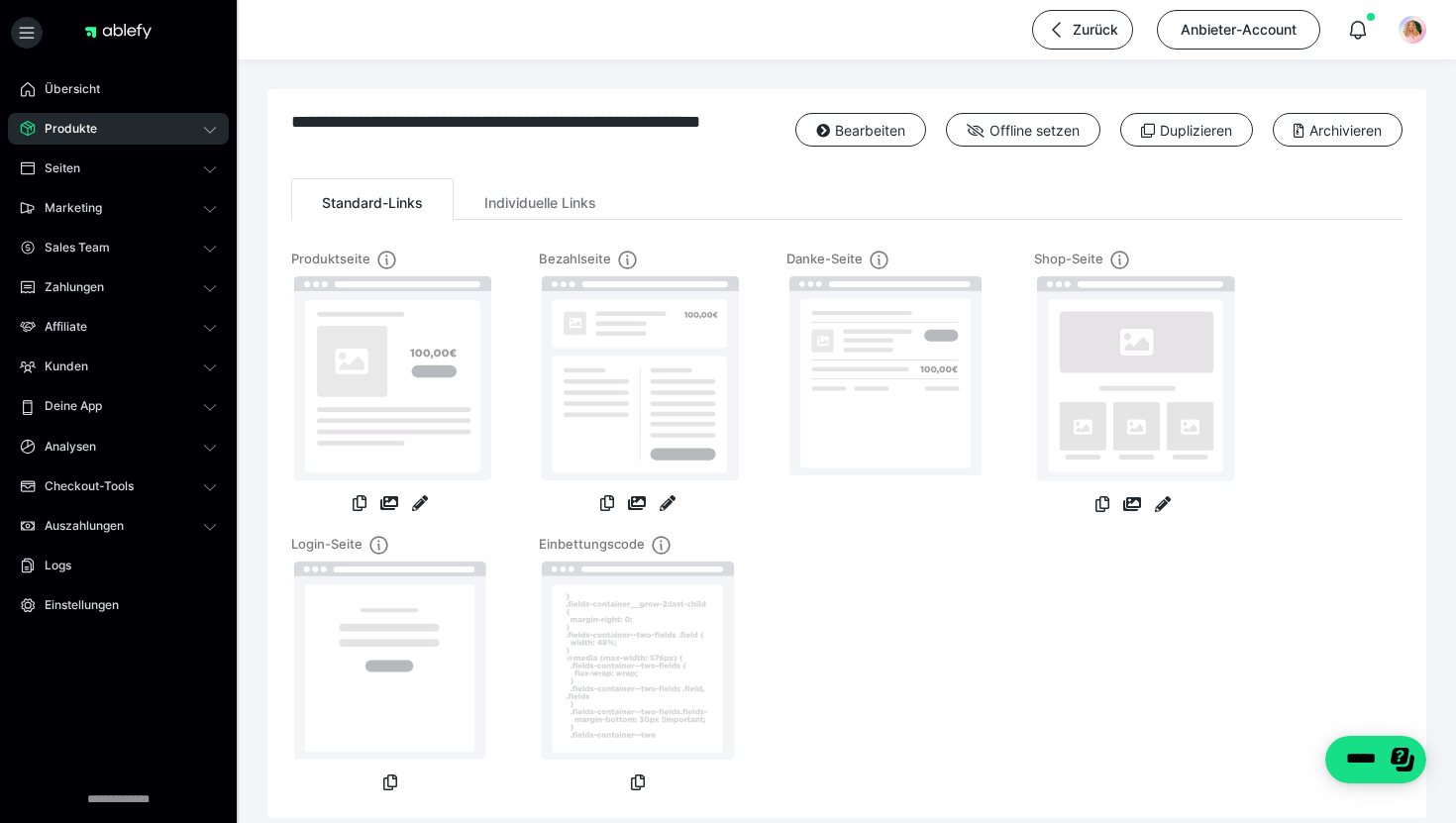click at bounding box center [420, 505] 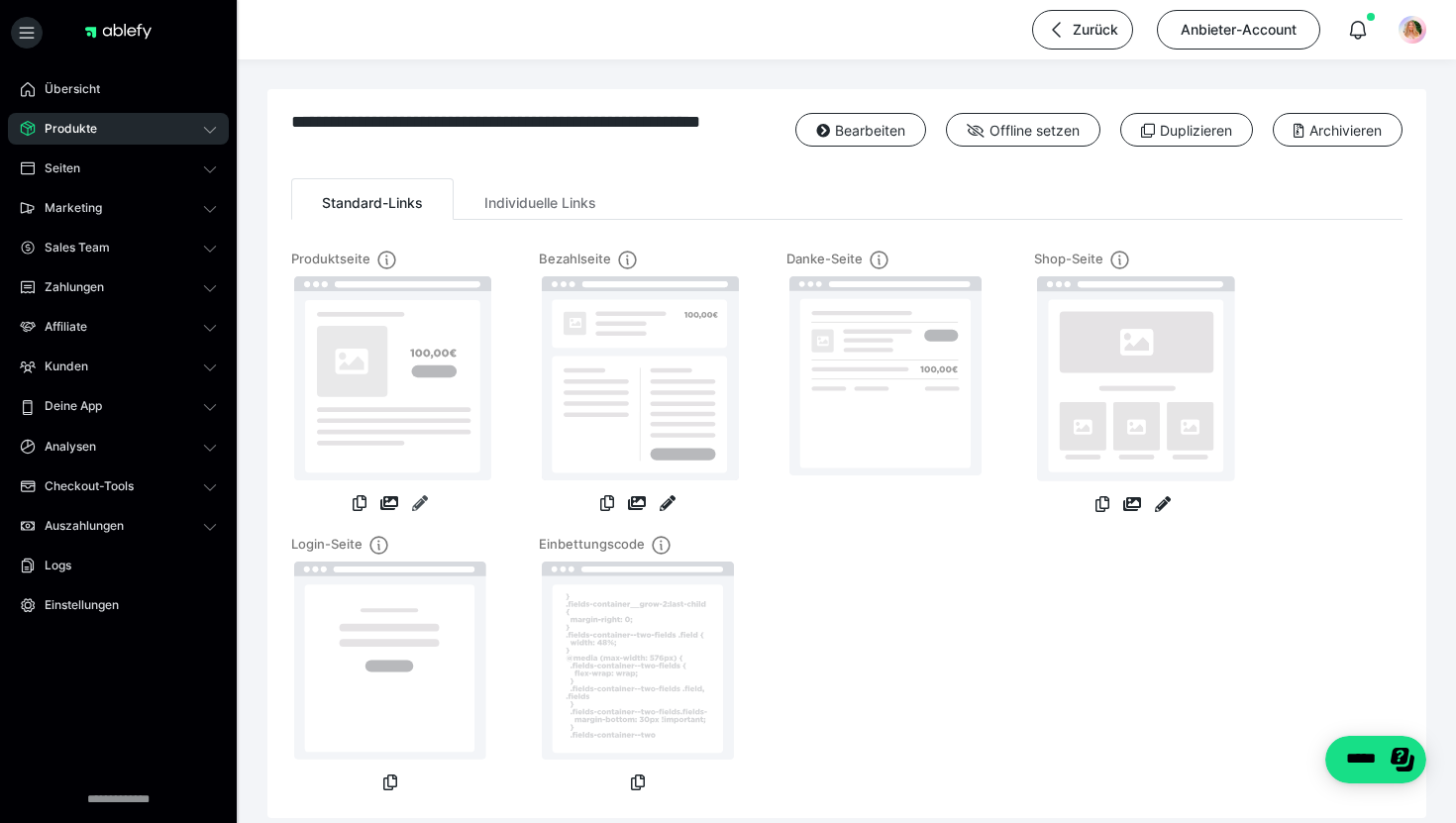 drag, startPoint x: 124, startPoint y: 161, endPoint x: 422, endPoint y: 504, distance: 454.371 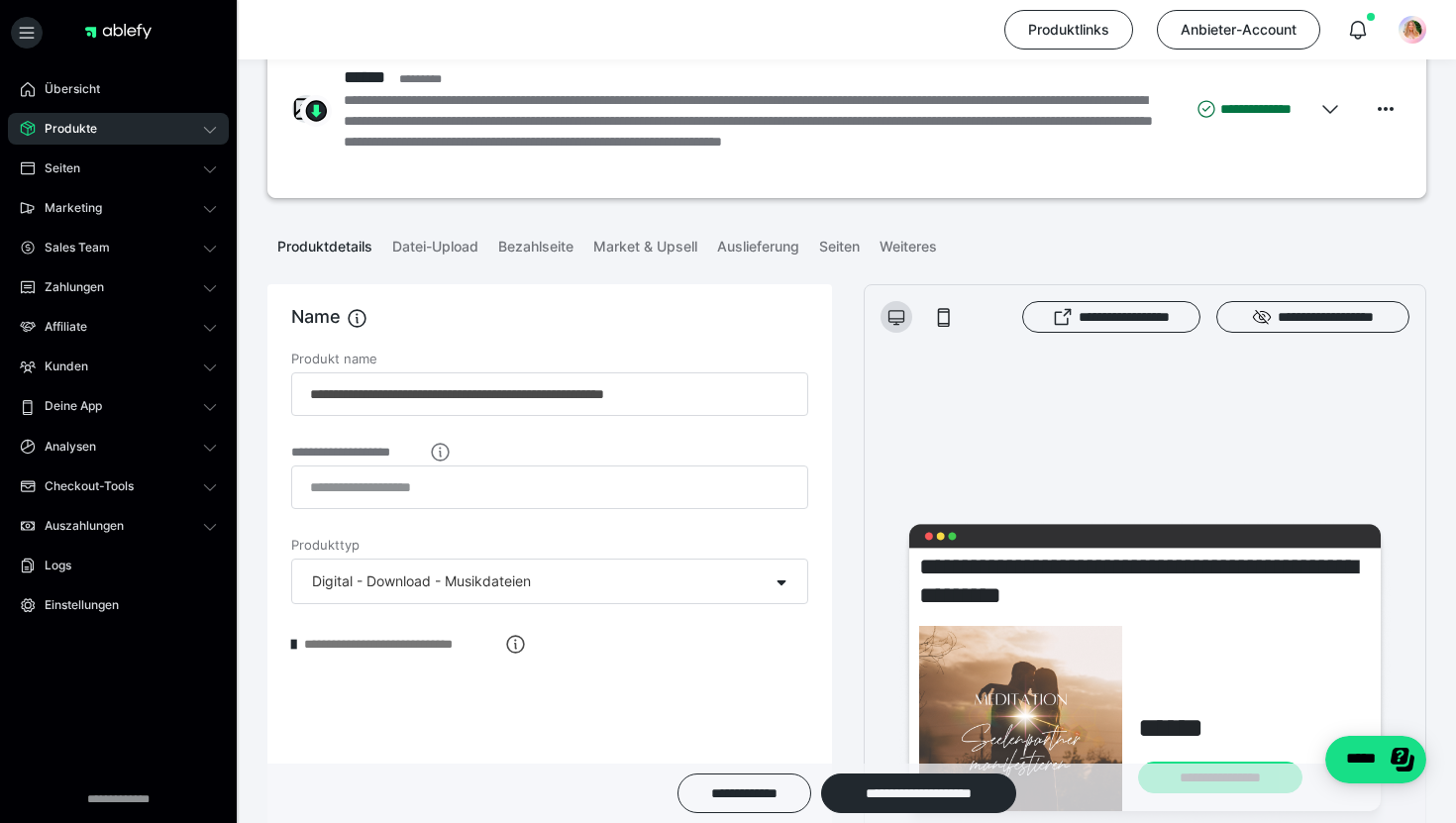 scroll, scrollTop: 48, scrollLeft: 0, axis: vertical 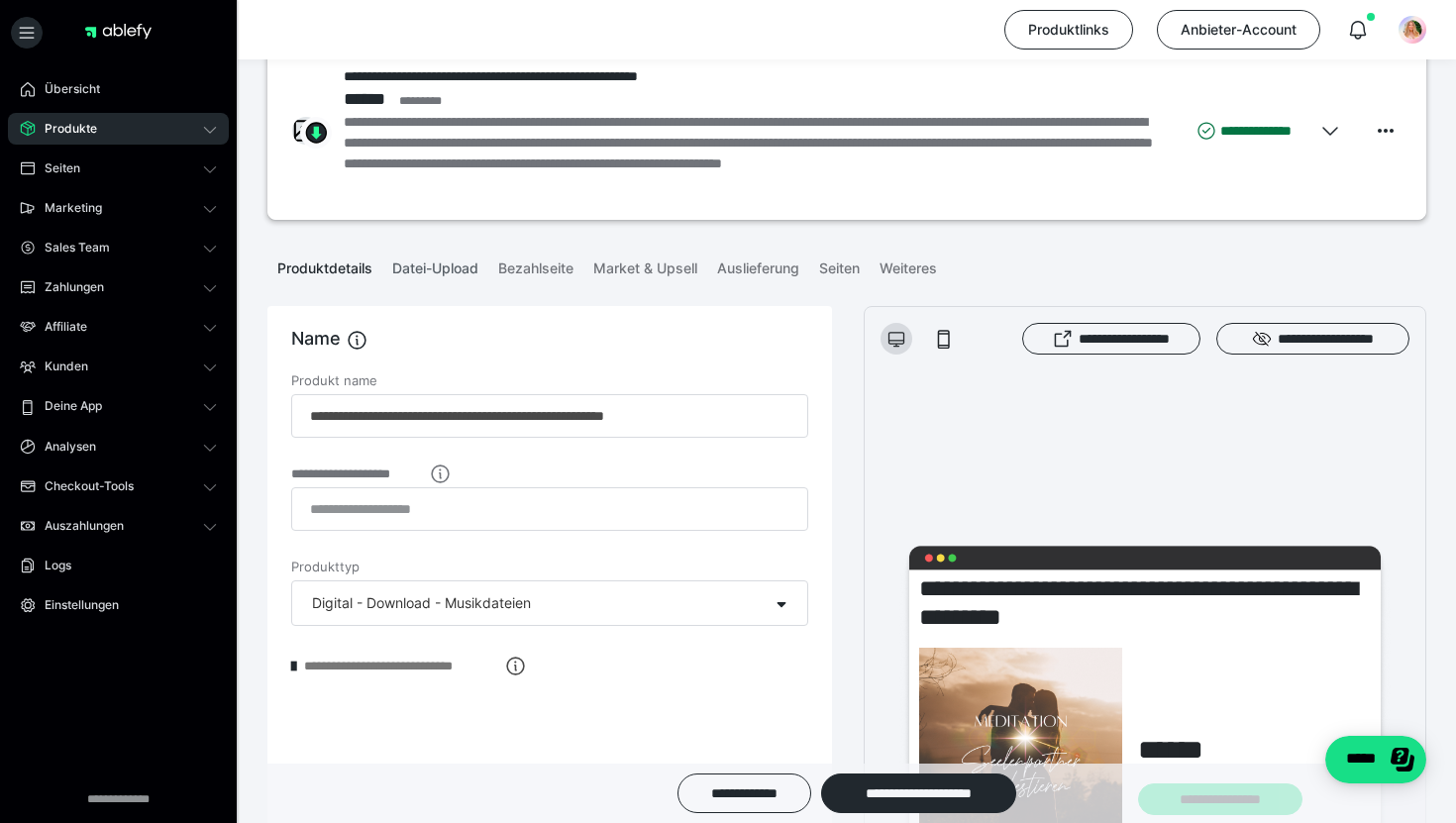drag, startPoint x: 422, startPoint y: 504, endPoint x: 460, endPoint y: 276, distance: 231.145 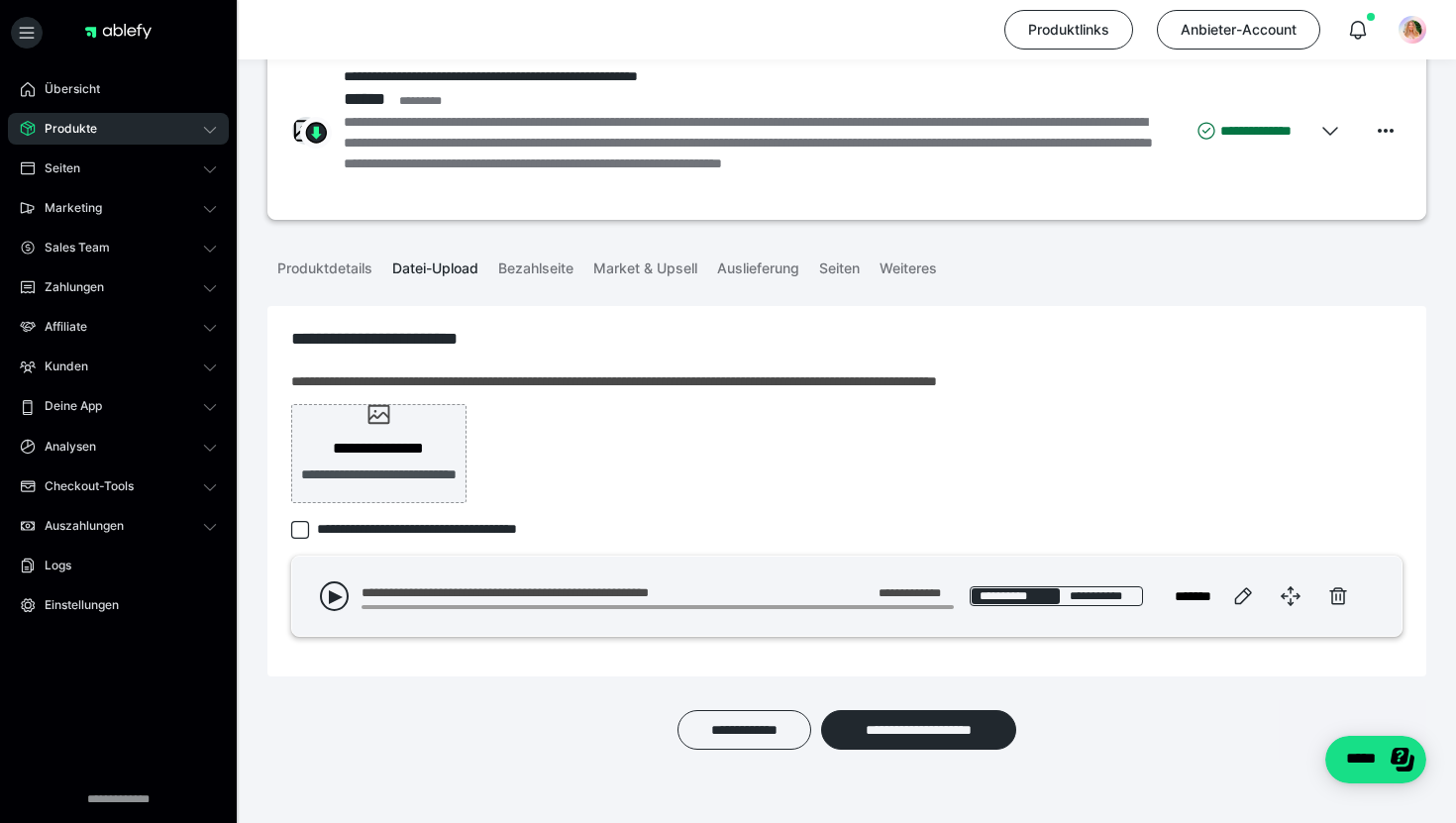 click on "Bezahlseite" at bounding box center [536, 264] 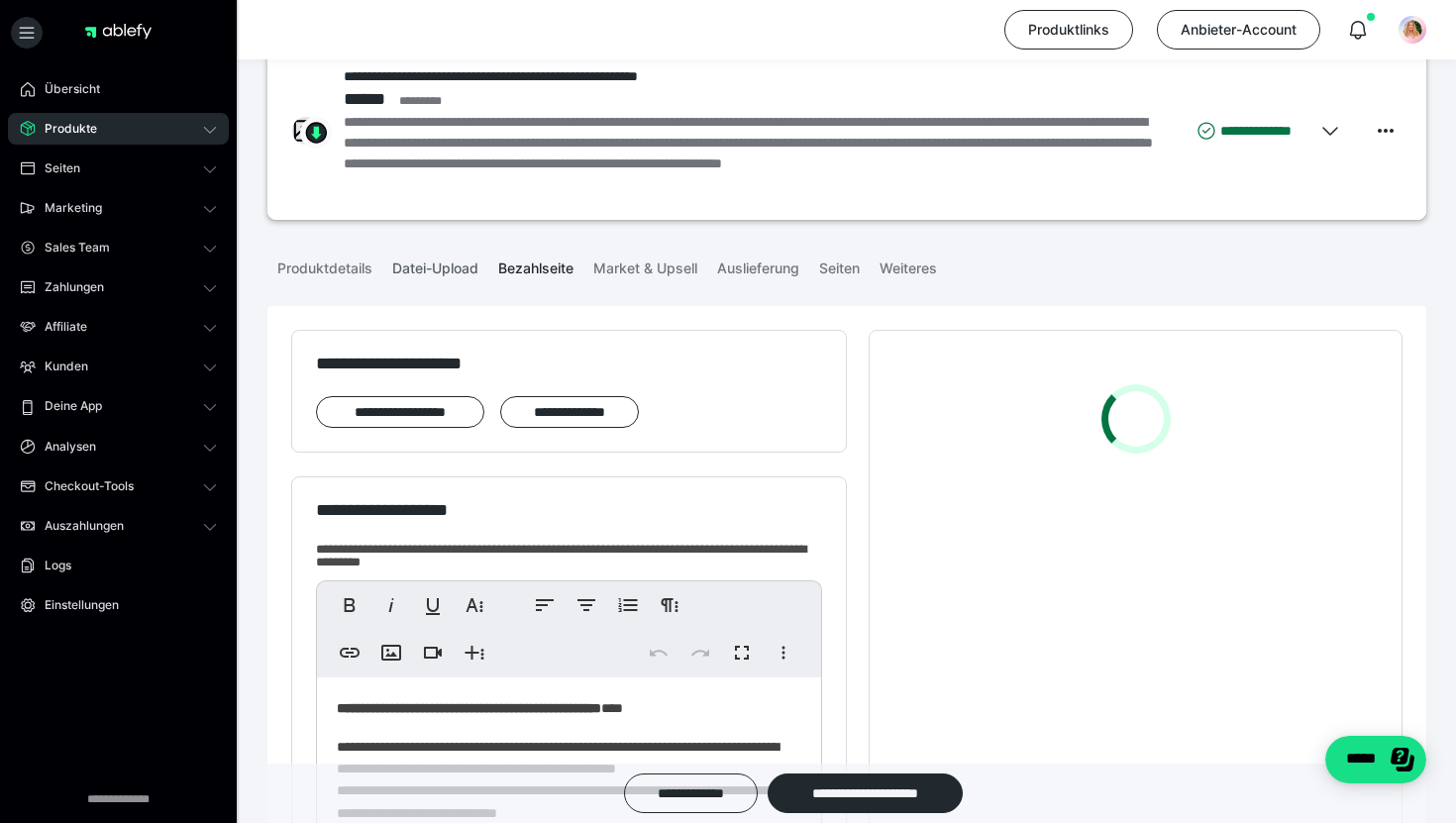 click on "Bezahlseite" at bounding box center (536, 264) 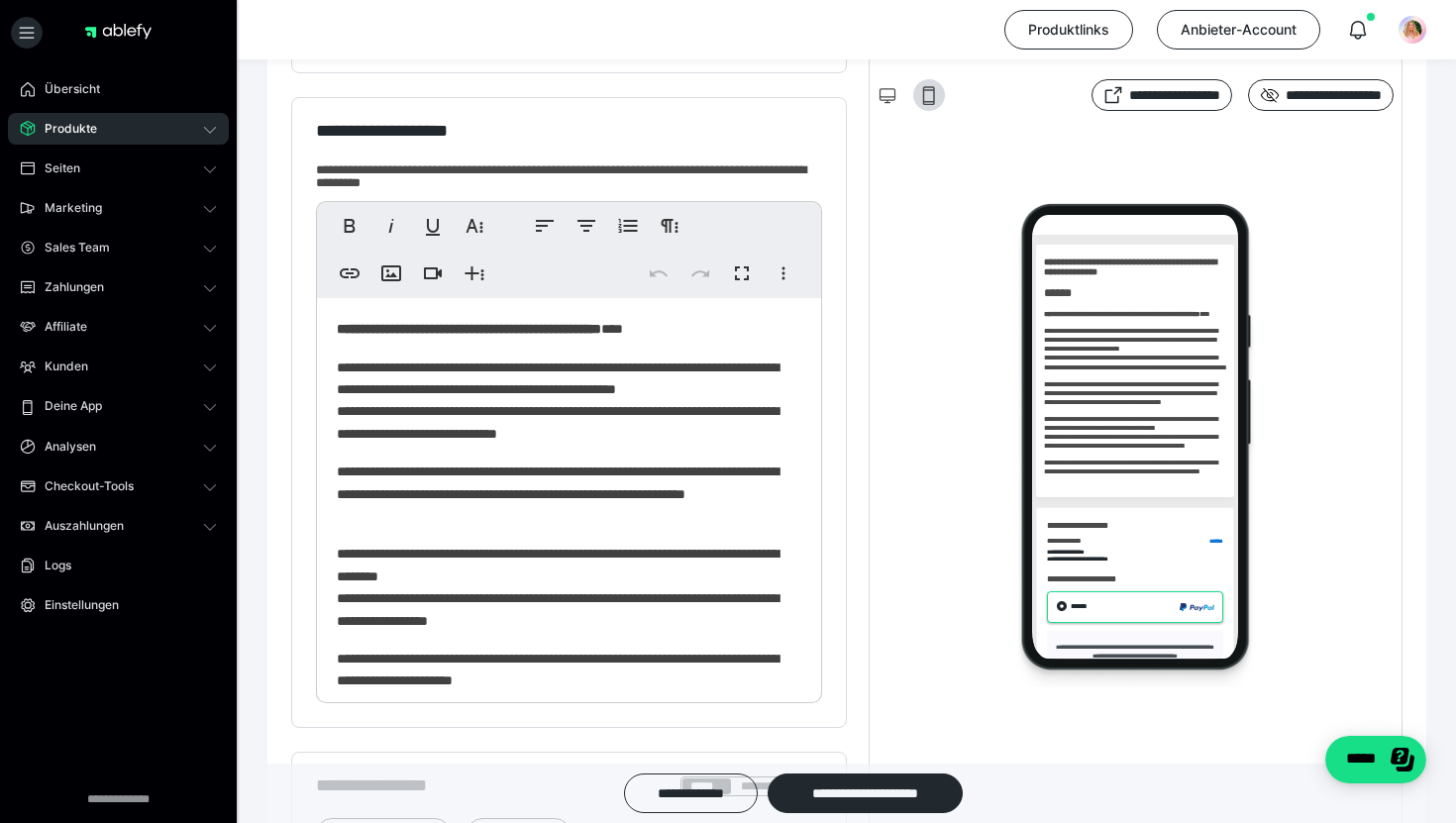 scroll, scrollTop: 0, scrollLeft: 0, axis: both 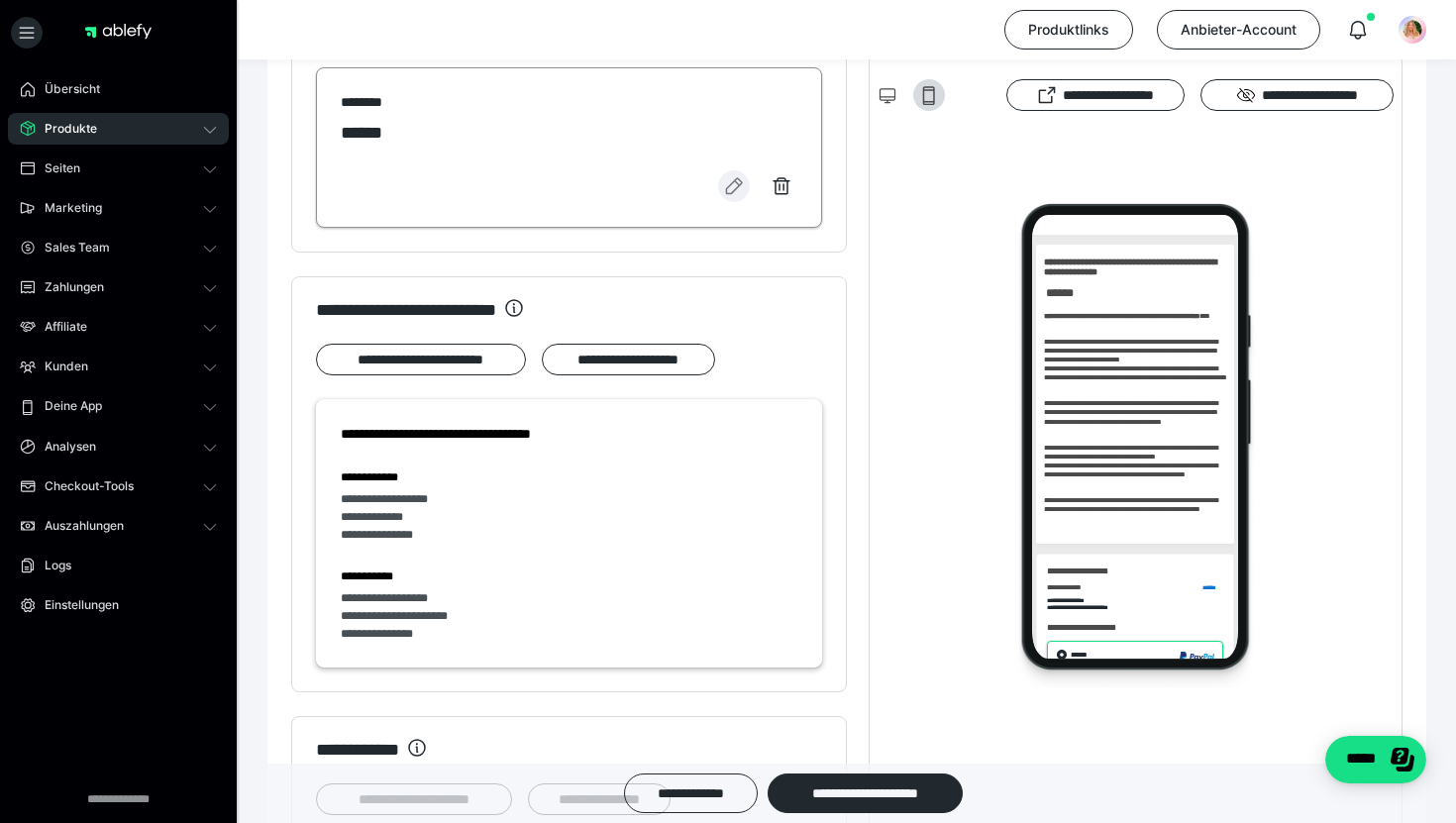 drag, startPoint x: 460, startPoint y: 276, endPoint x: 725, endPoint y: 188, distance: 279.2293 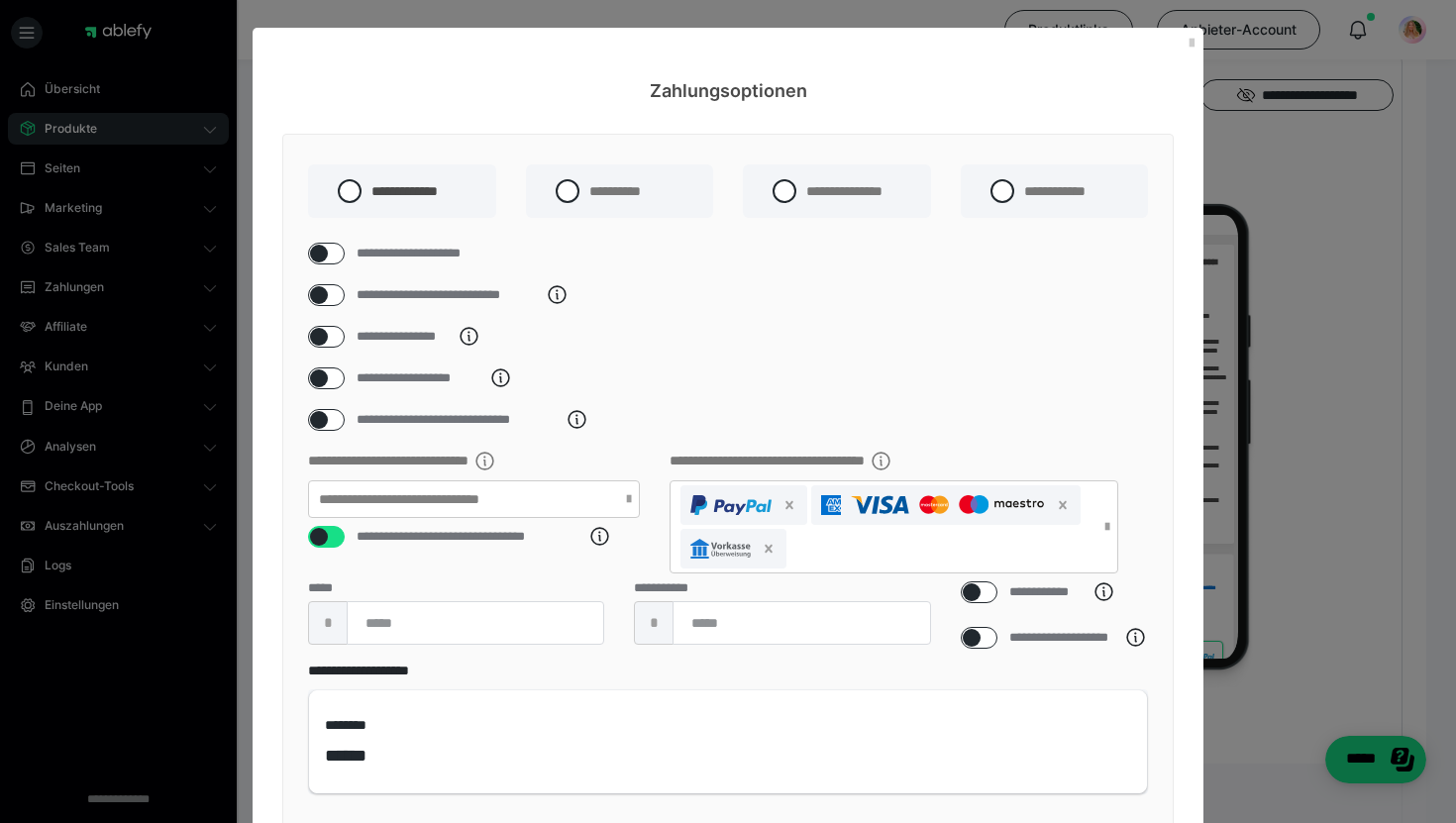 scroll, scrollTop: 149, scrollLeft: 0, axis: vertical 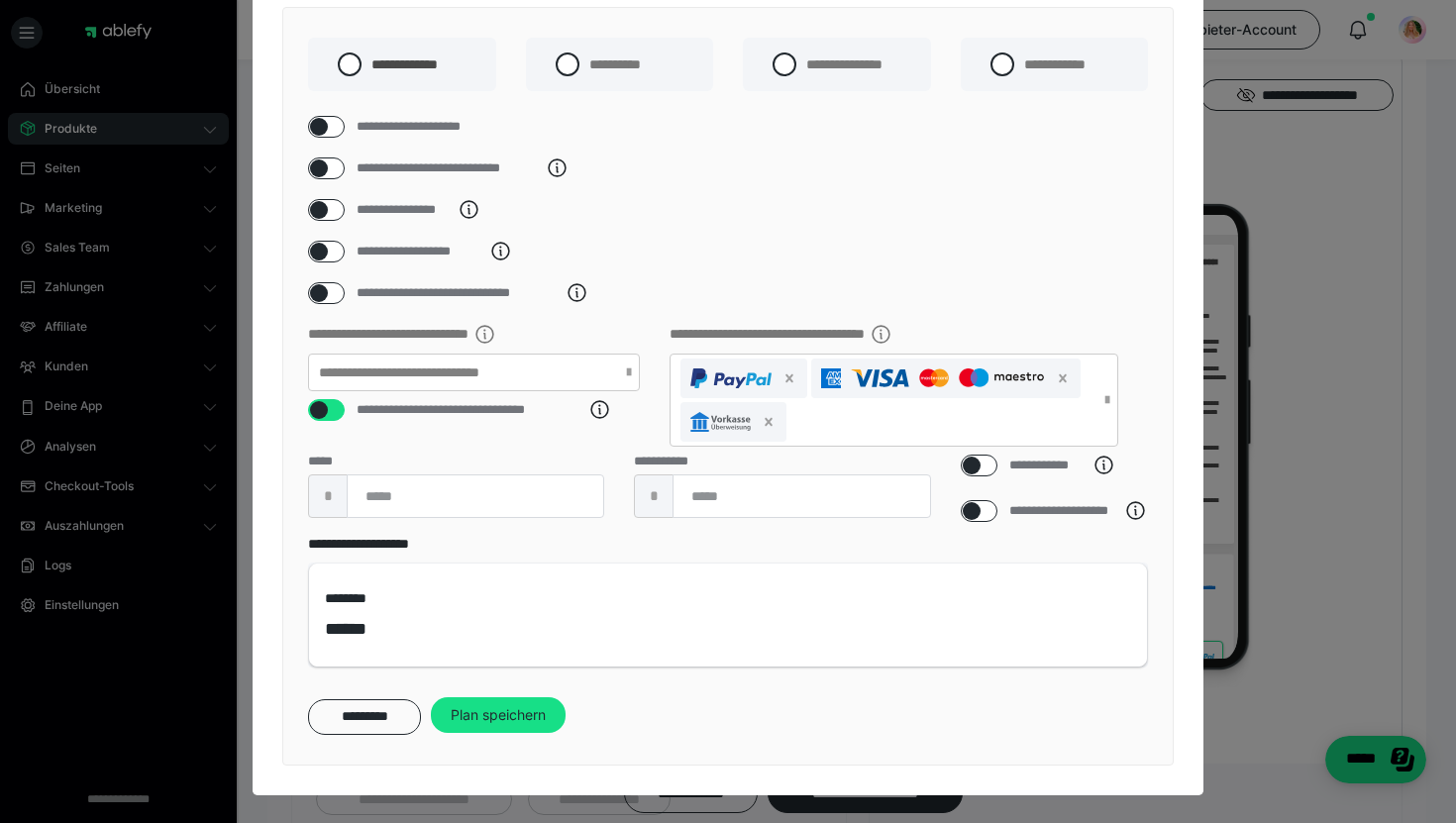 click at bounding box center (884, 400) 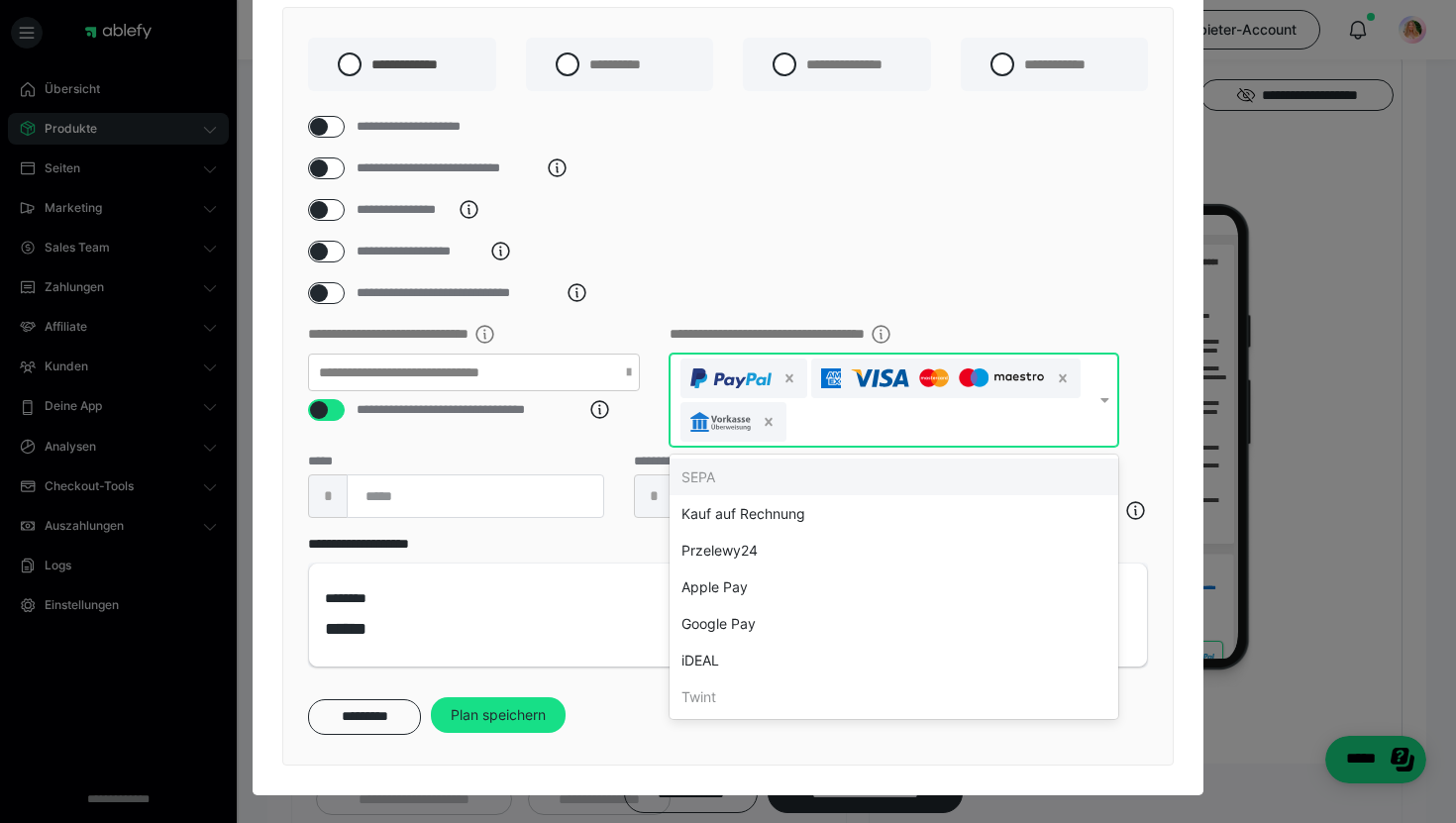 click on "Apple Pay" at bounding box center [893, 586] 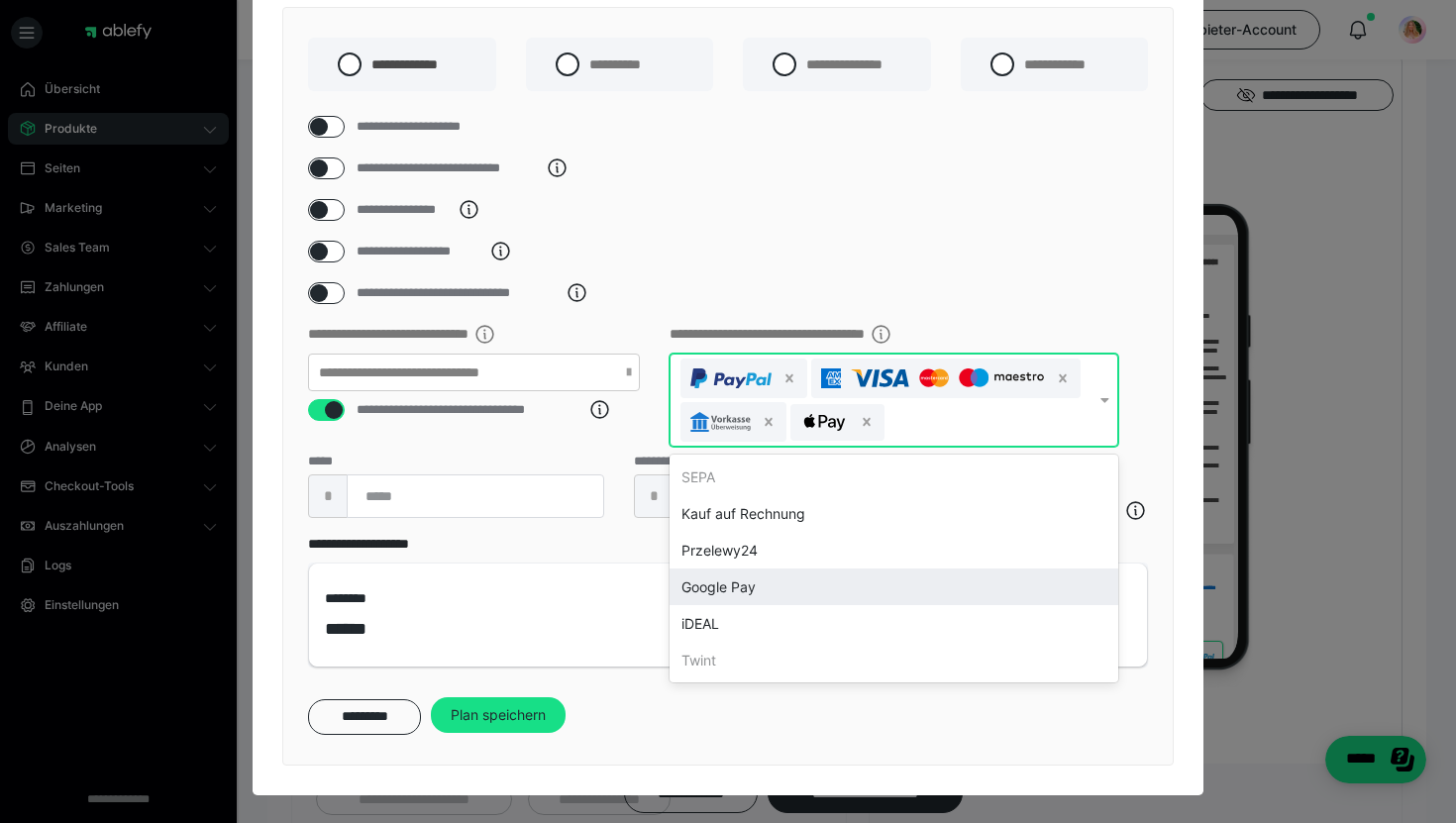 click on "Google Pay" at bounding box center (893, 586) 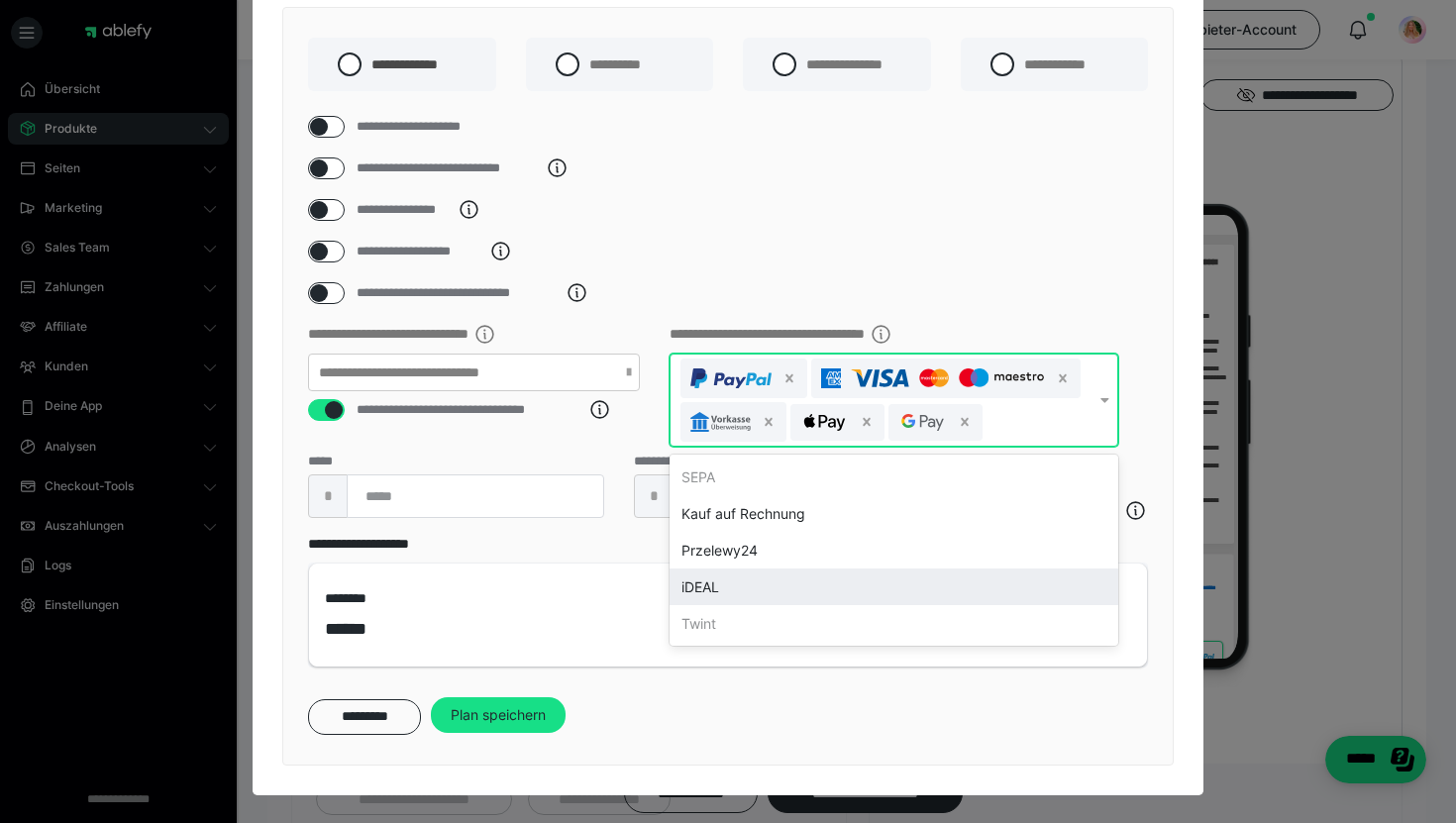 drag, startPoint x: 725, startPoint y: 188, endPoint x: 1107, endPoint y: 268, distance: 390.28707 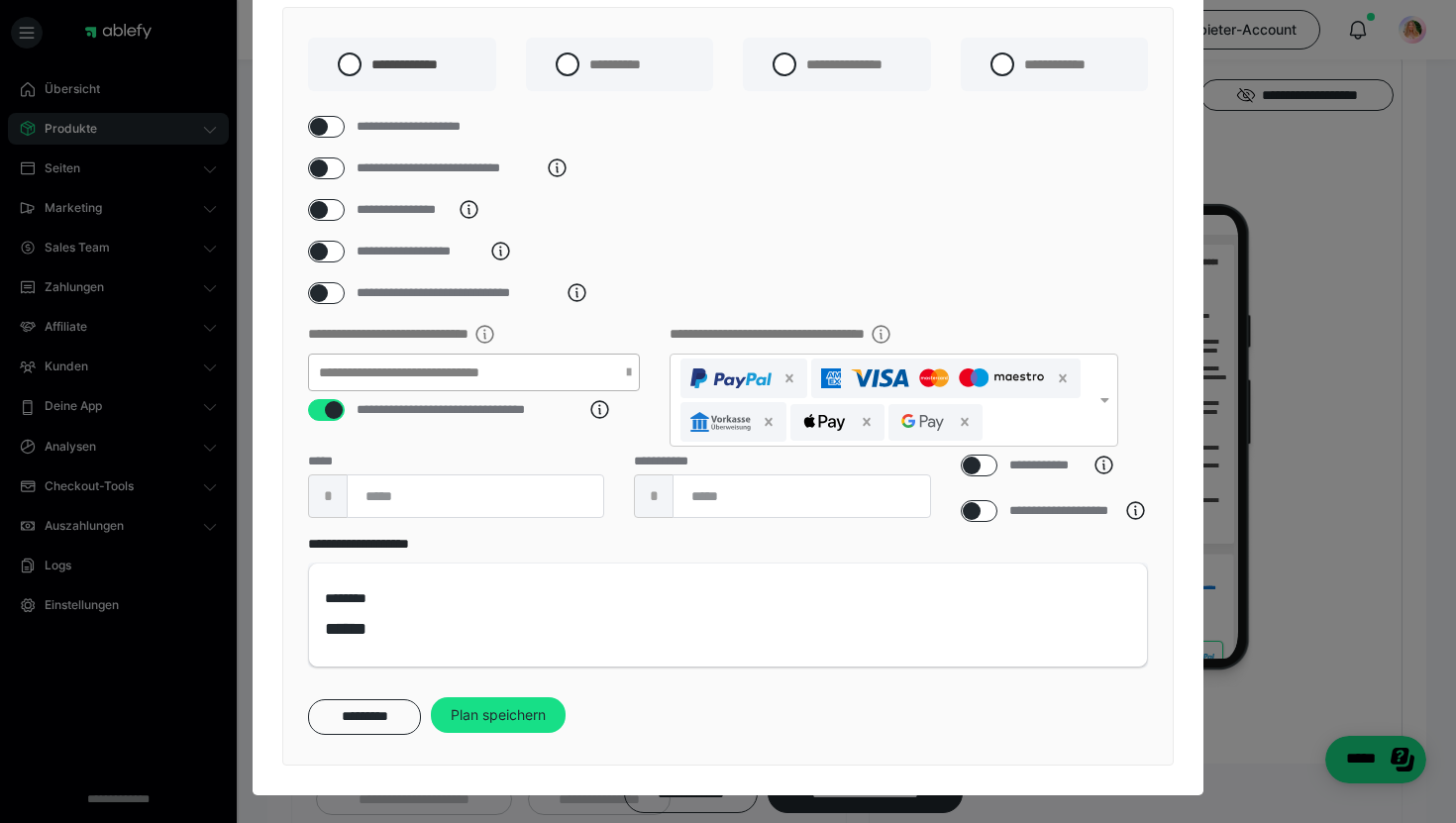 drag, startPoint x: 1107, startPoint y: 268, endPoint x: 539, endPoint y: 373, distance: 577.6236 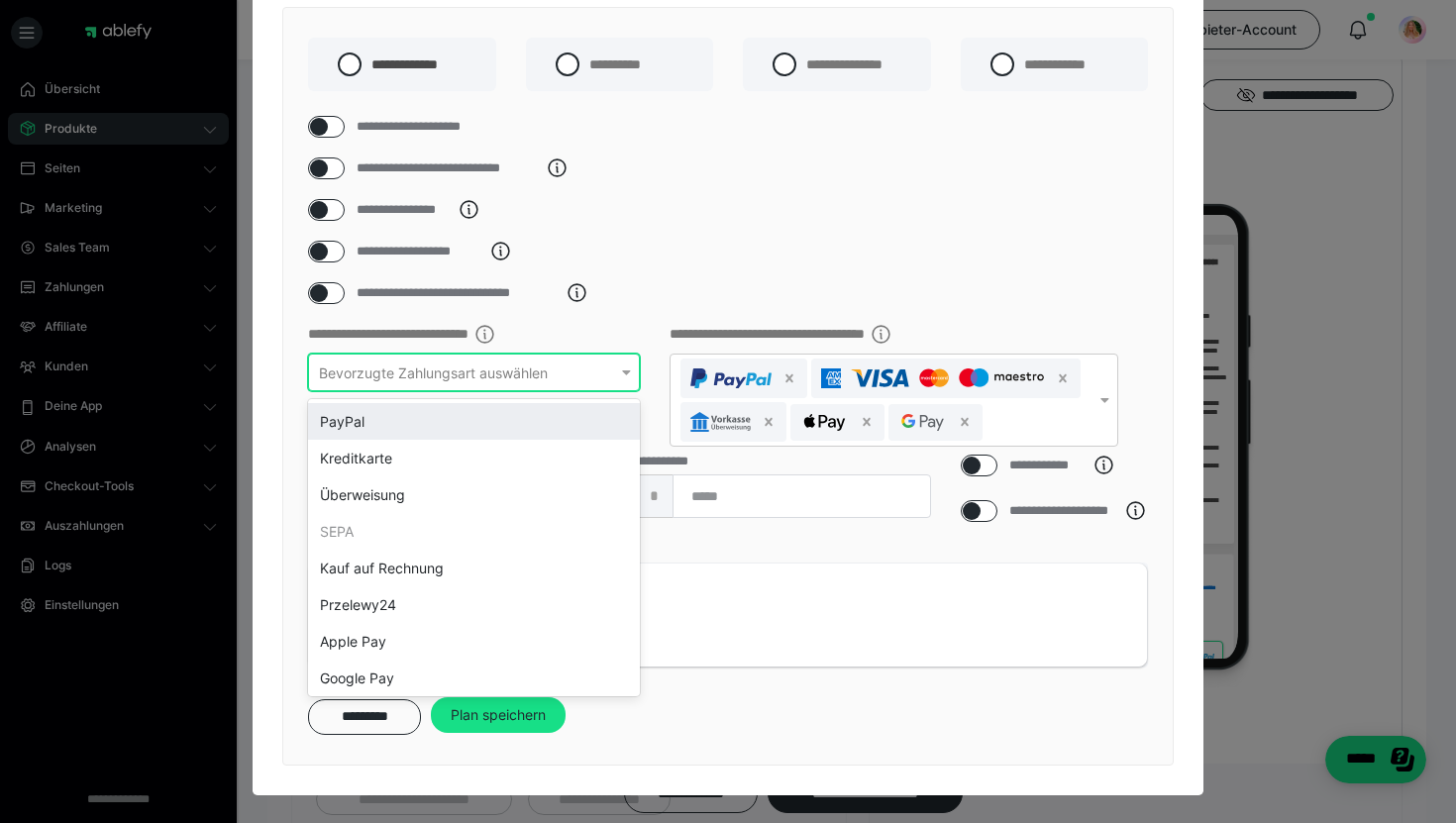 click on "PayPal" at bounding box center [473, 421] 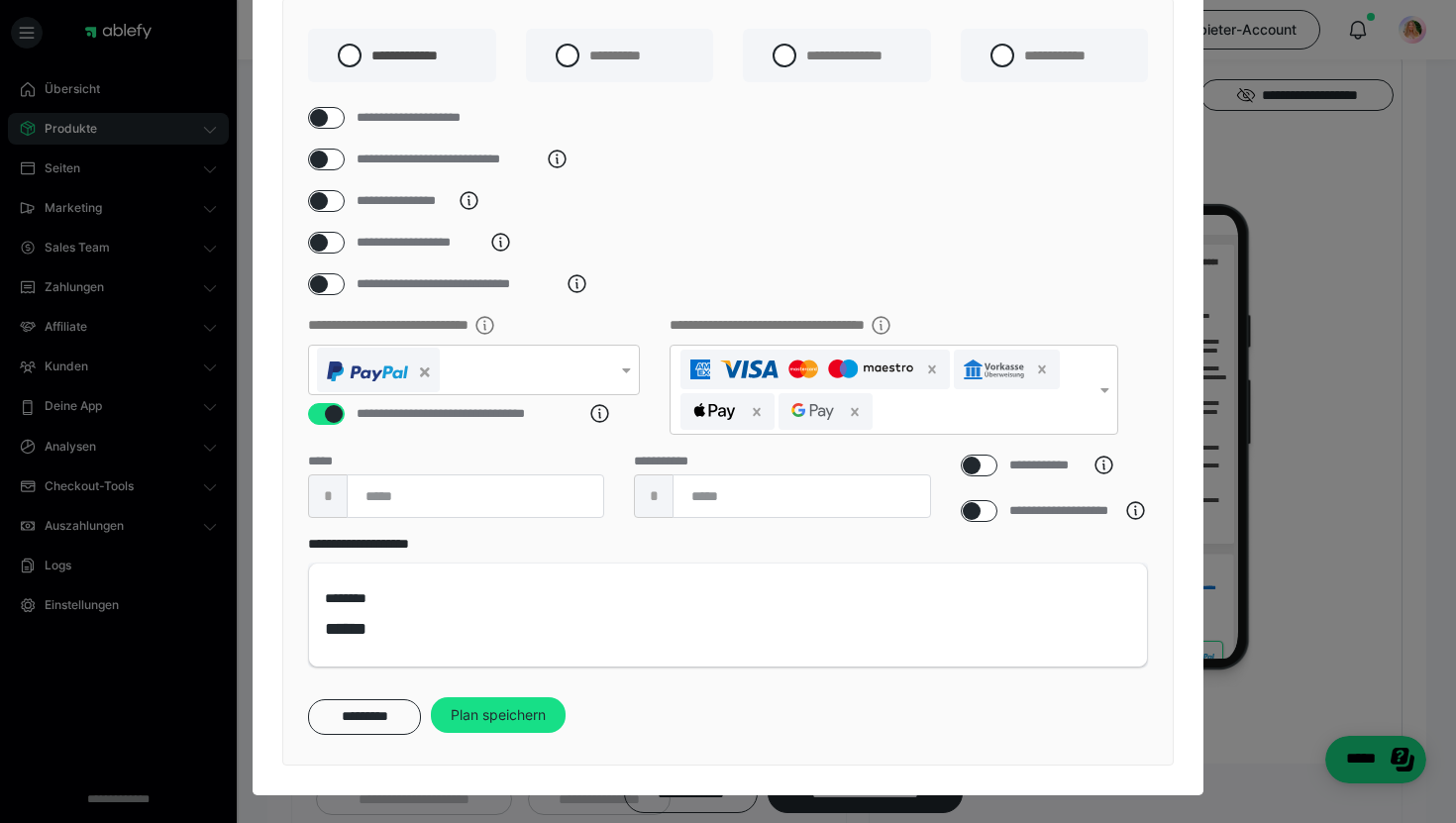 click on "**********" at bounding box center [728, 600] 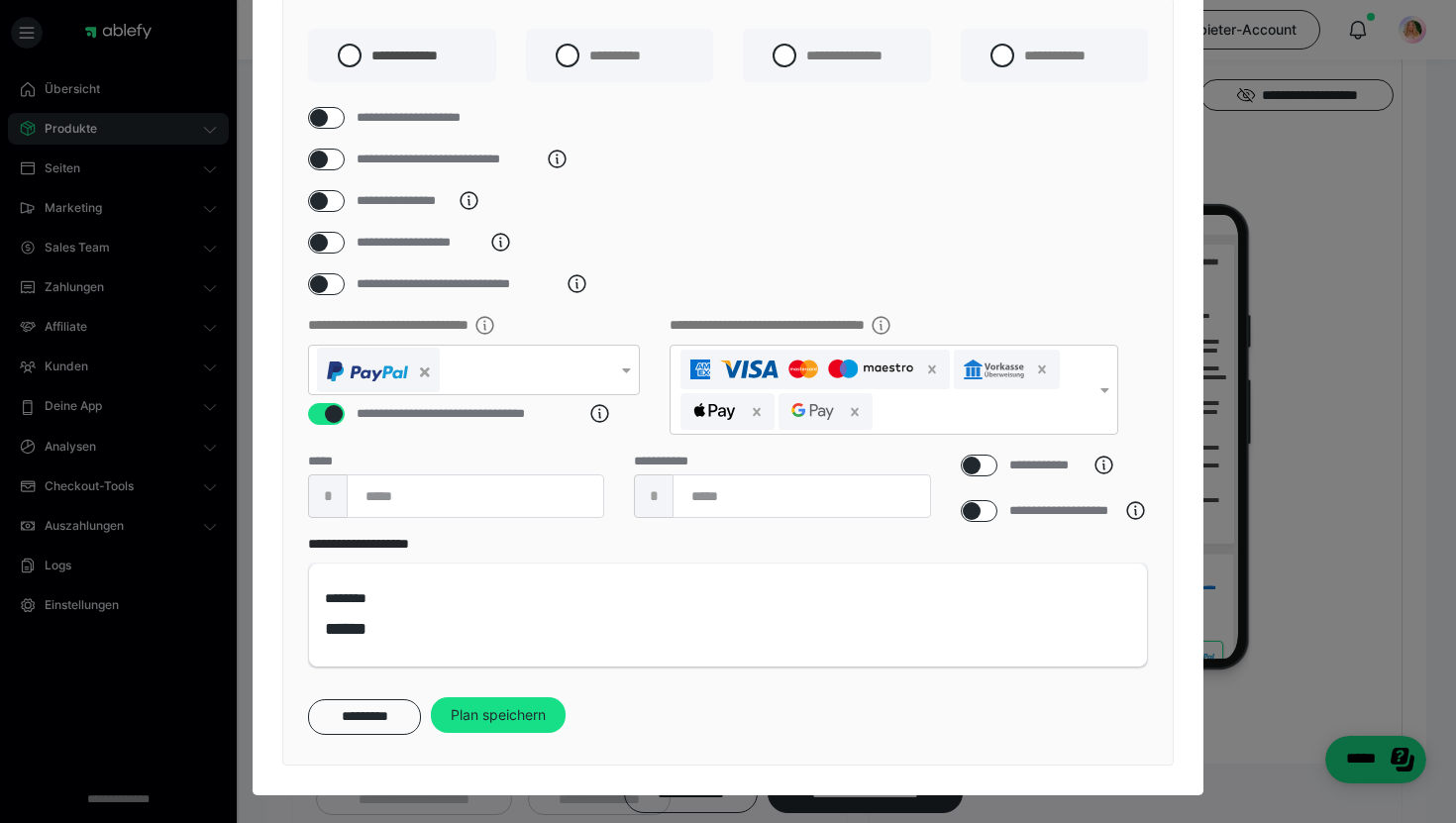 click on "Plan speichern" at bounding box center [498, 715] 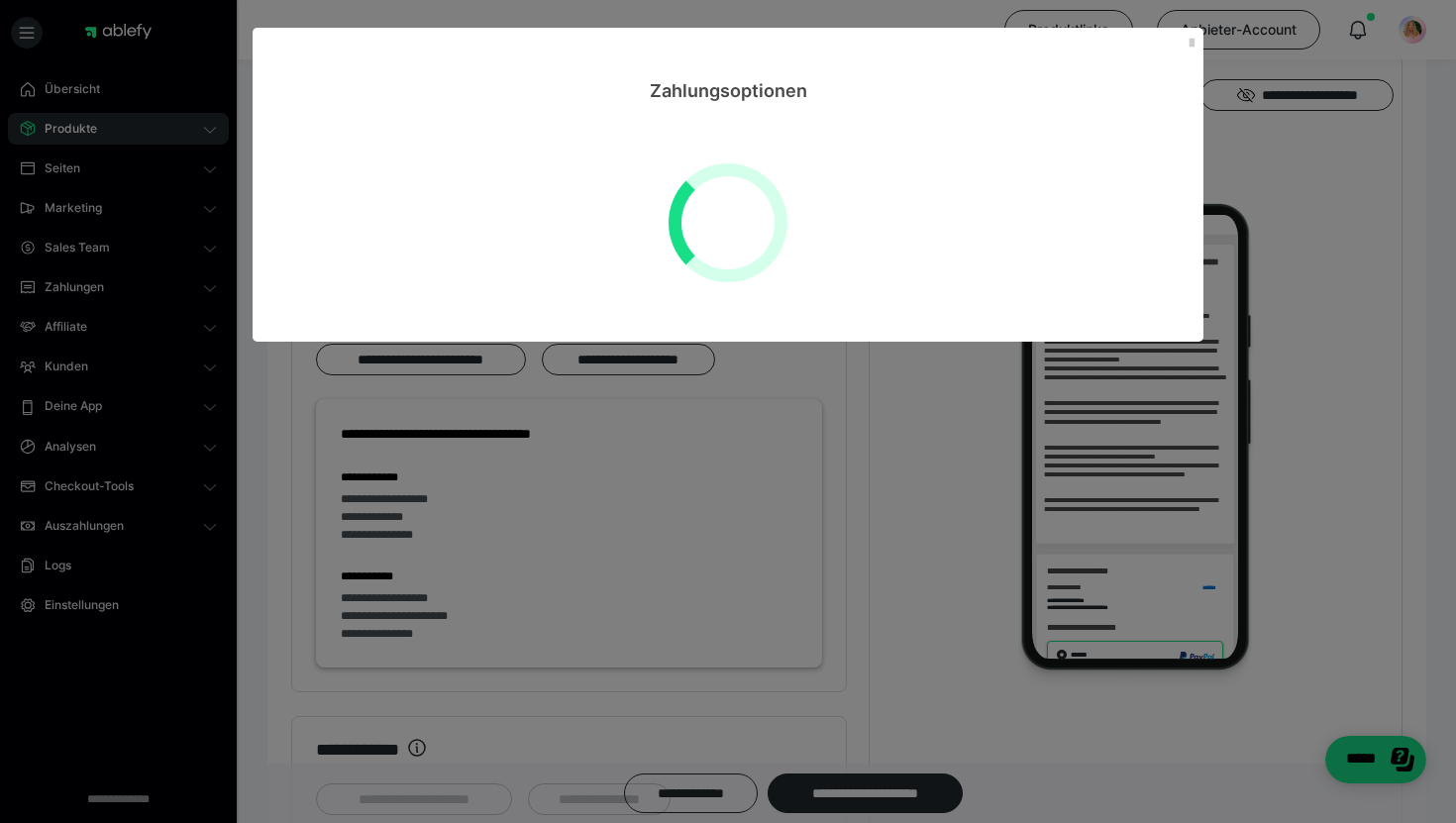 scroll, scrollTop: 0, scrollLeft: 0, axis: both 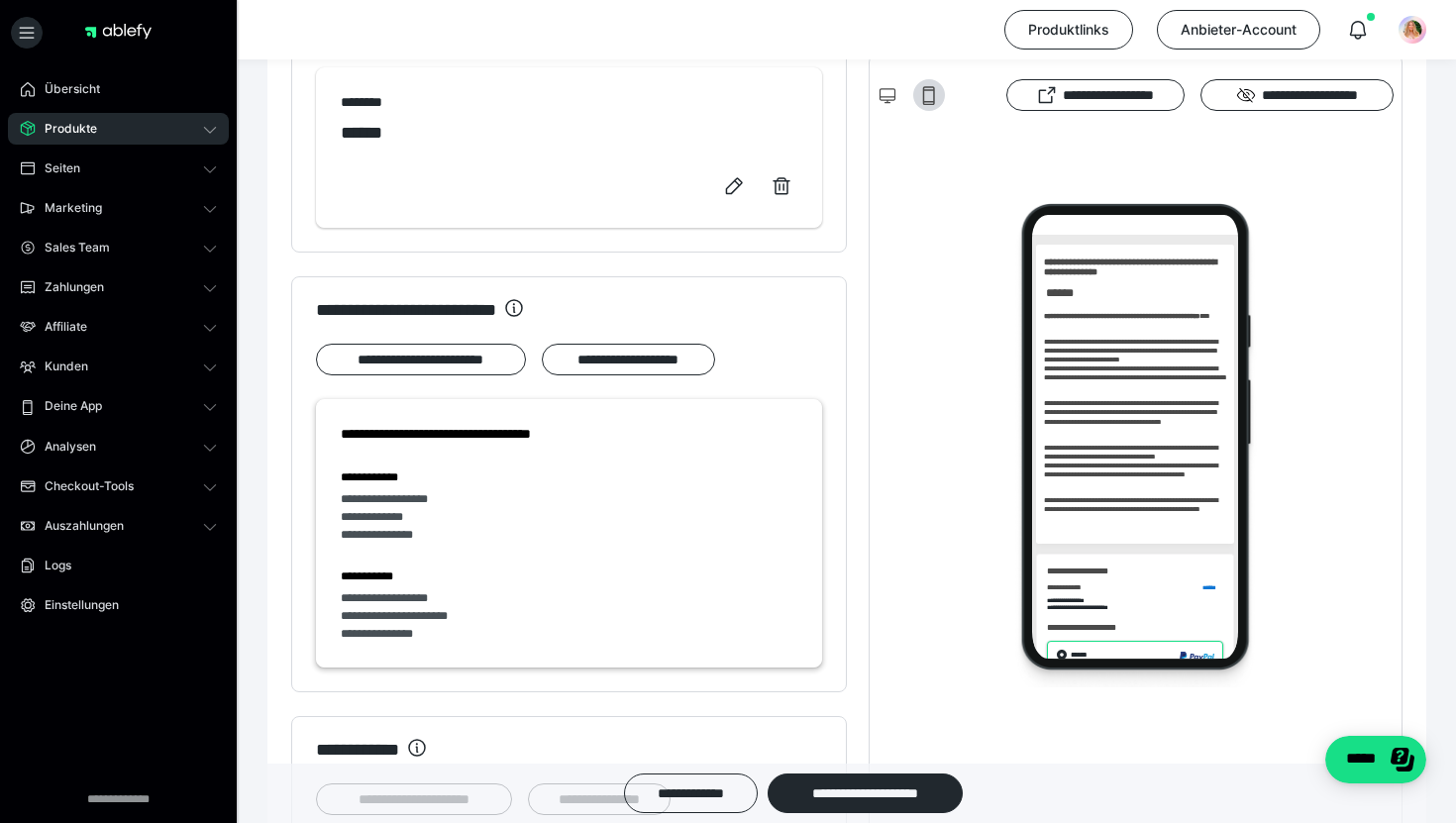 click on "**********" at bounding box center (865, 793) 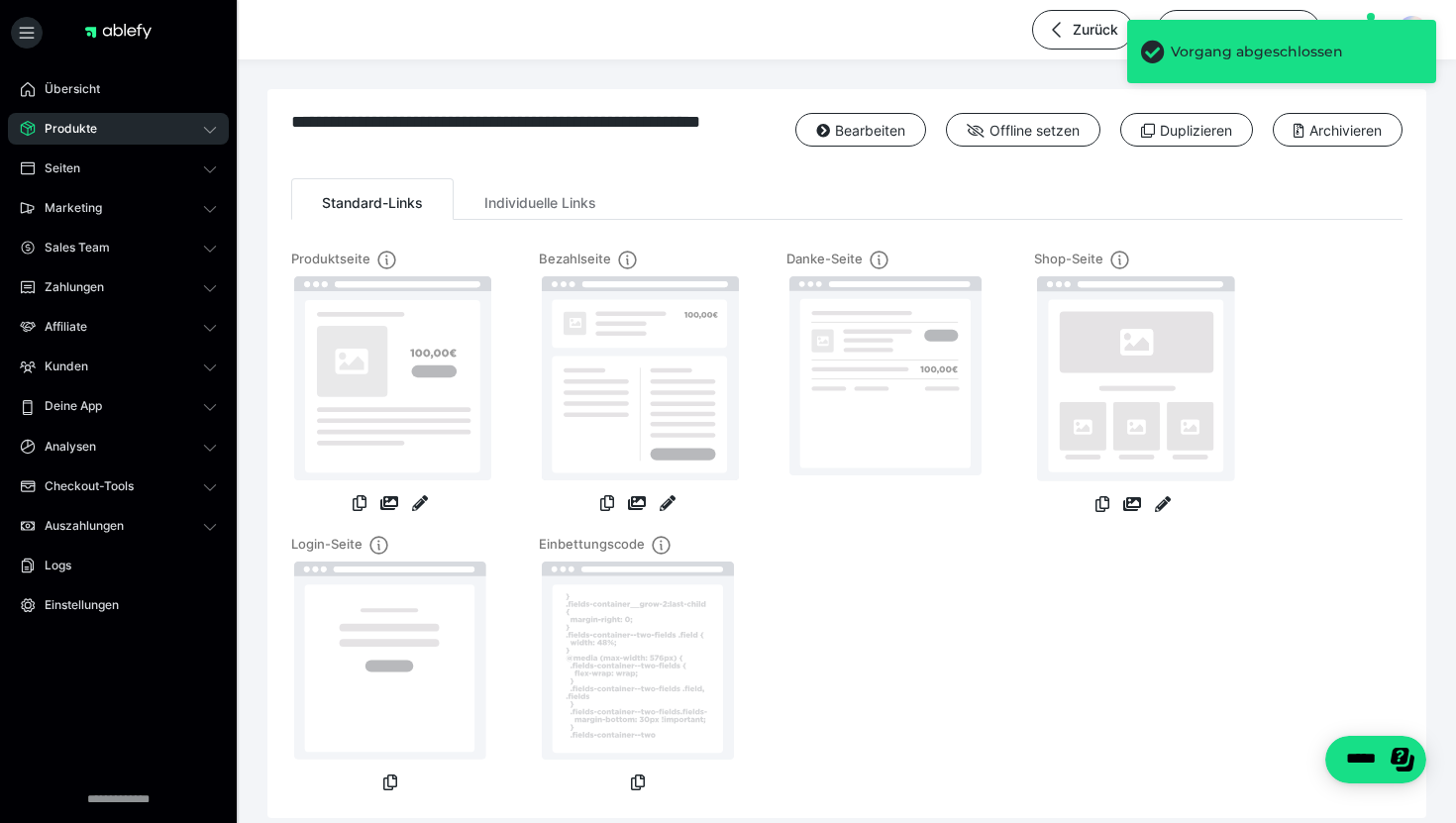 click on "Übersicht" at bounding box center [65, 89] 